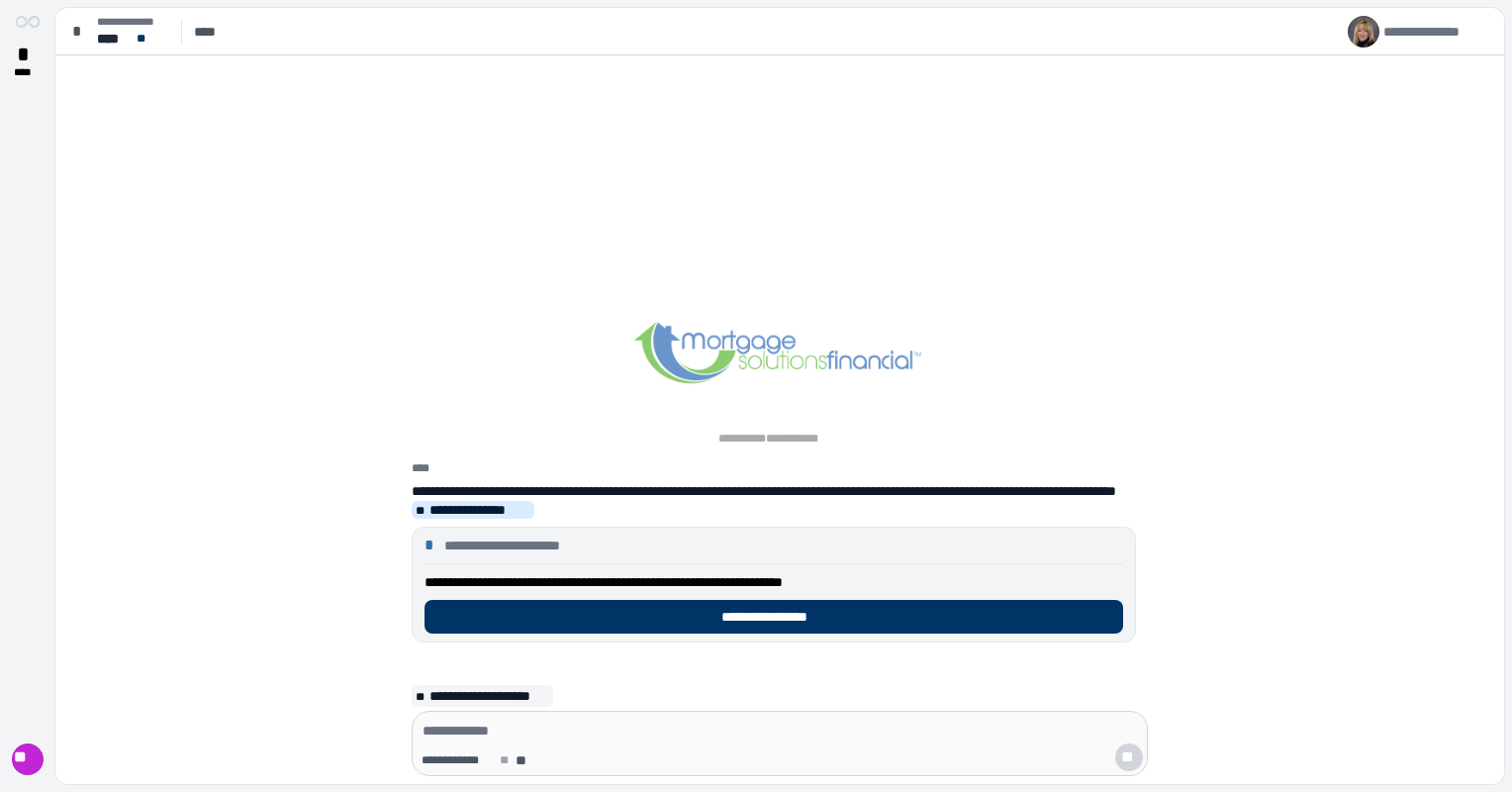 scroll, scrollTop: 0, scrollLeft: 0, axis: both 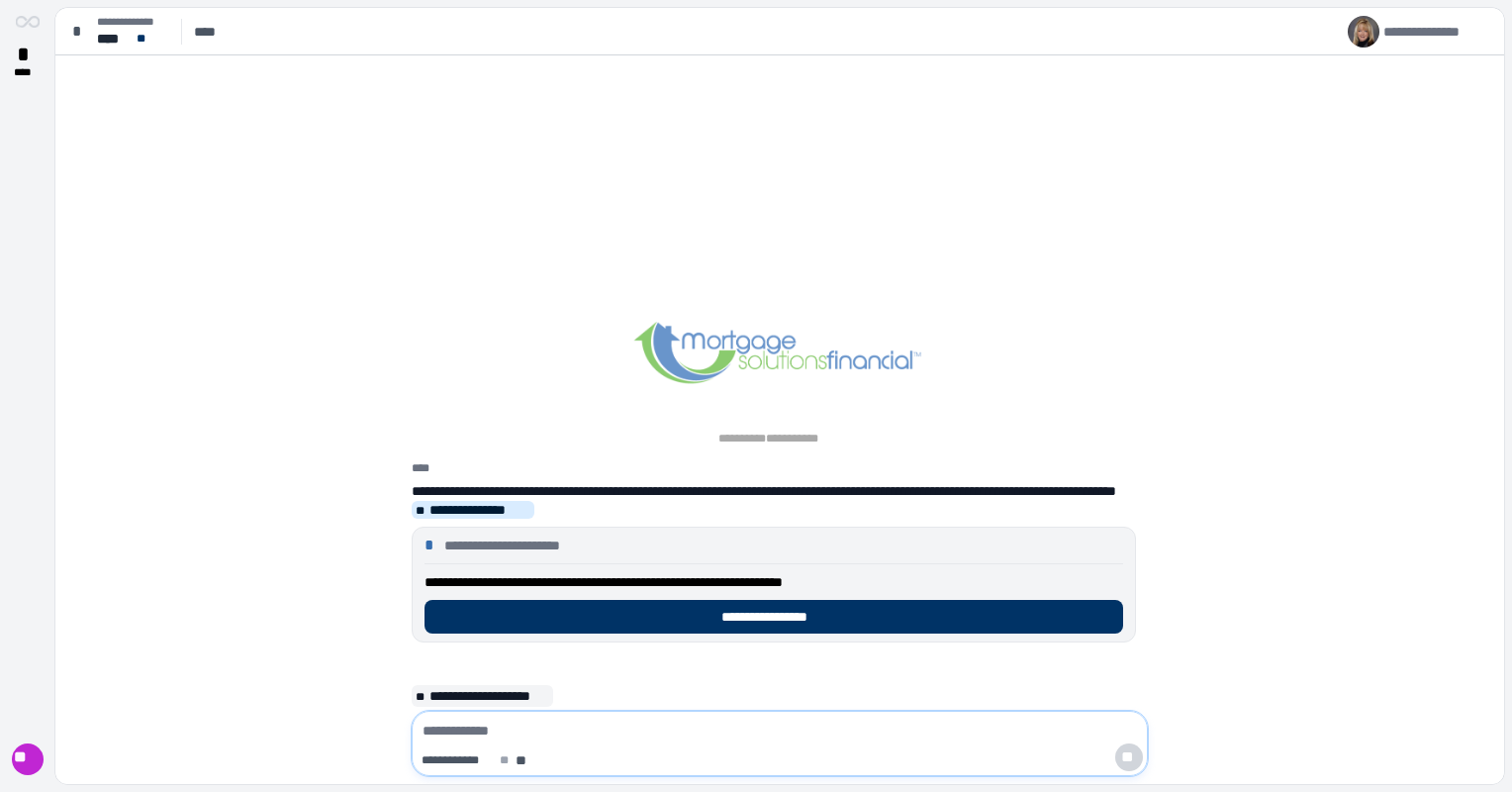 click at bounding box center (780, 731) 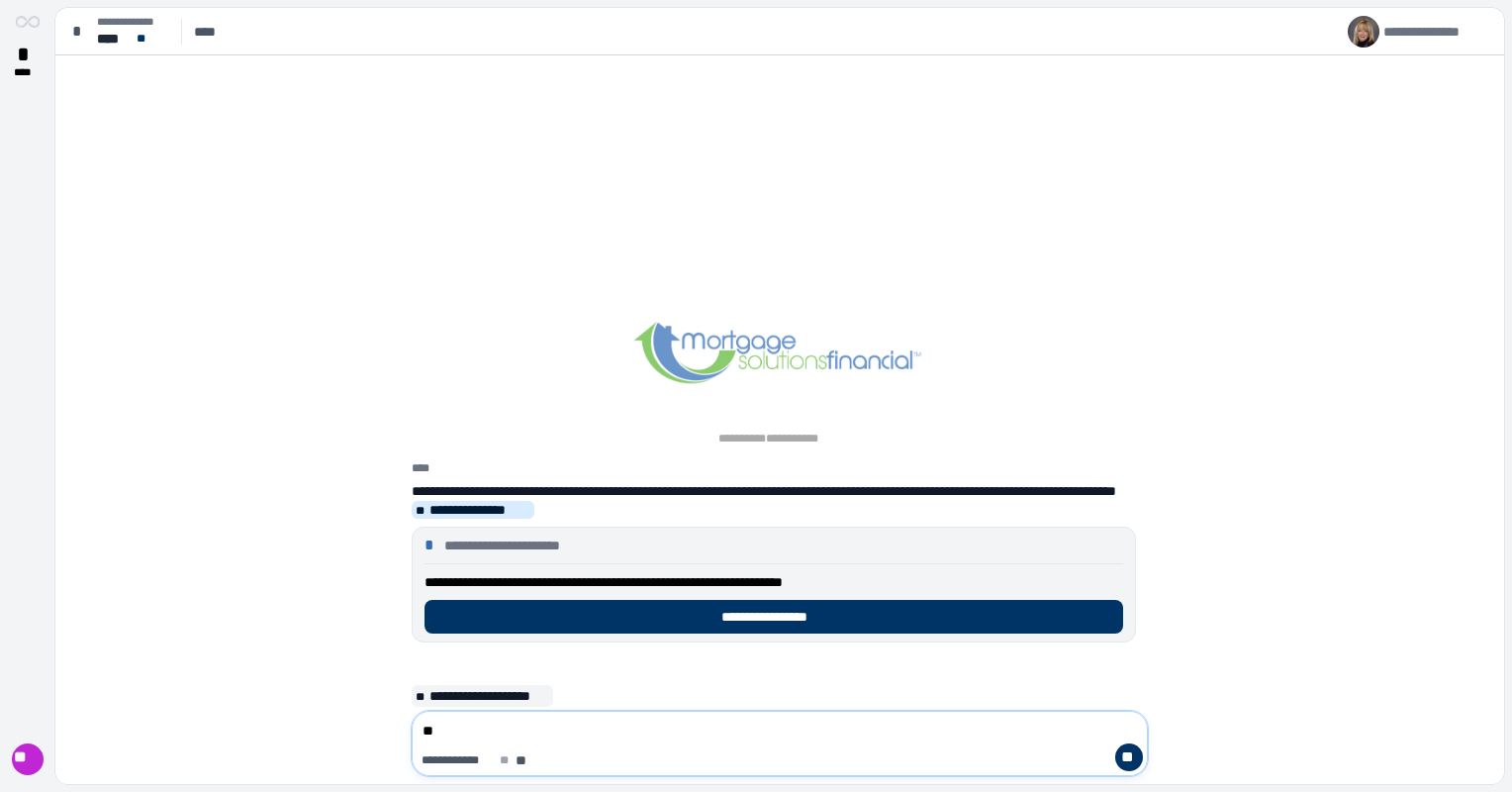 type on "*" 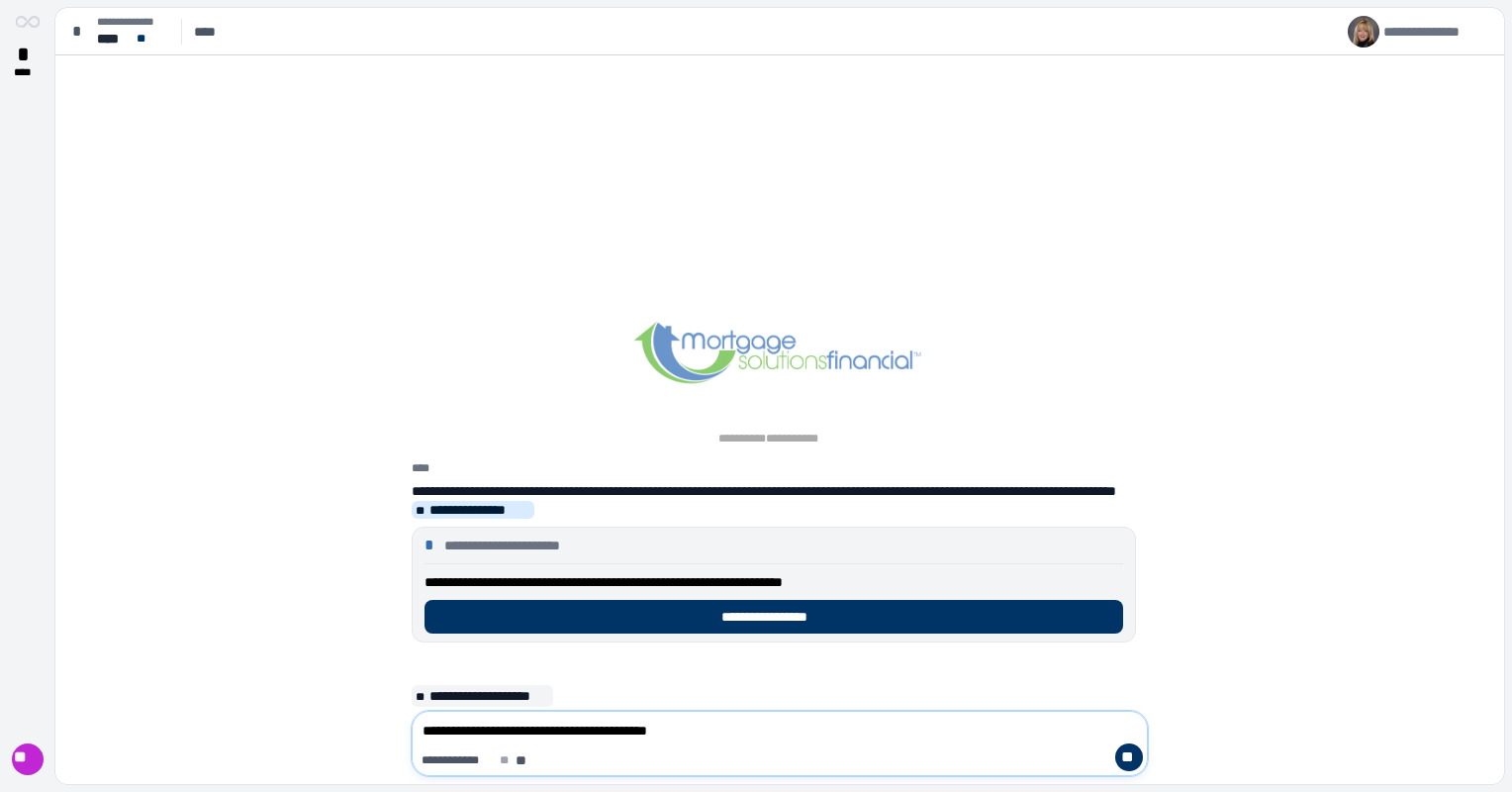 type on "**********" 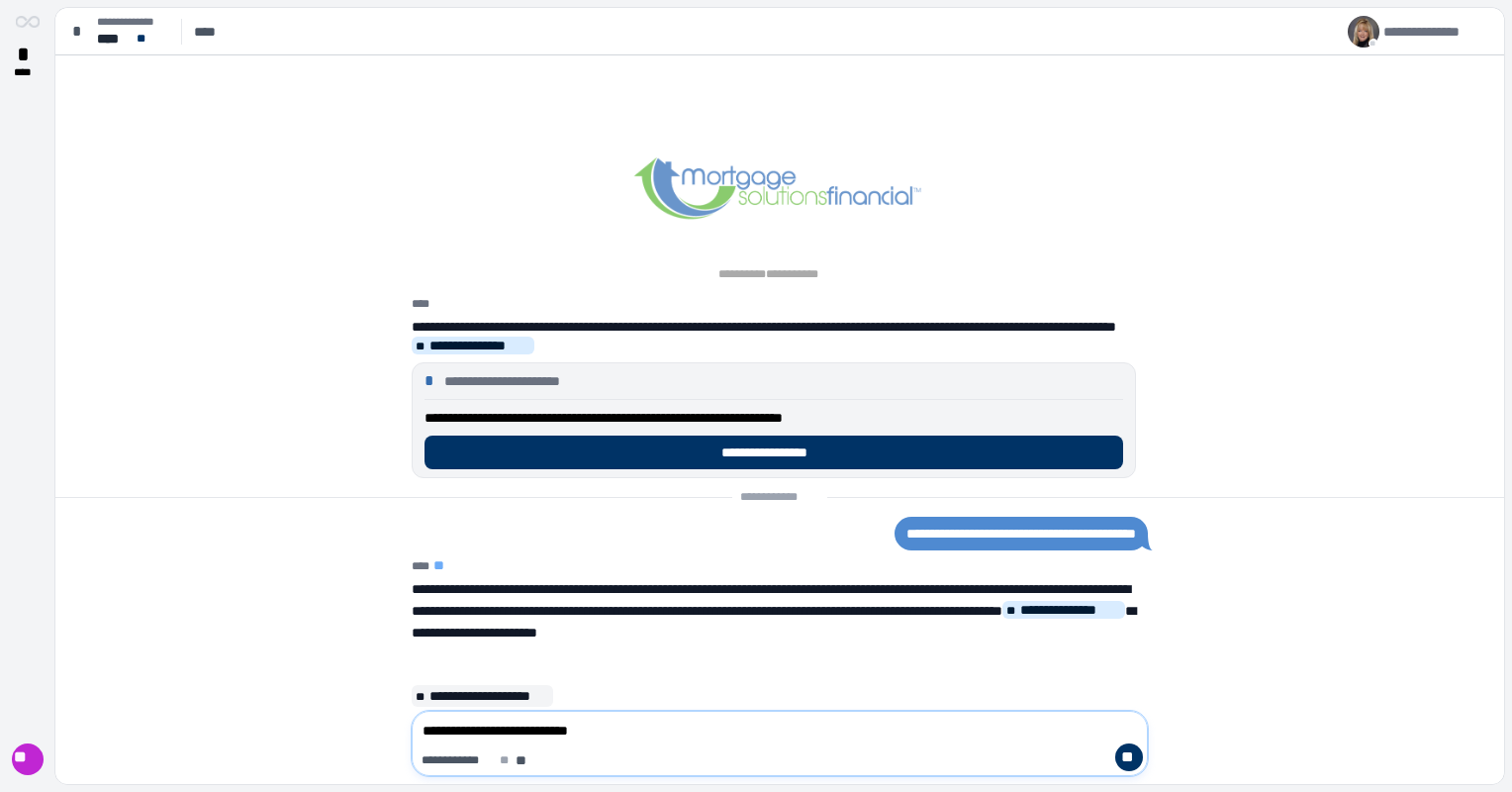 type on "**********" 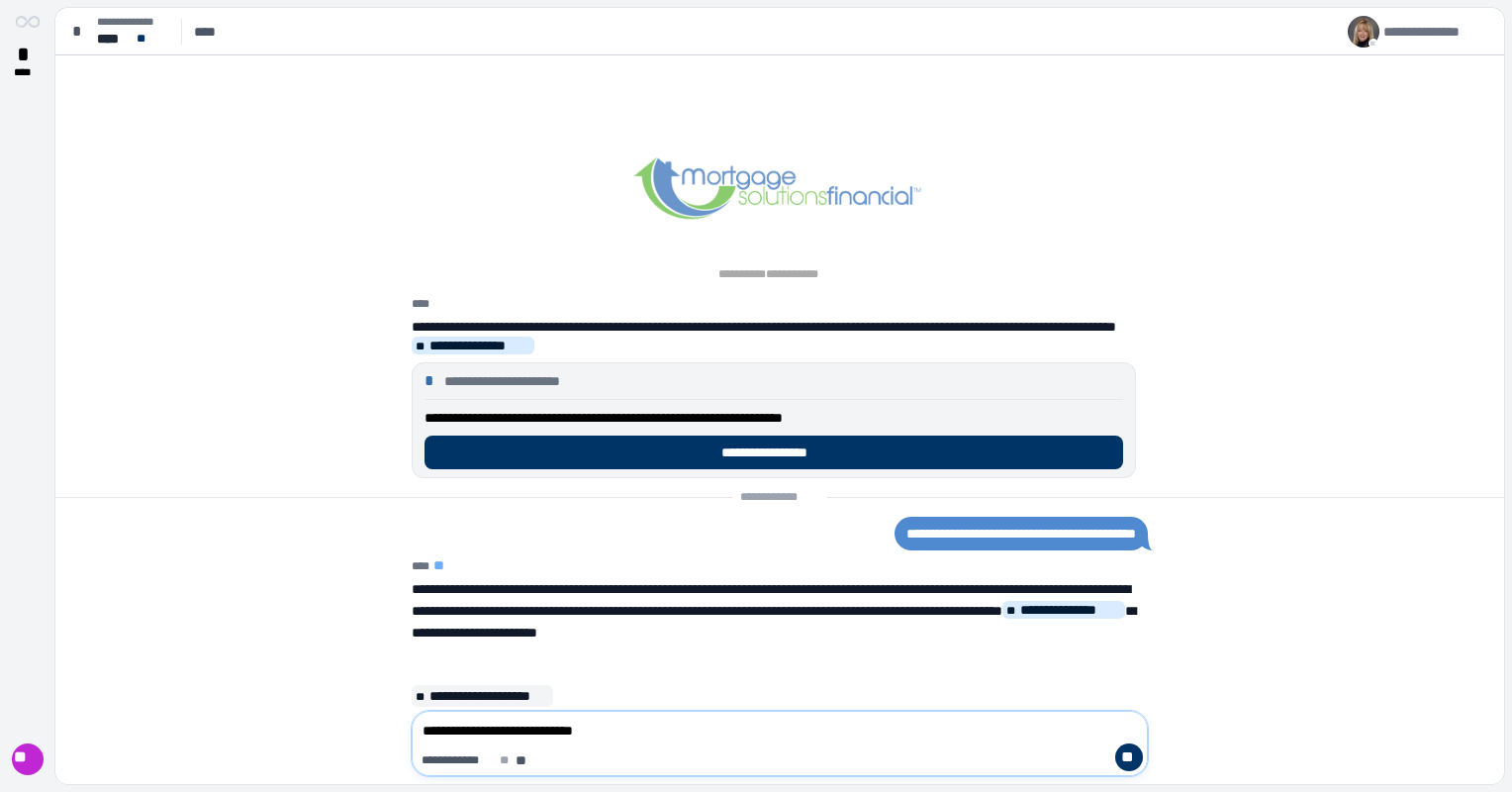 type 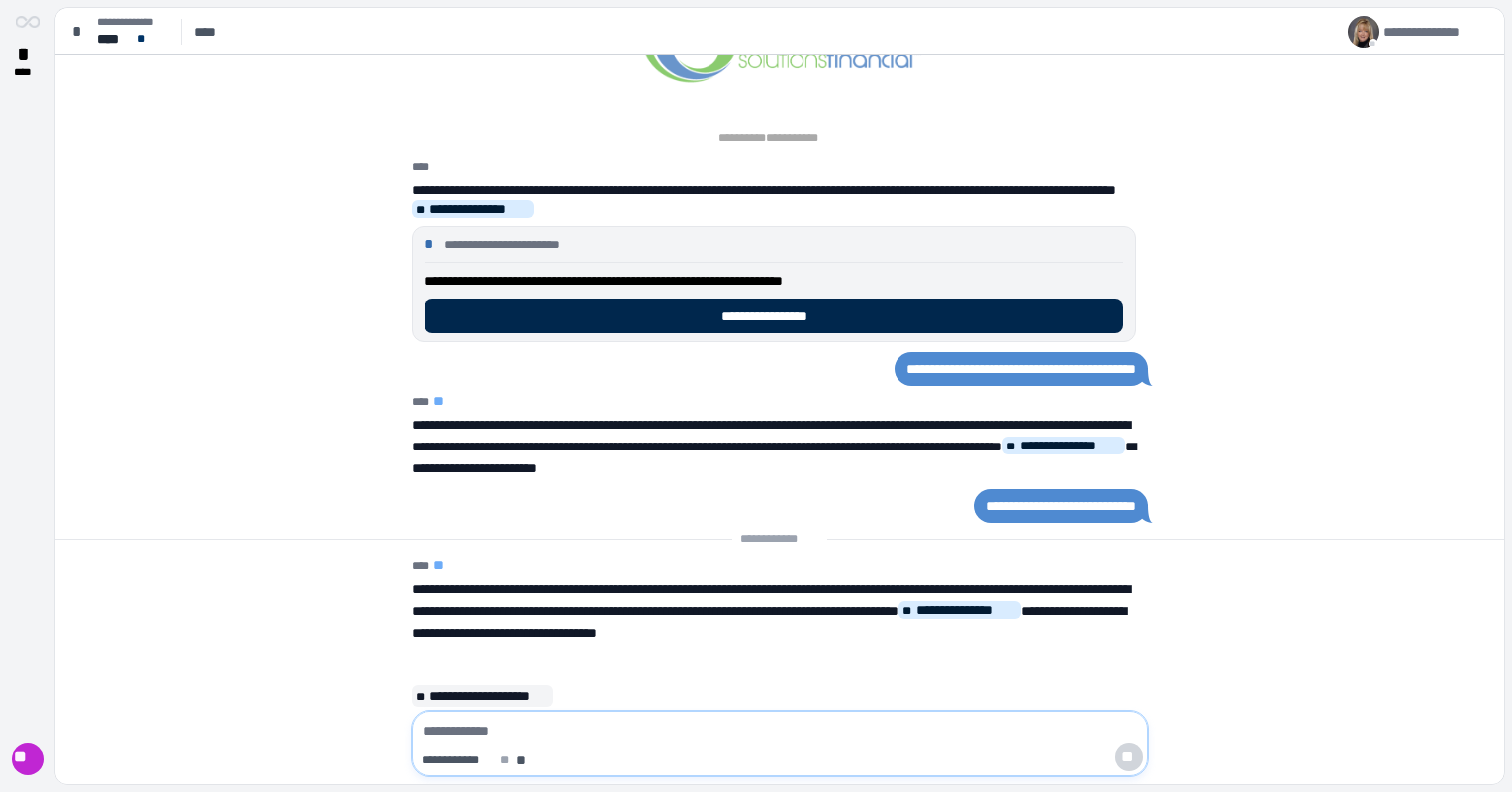 click on "**********" at bounding box center [774, 316] 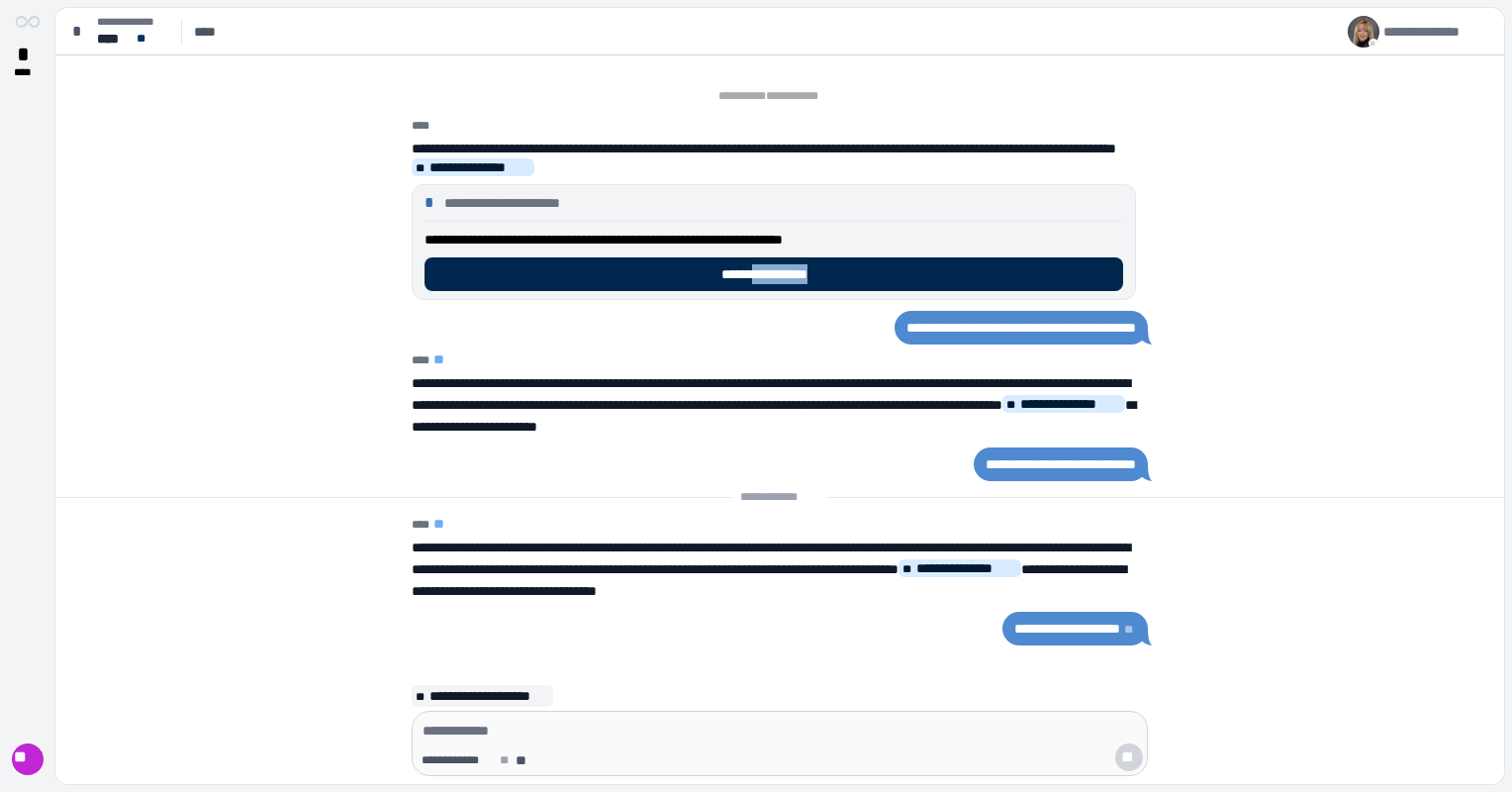click on "**********" at bounding box center (780, 295) 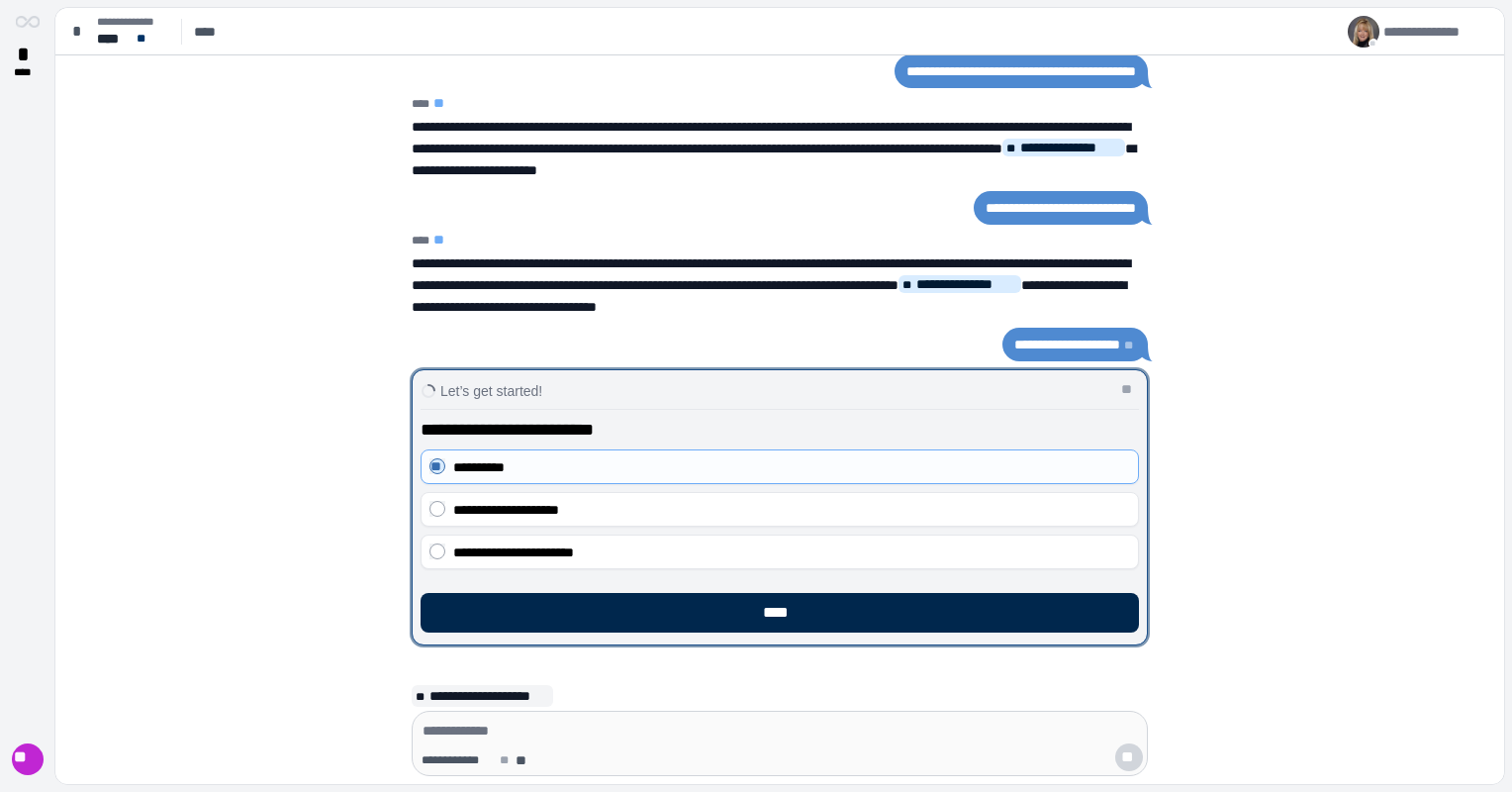 click on "****" at bounding box center (780, 613) 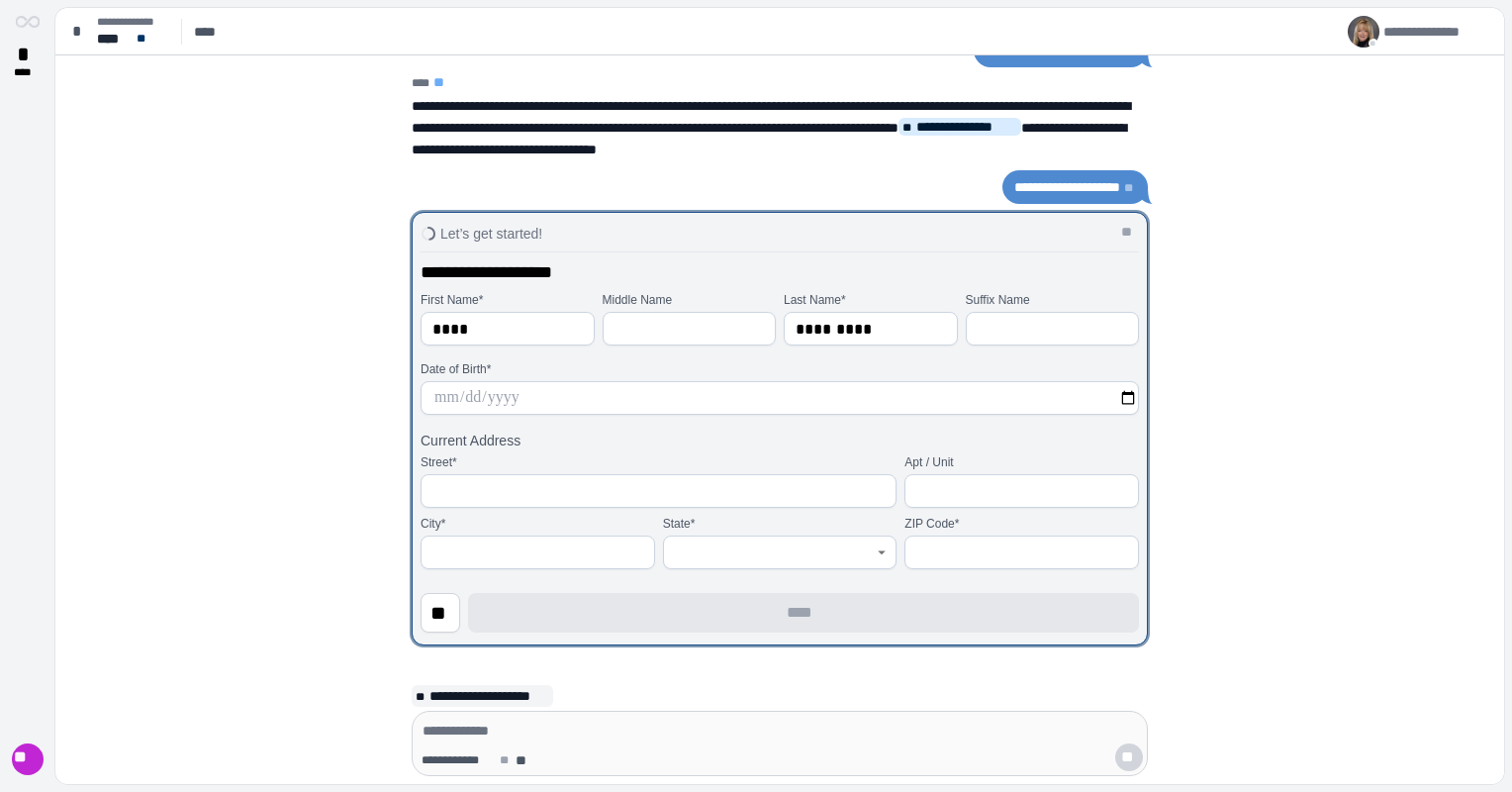 click at bounding box center [780, 398] 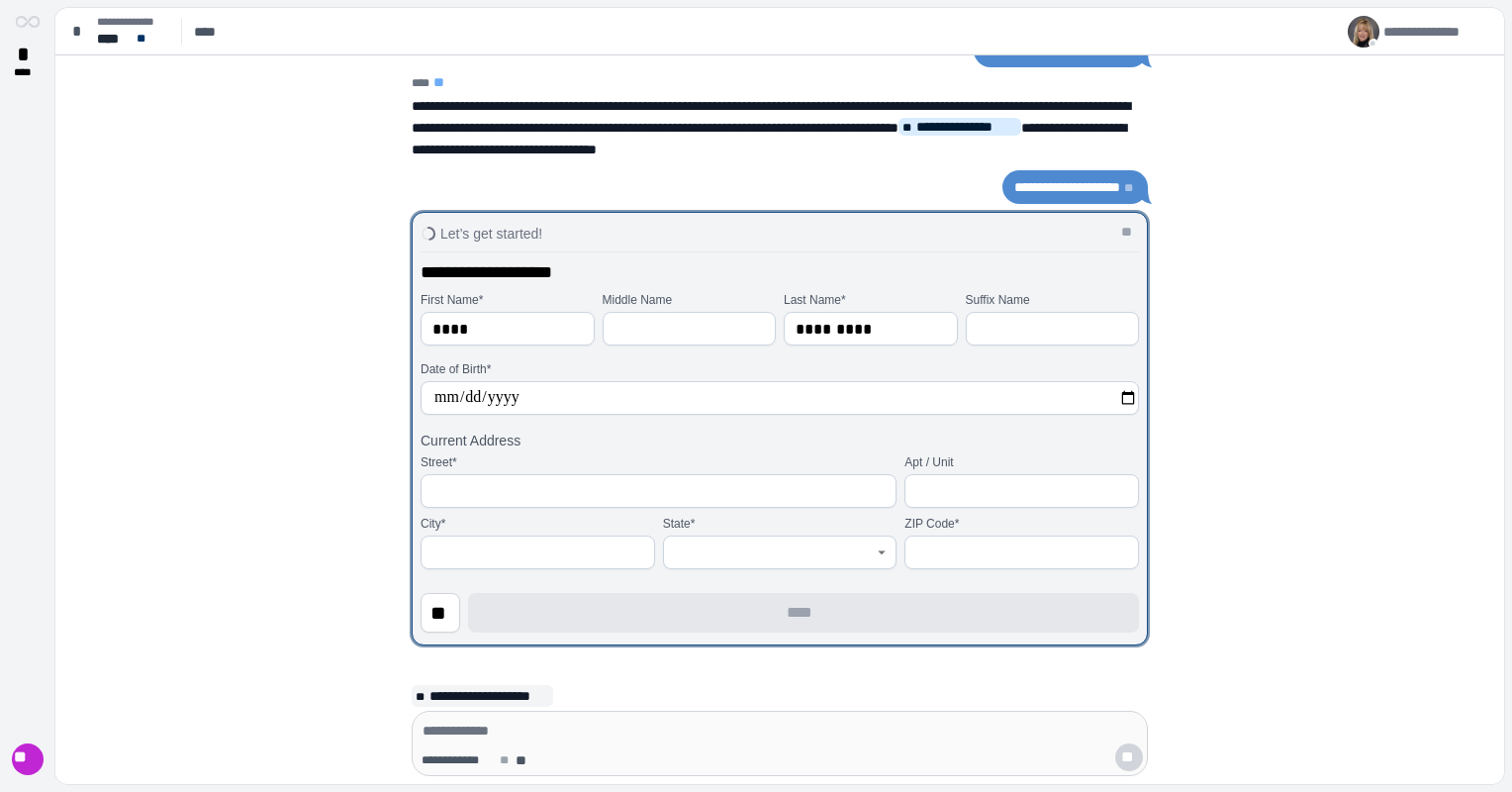 type on "**********" 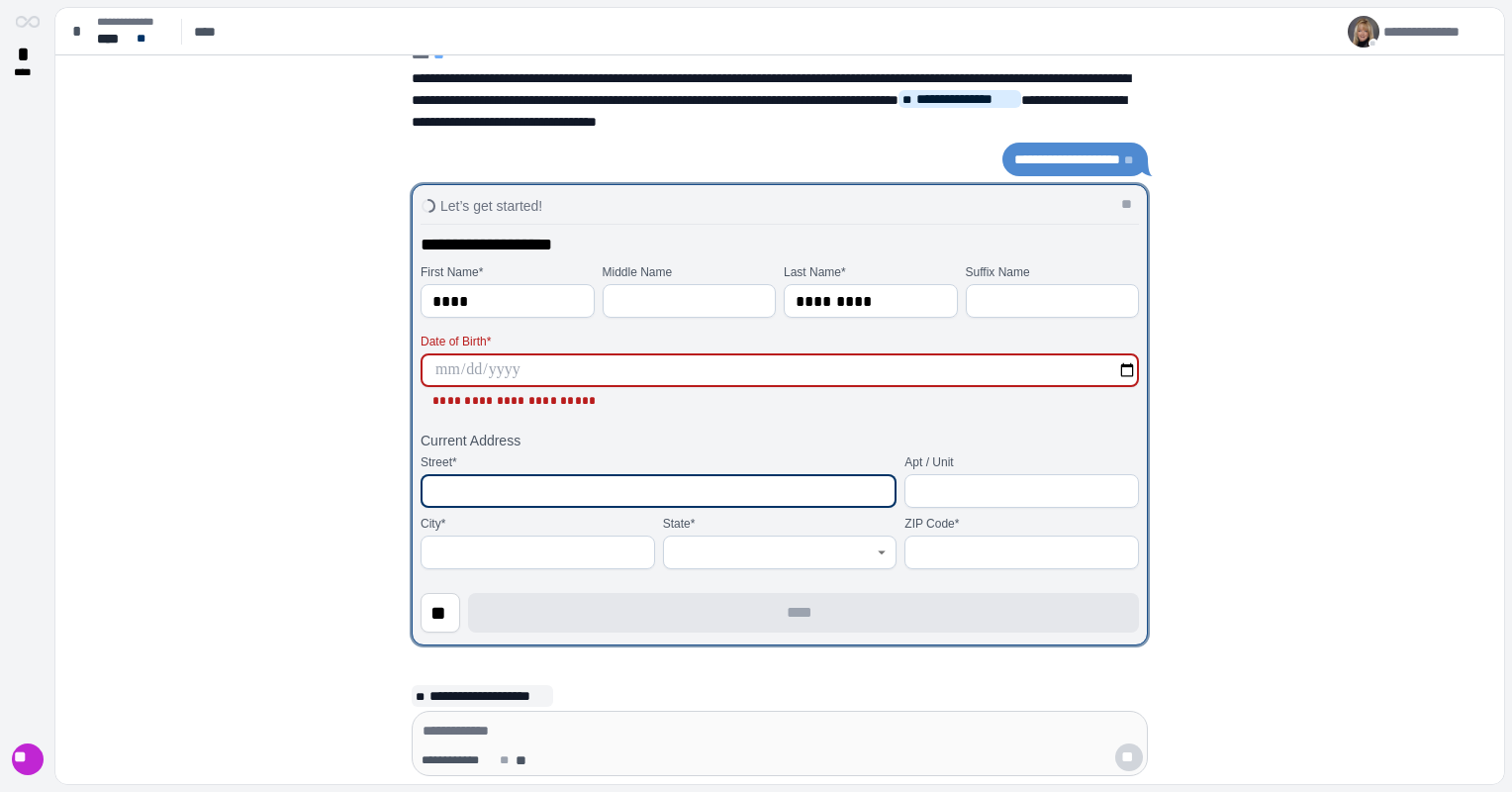 click at bounding box center [658, 491] 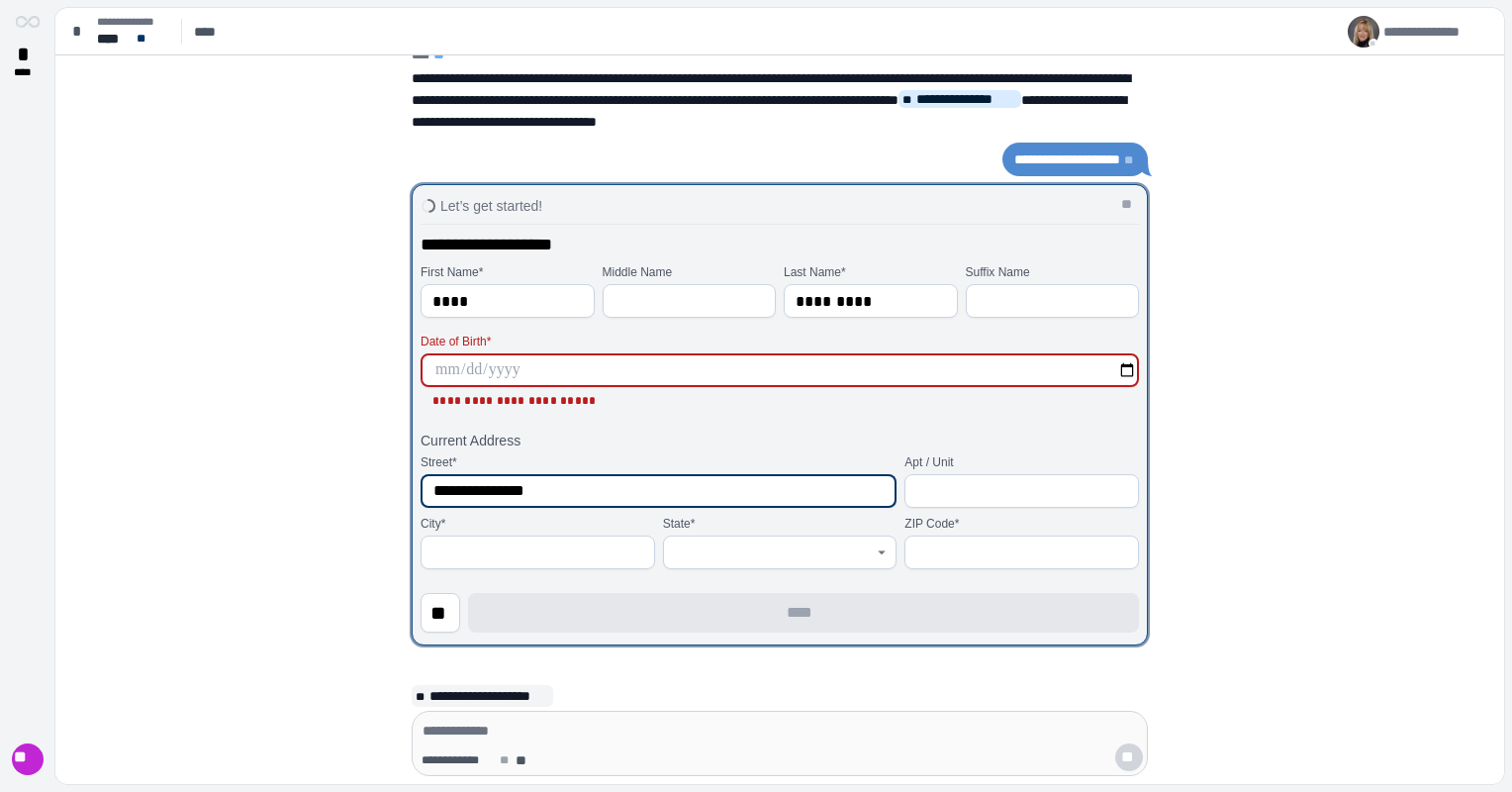 type on "**********" 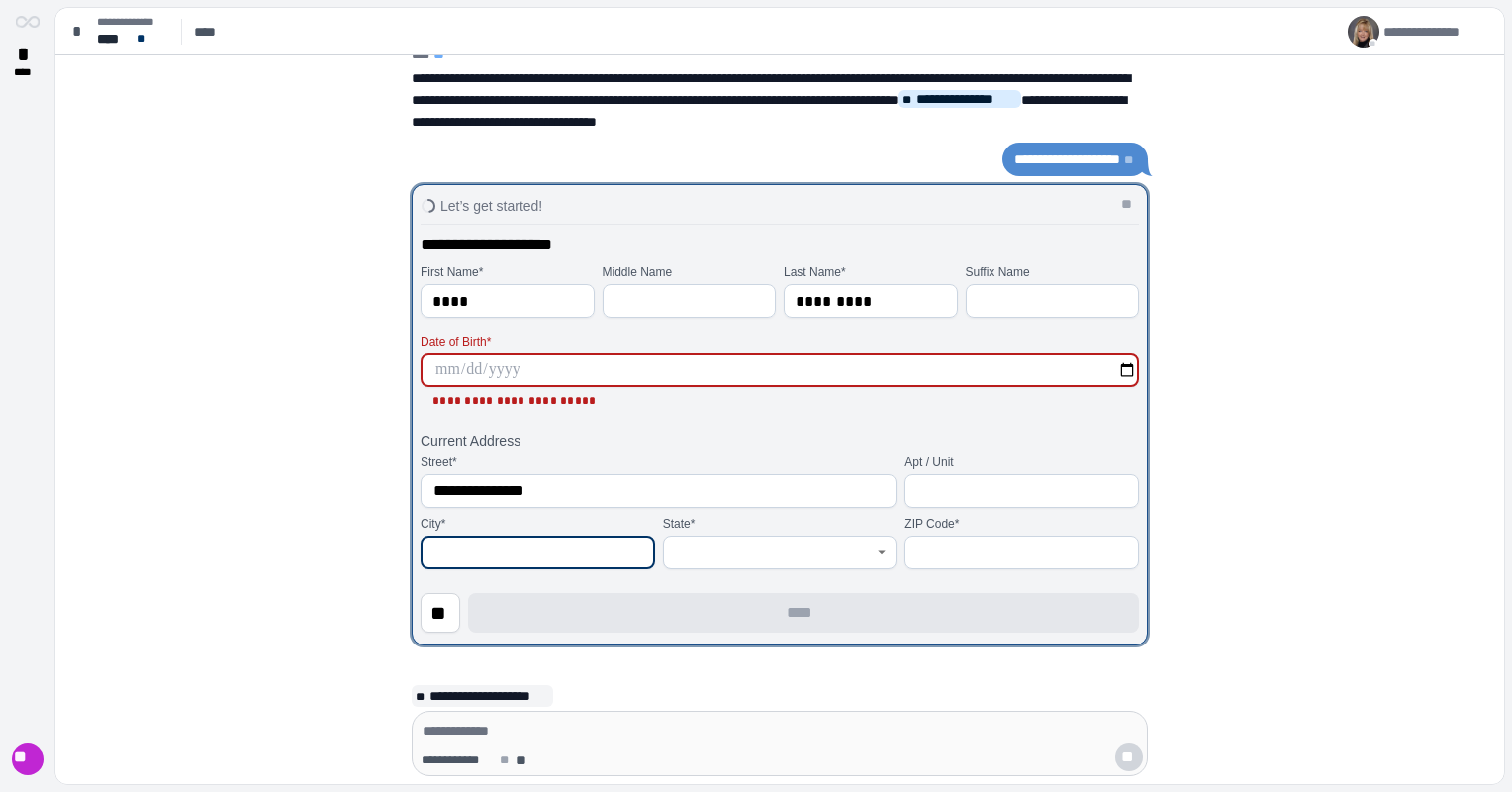 click at bounding box center (537, 552) 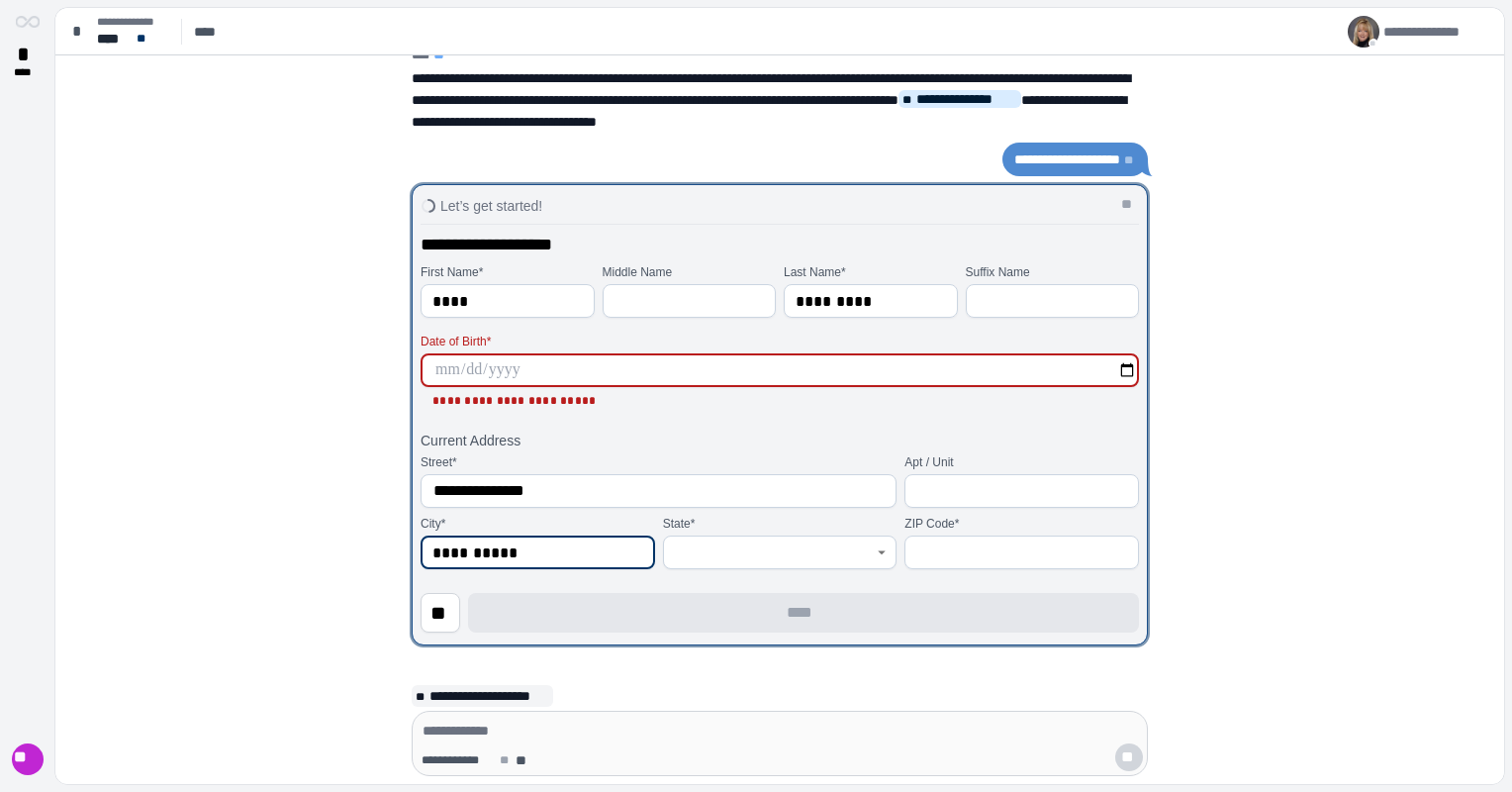 type on "**********" 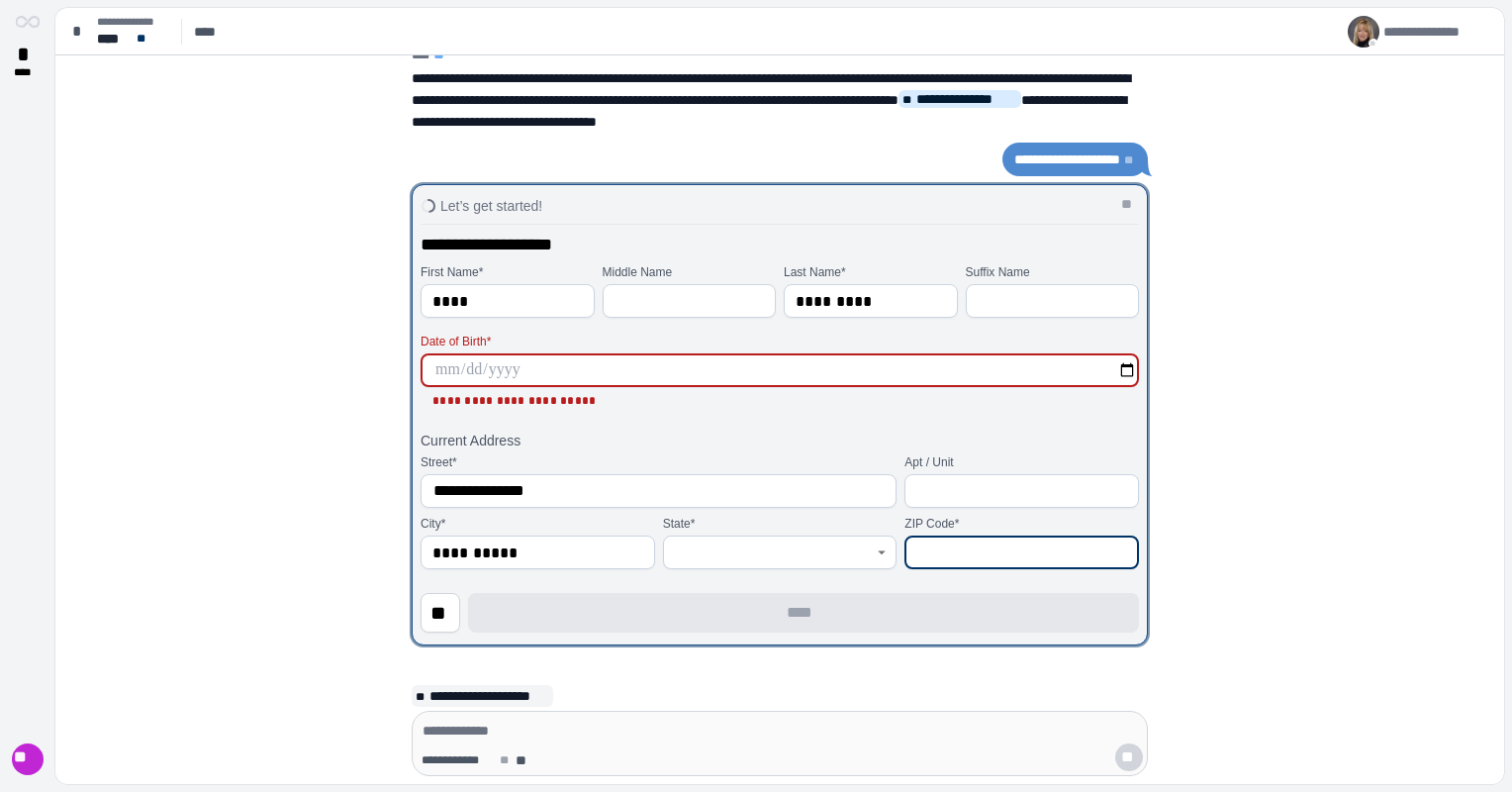 click at bounding box center (1021, 552) 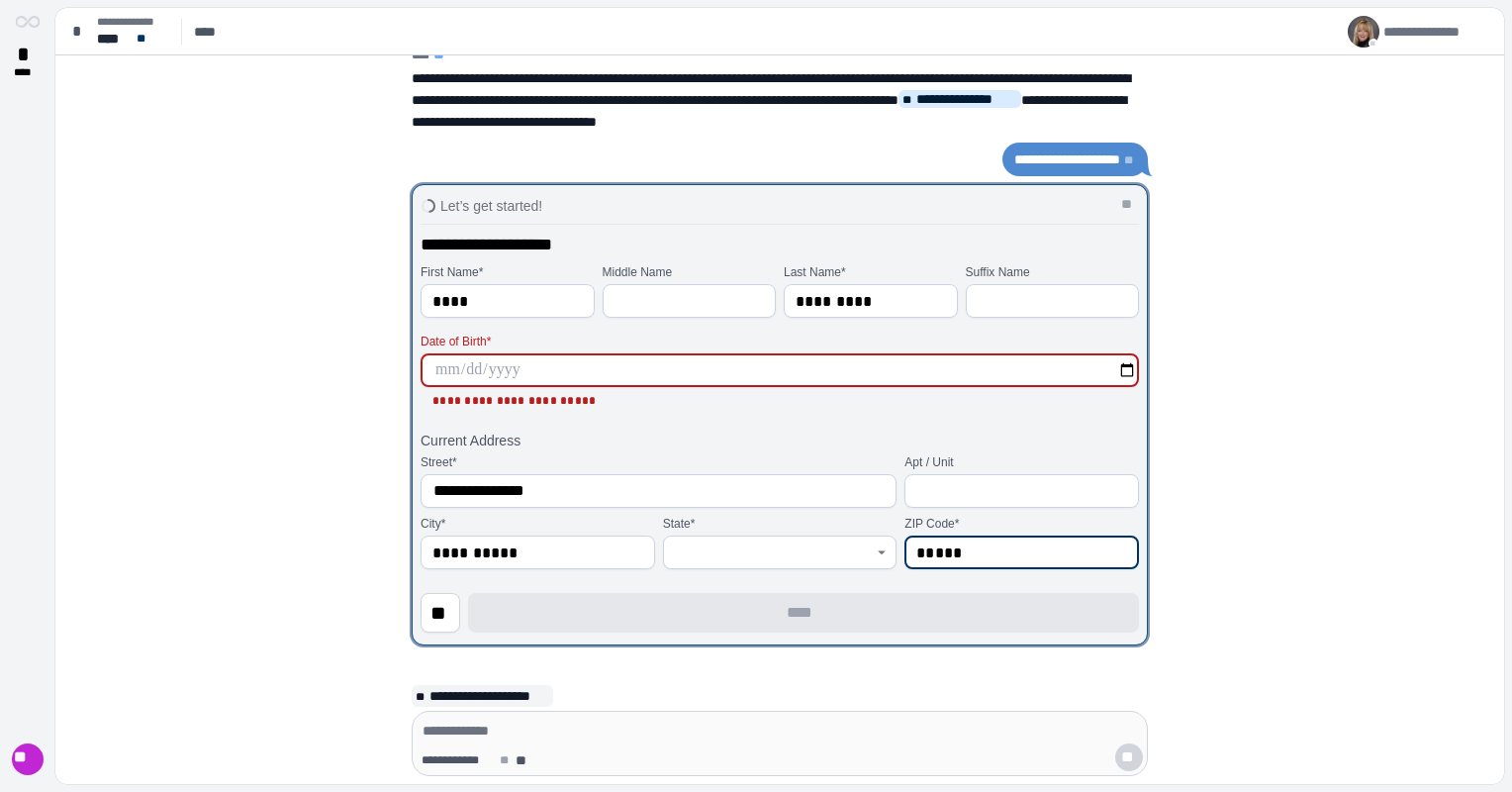 type on "*****" 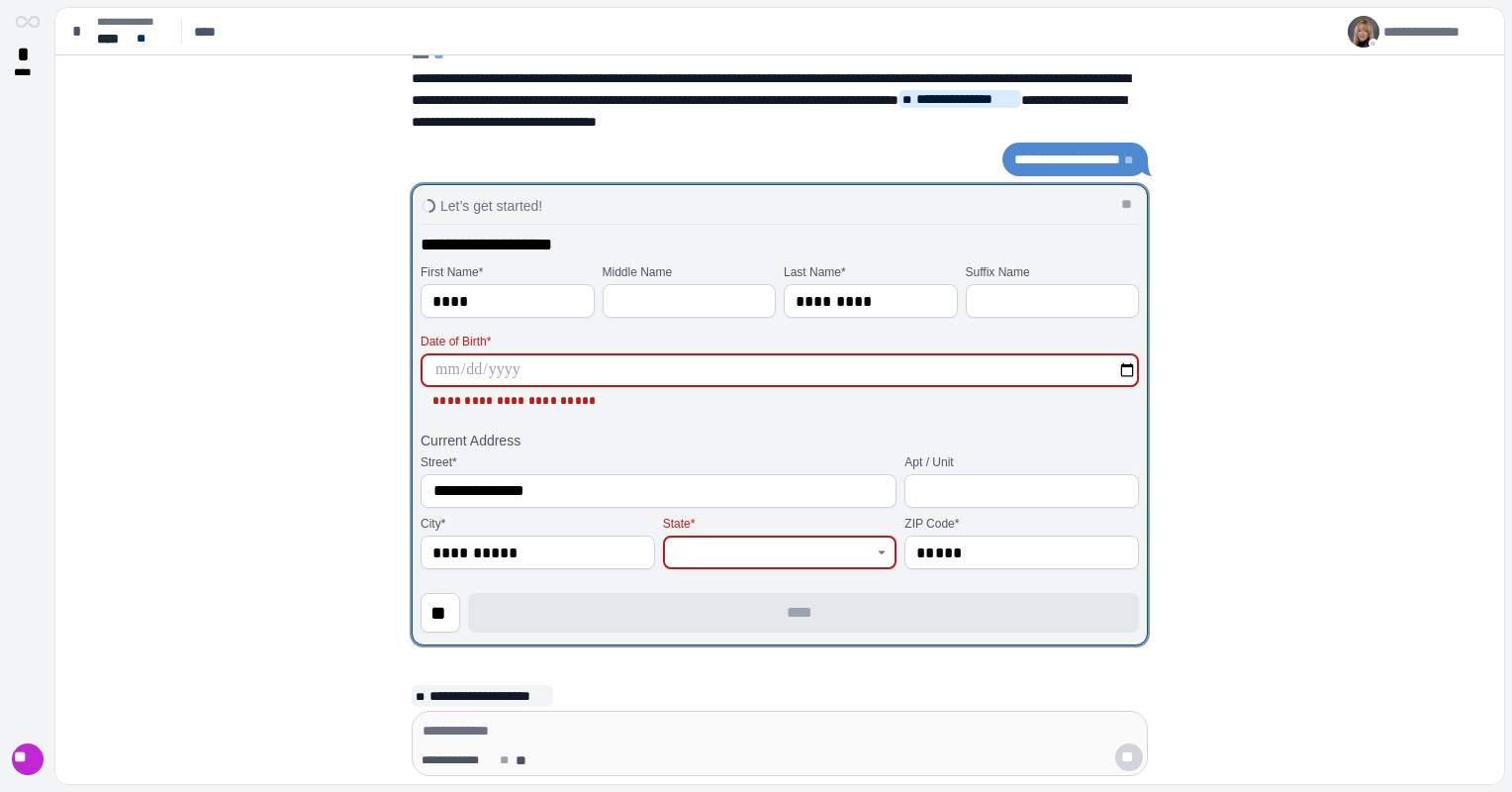type 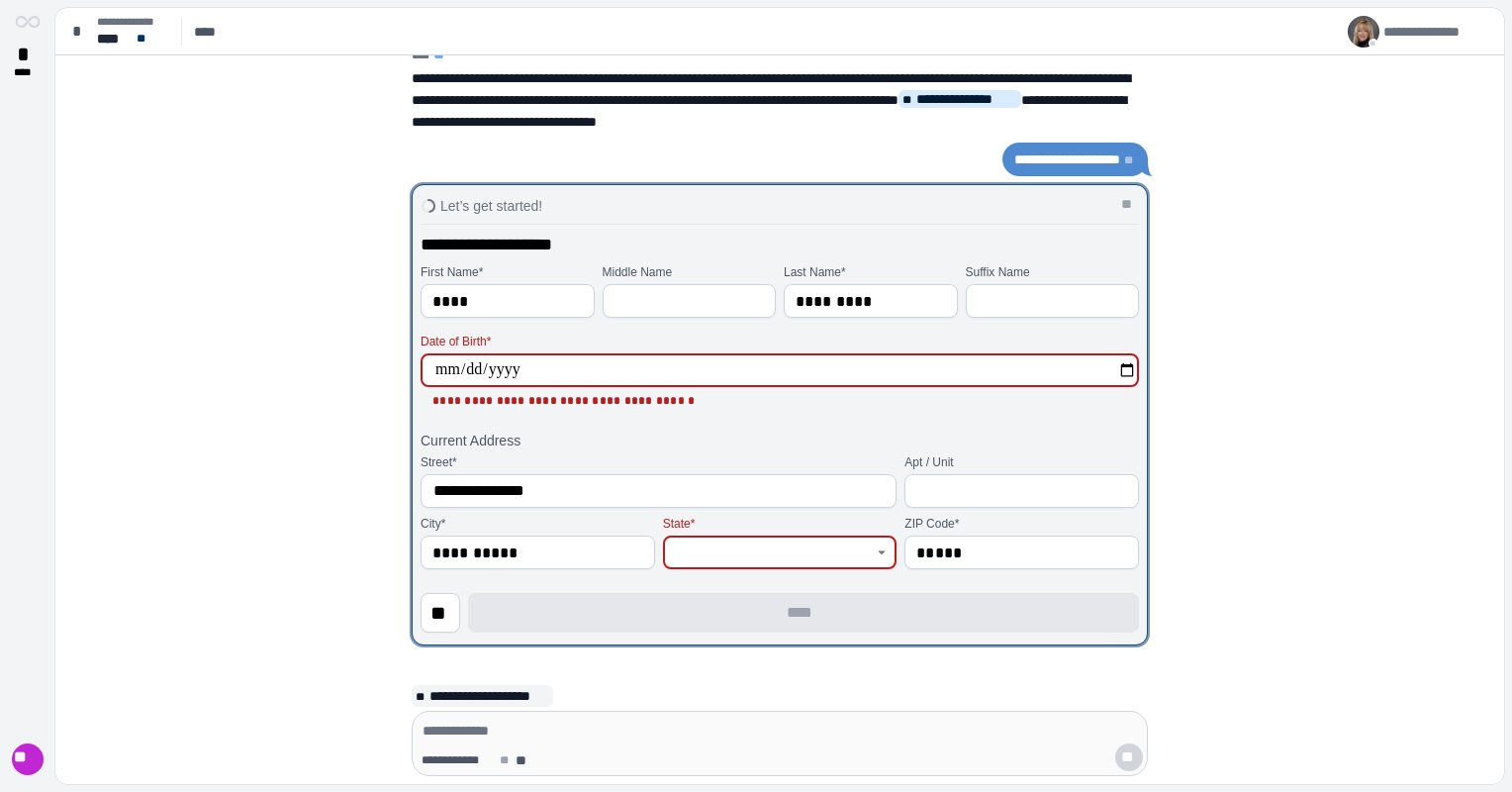 type on "**********" 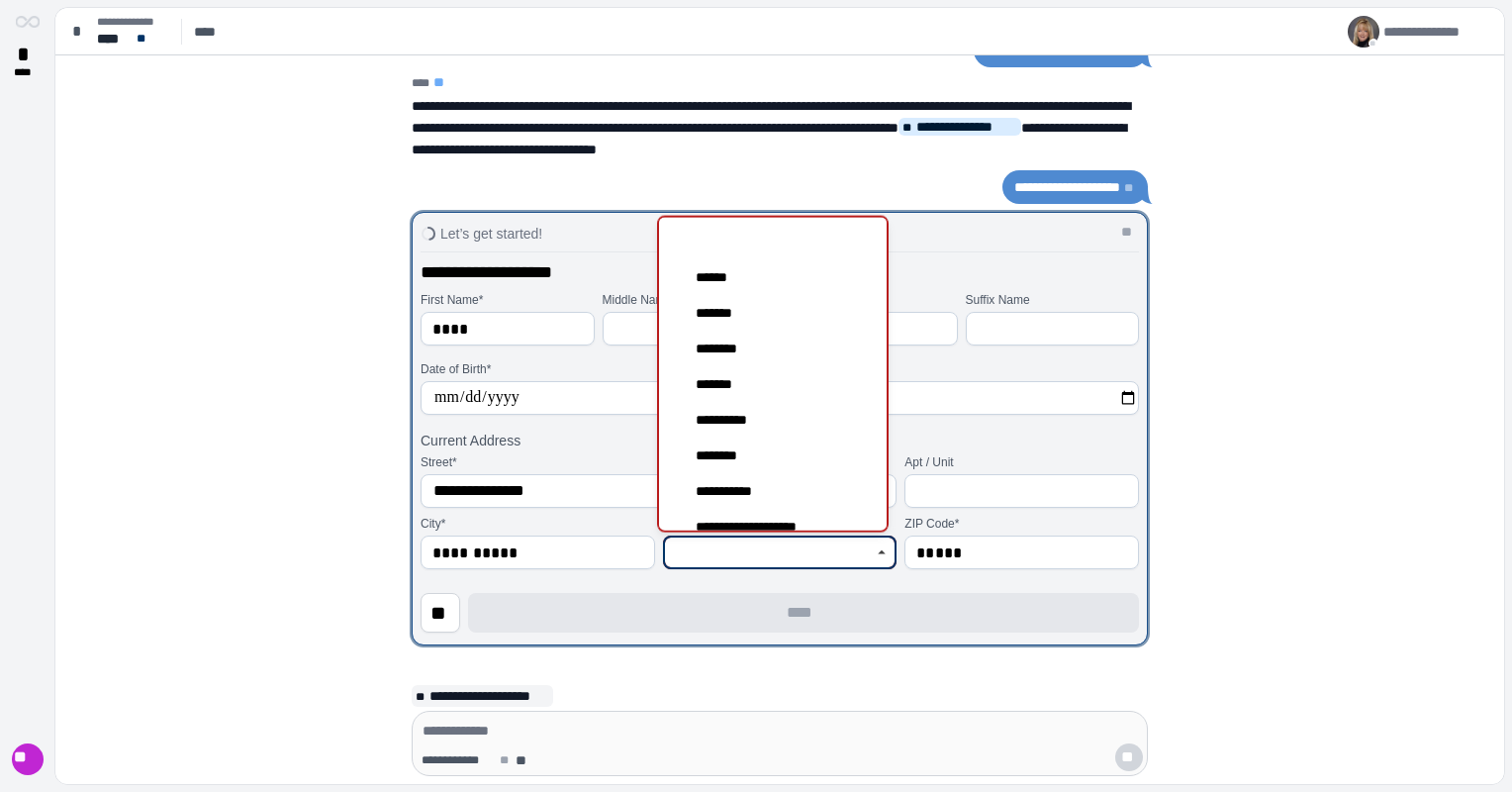 click at bounding box center (770, 552) 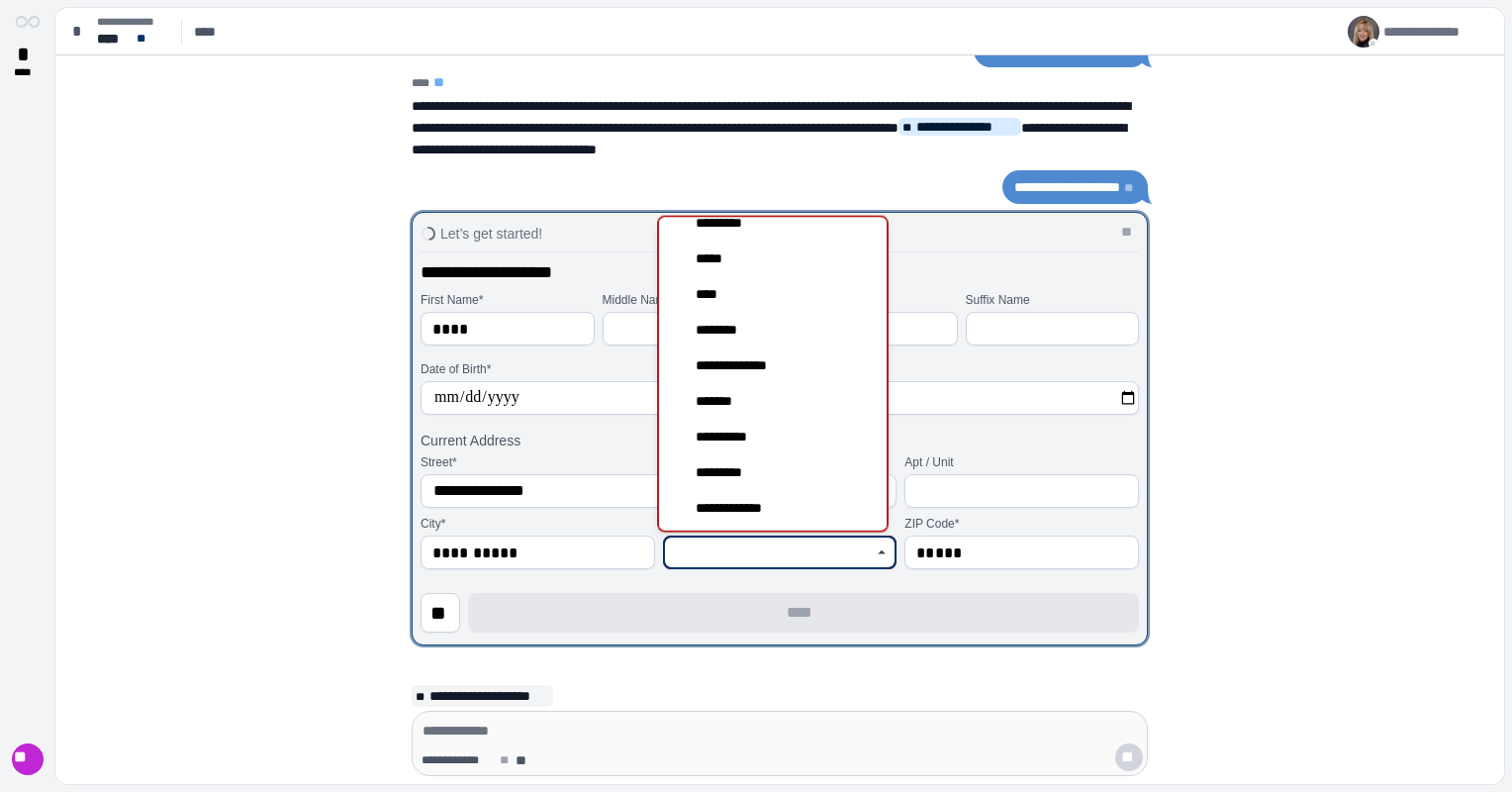 scroll, scrollTop: 1658, scrollLeft: 0, axis: vertical 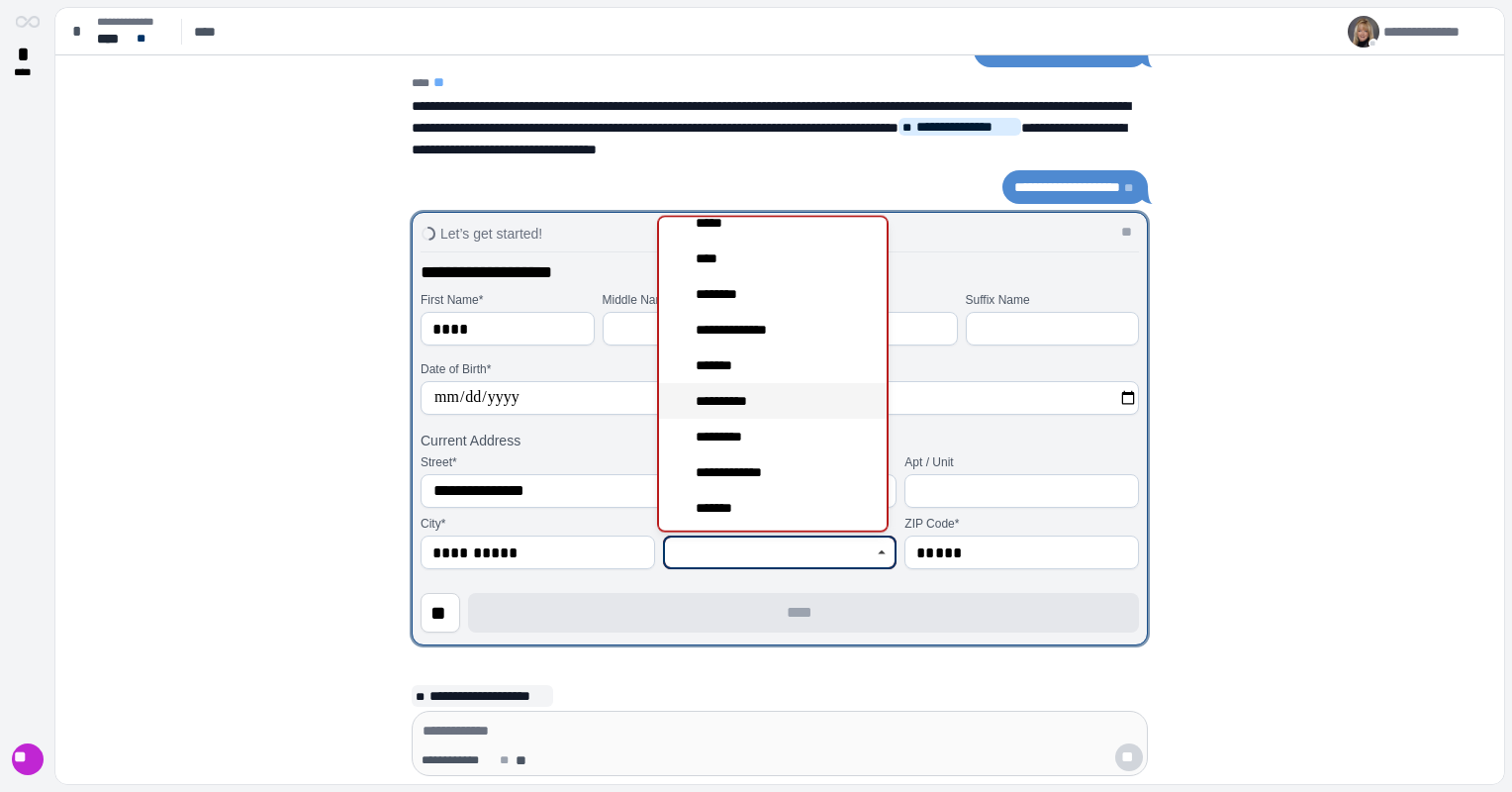 click on "**********" at bounding box center (732, 401) 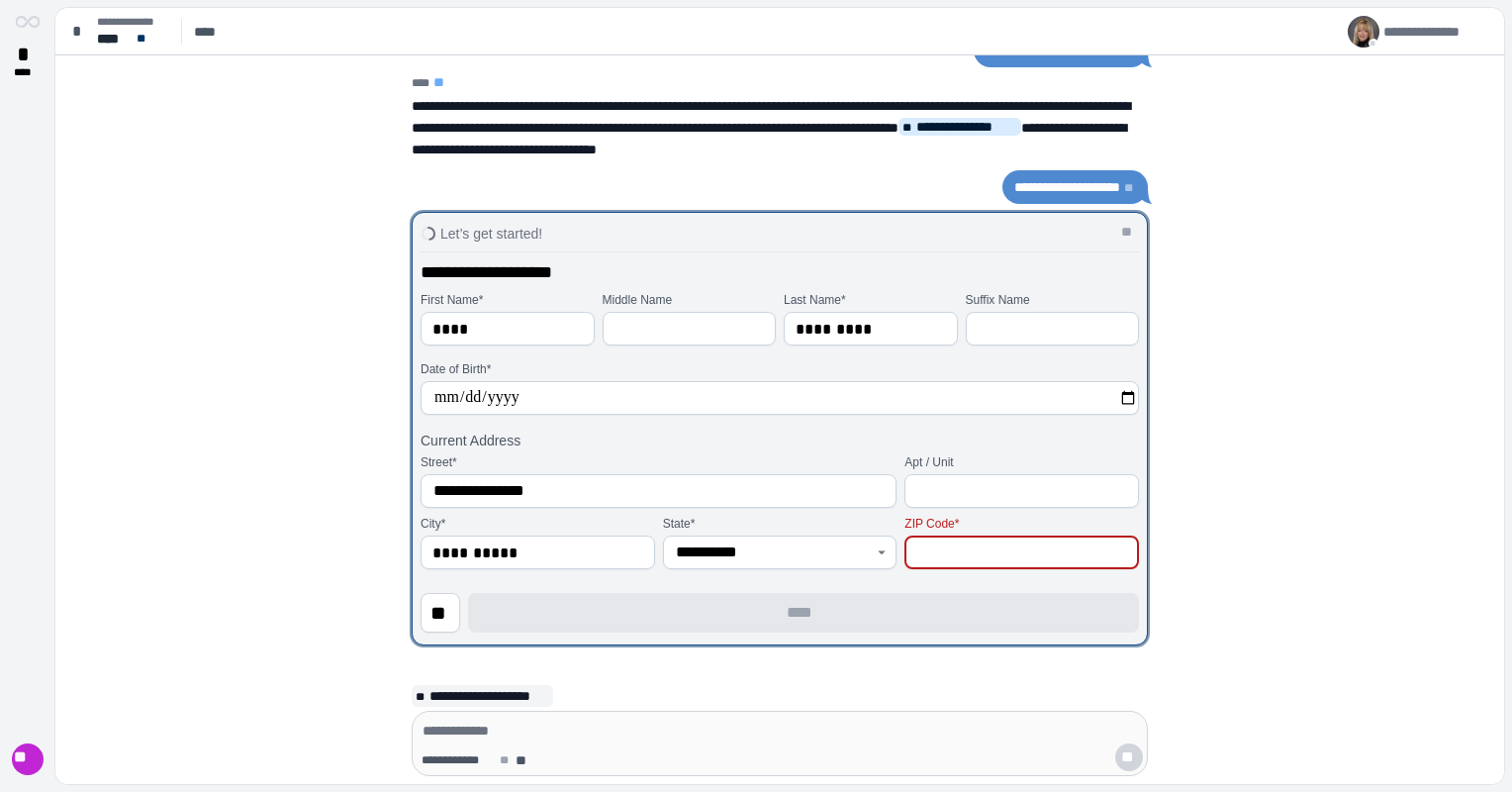 click at bounding box center (1021, 552) 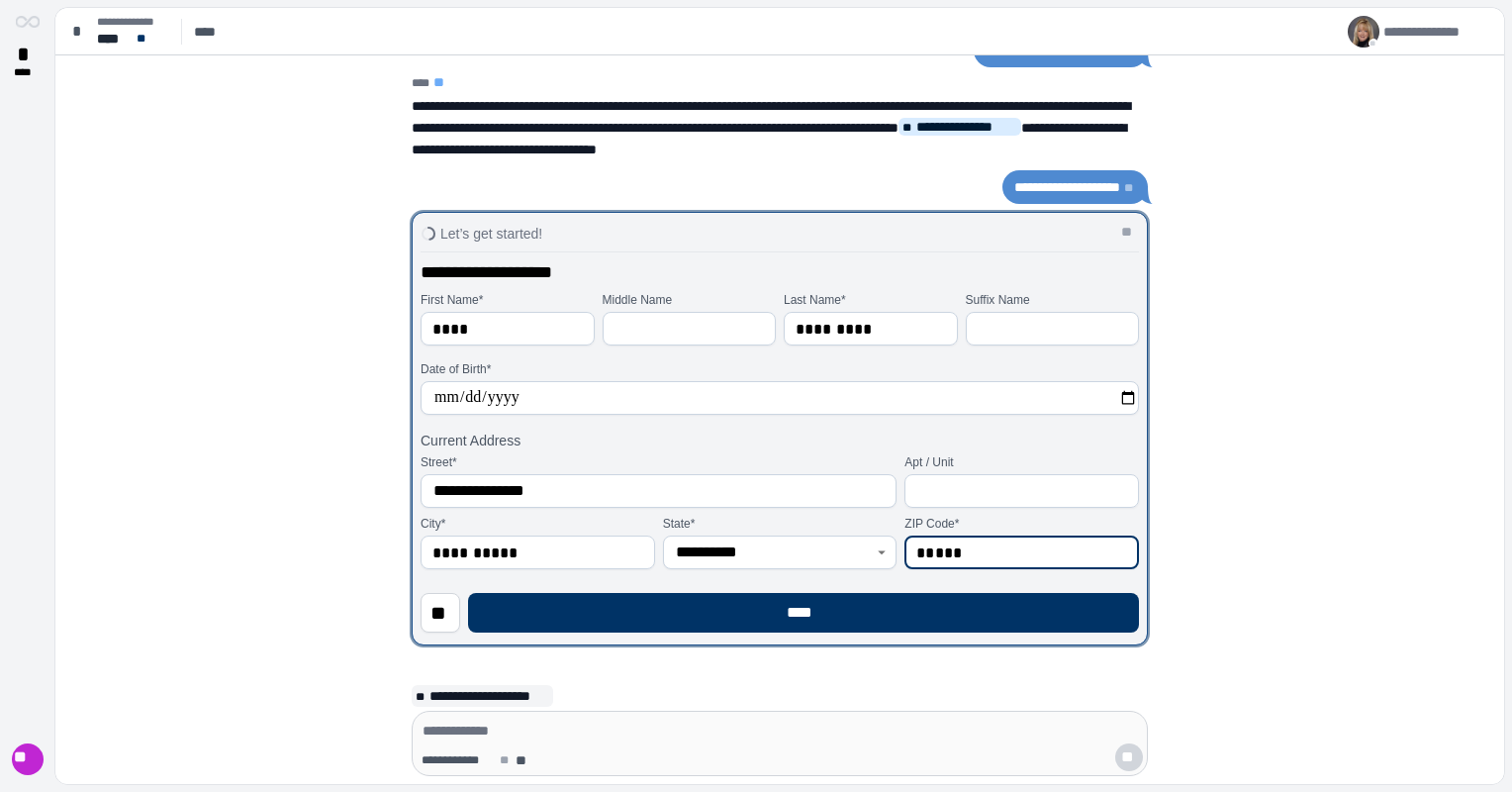 click 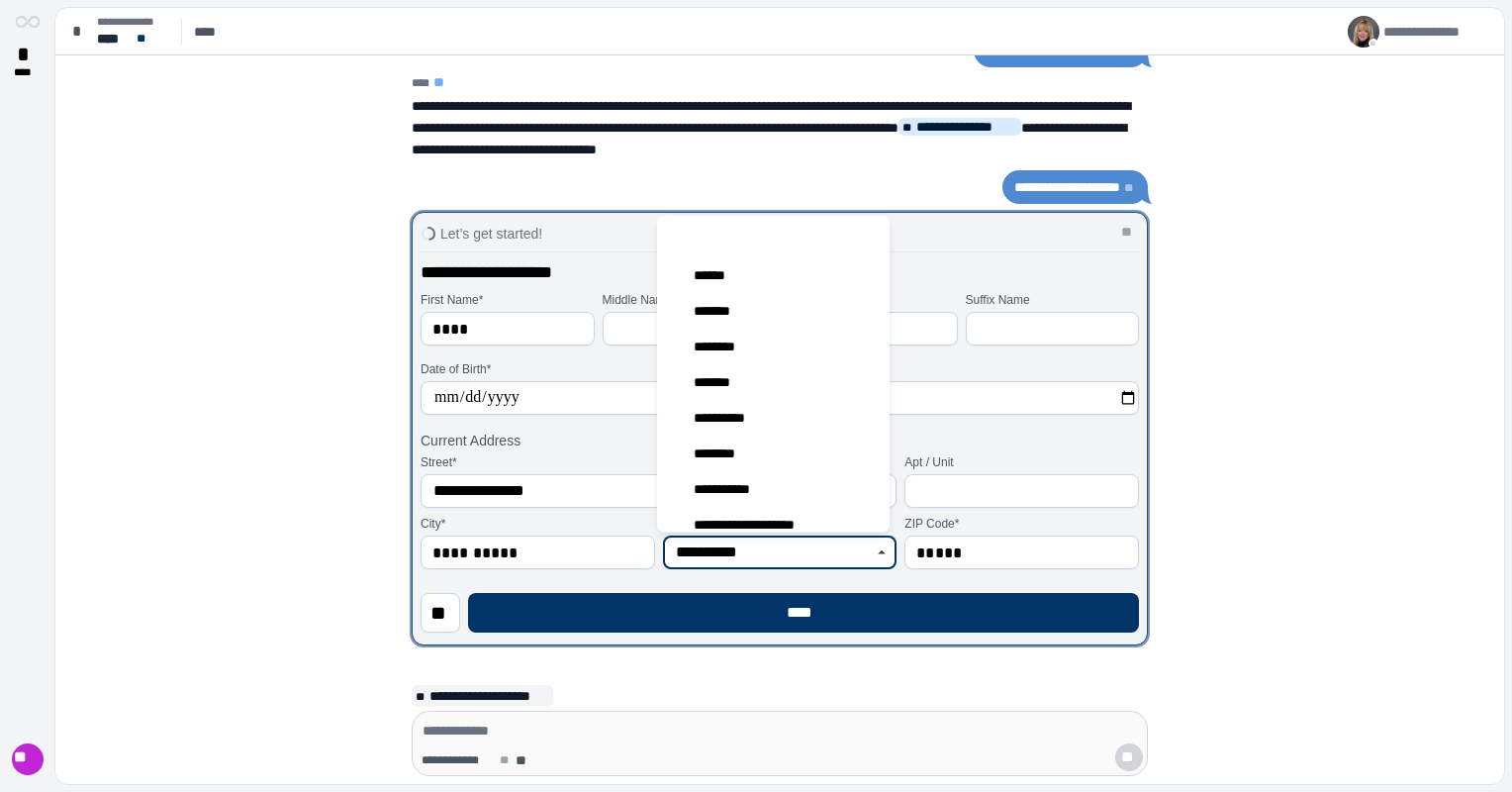 scroll, scrollTop: 1544, scrollLeft: 0, axis: vertical 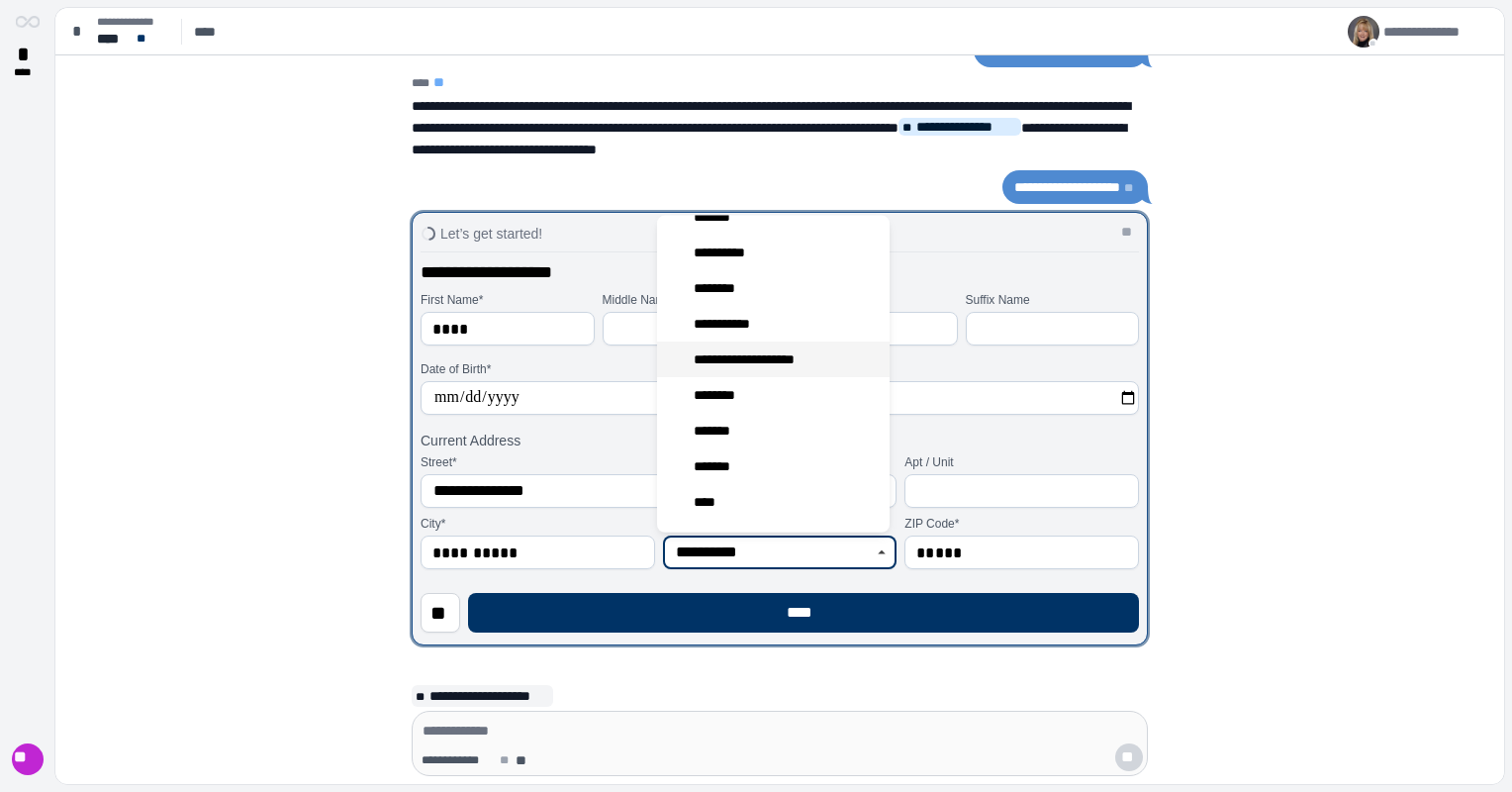 click on "**********" at bounding box center [773, 359] 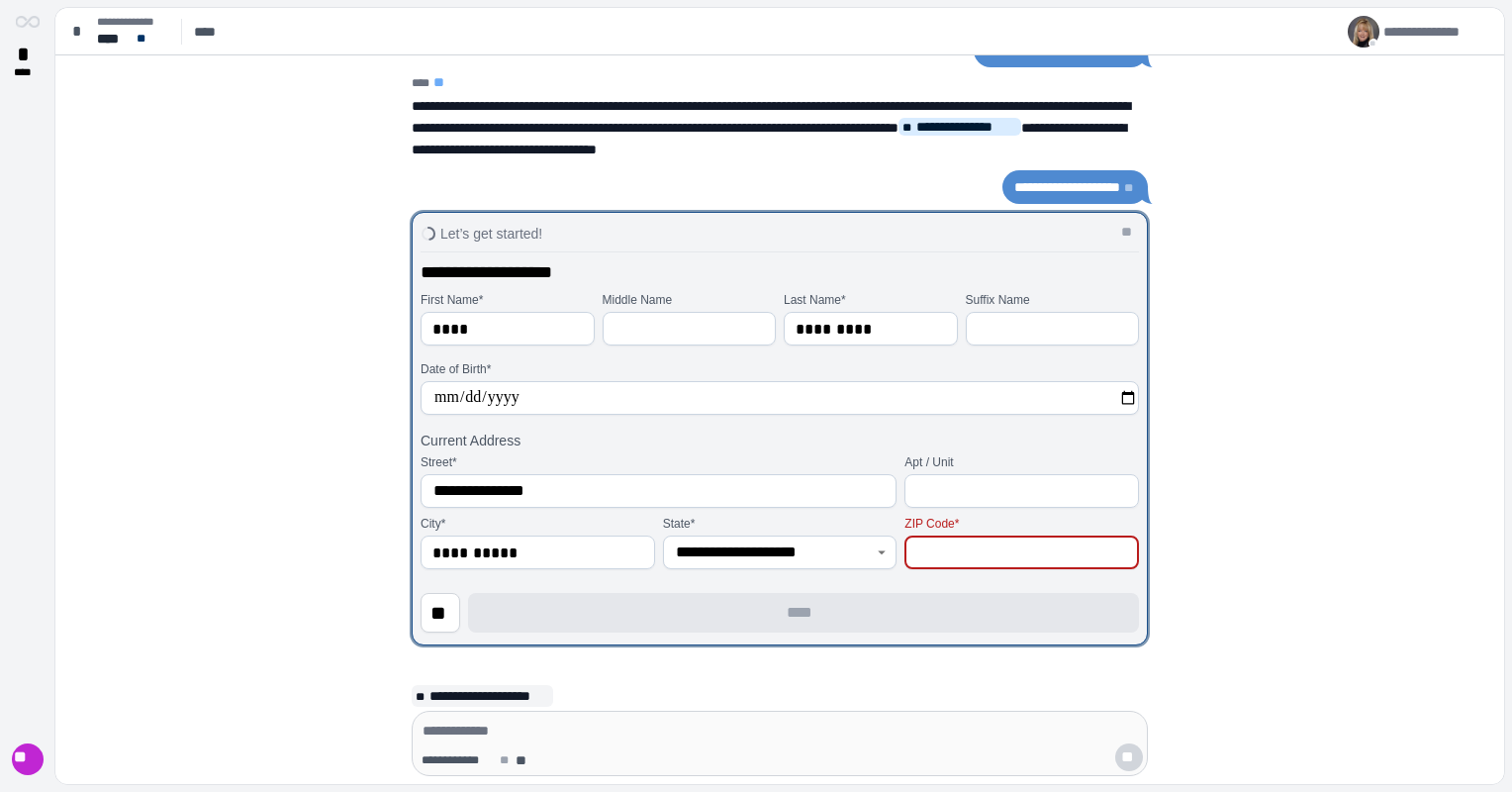 click on "Date of Birth  *" at bounding box center (780, 369) 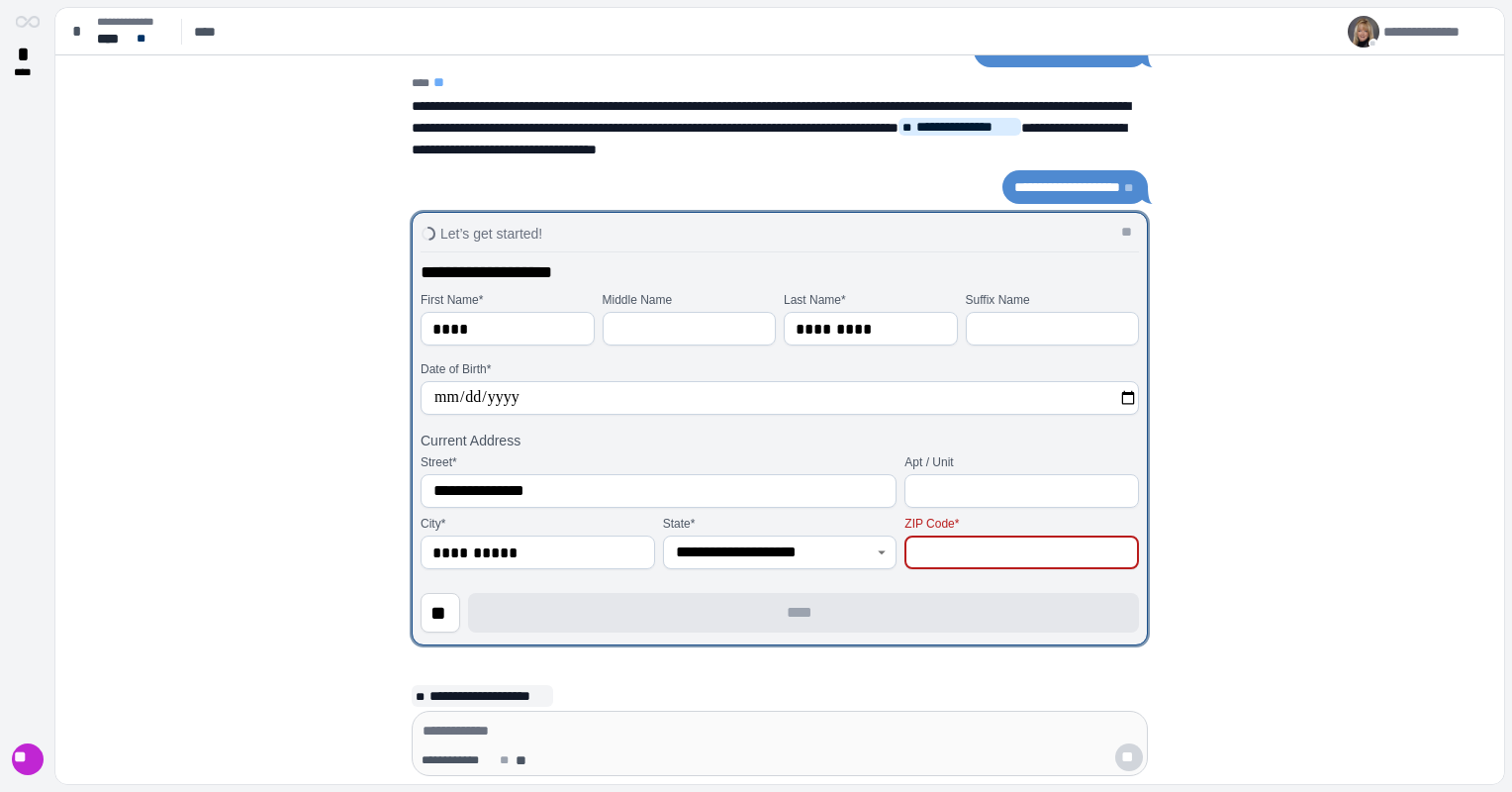 click at bounding box center (1021, 552) 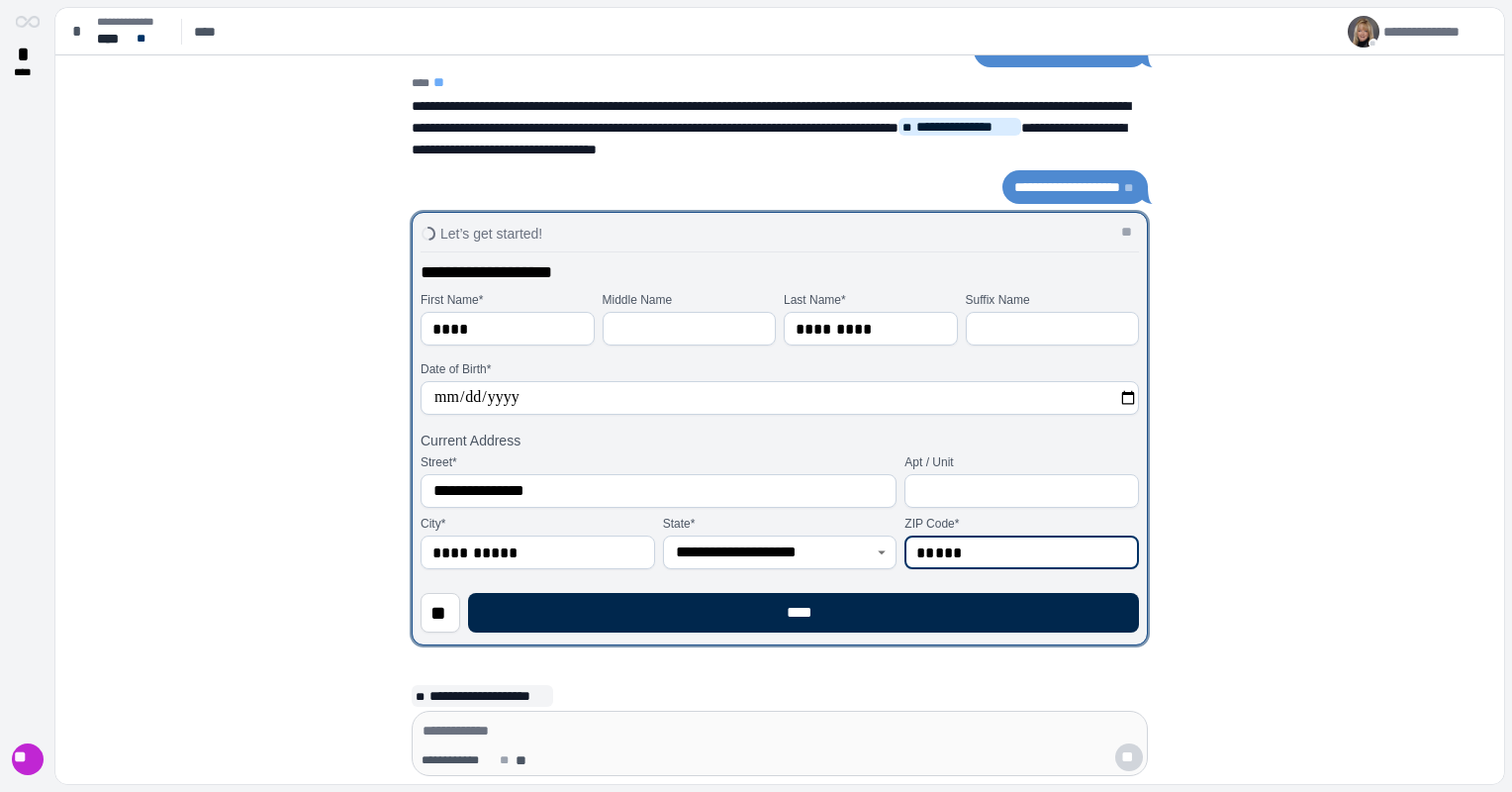 type on "*****" 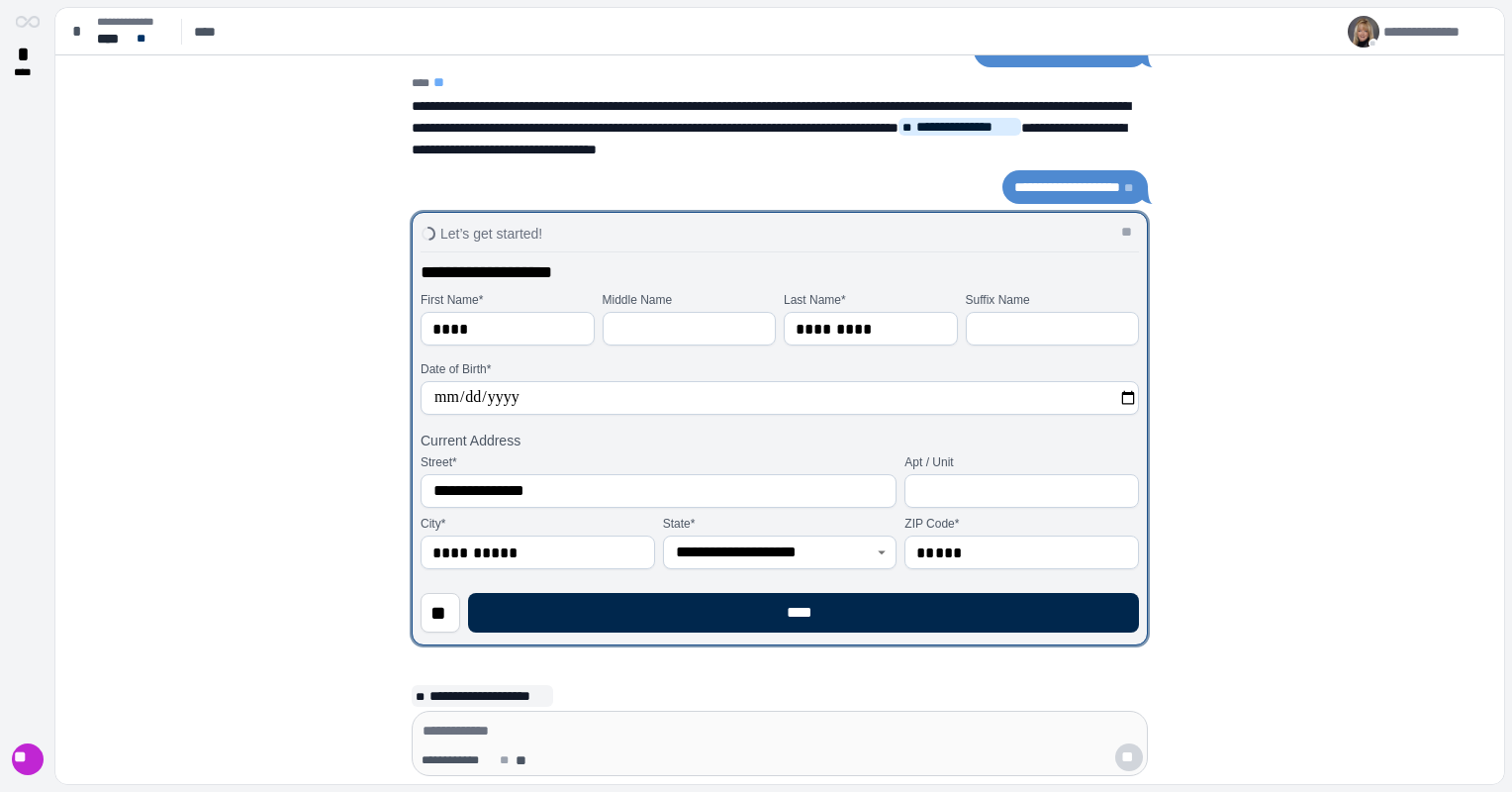 click on "****" at bounding box center [803, 613] 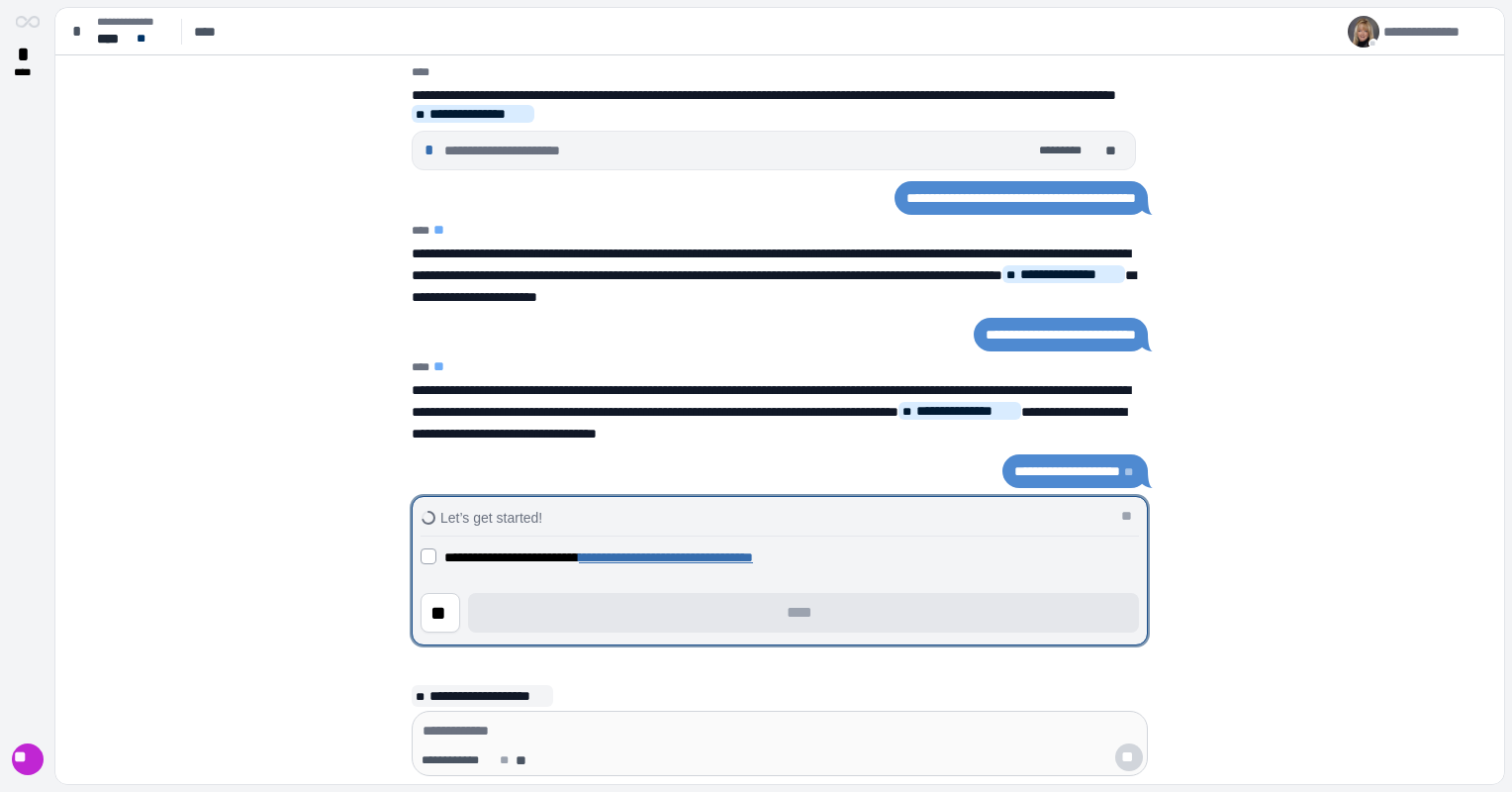 click on "**********" at bounding box center [780, 588] 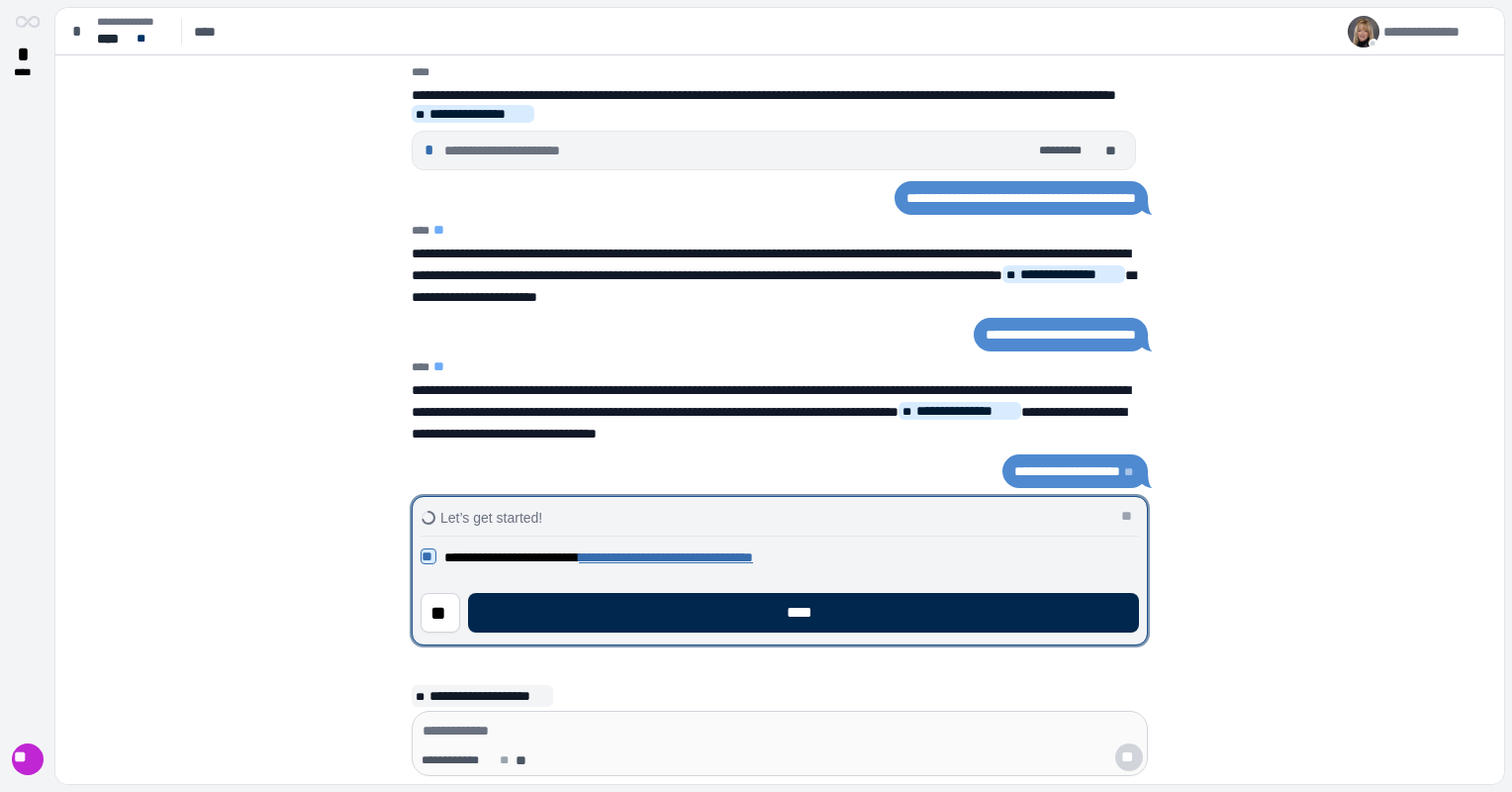 click on "****" at bounding box center (803, 613) 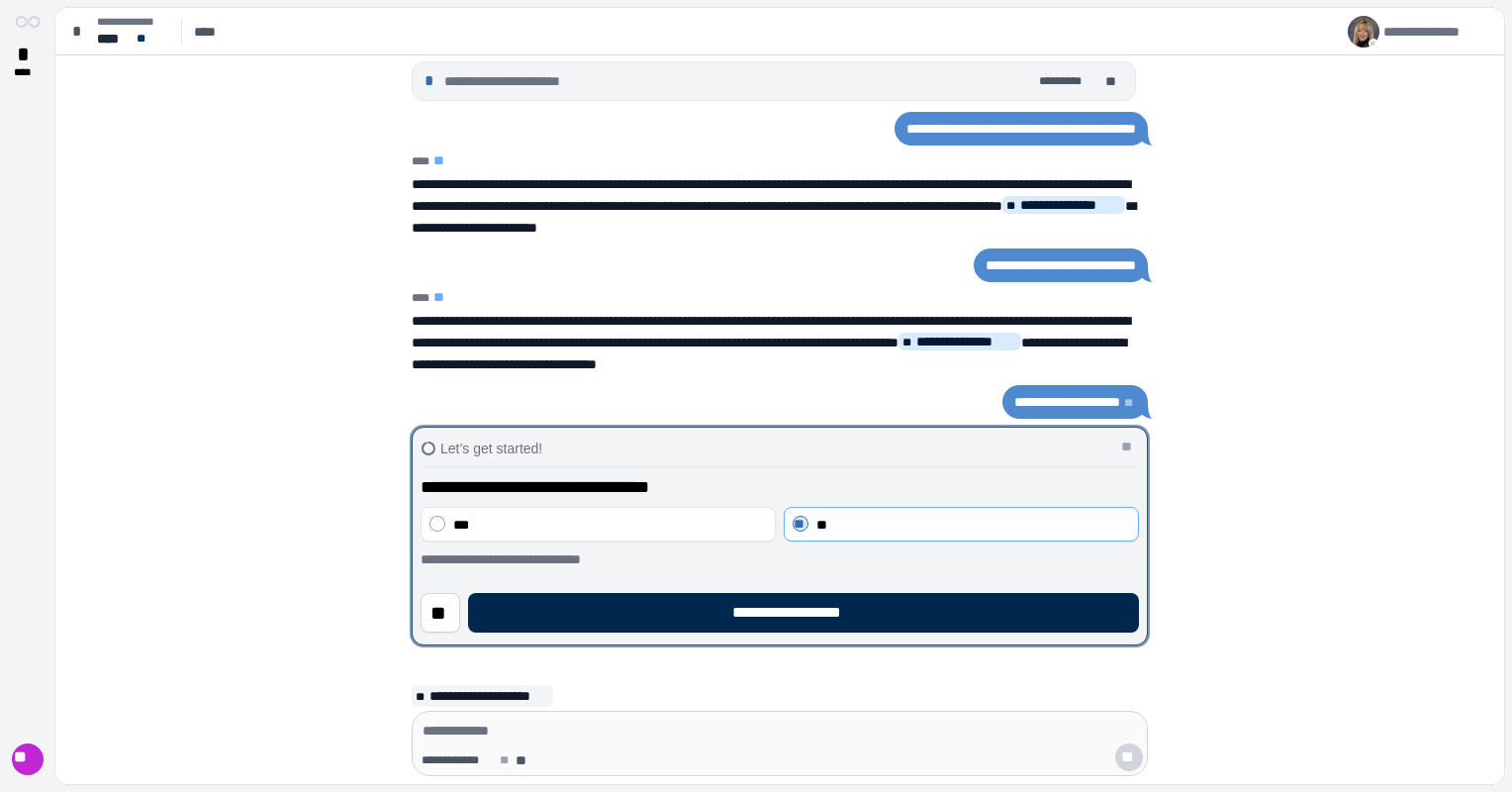 click on "**********" at bounding box center [803, 613] 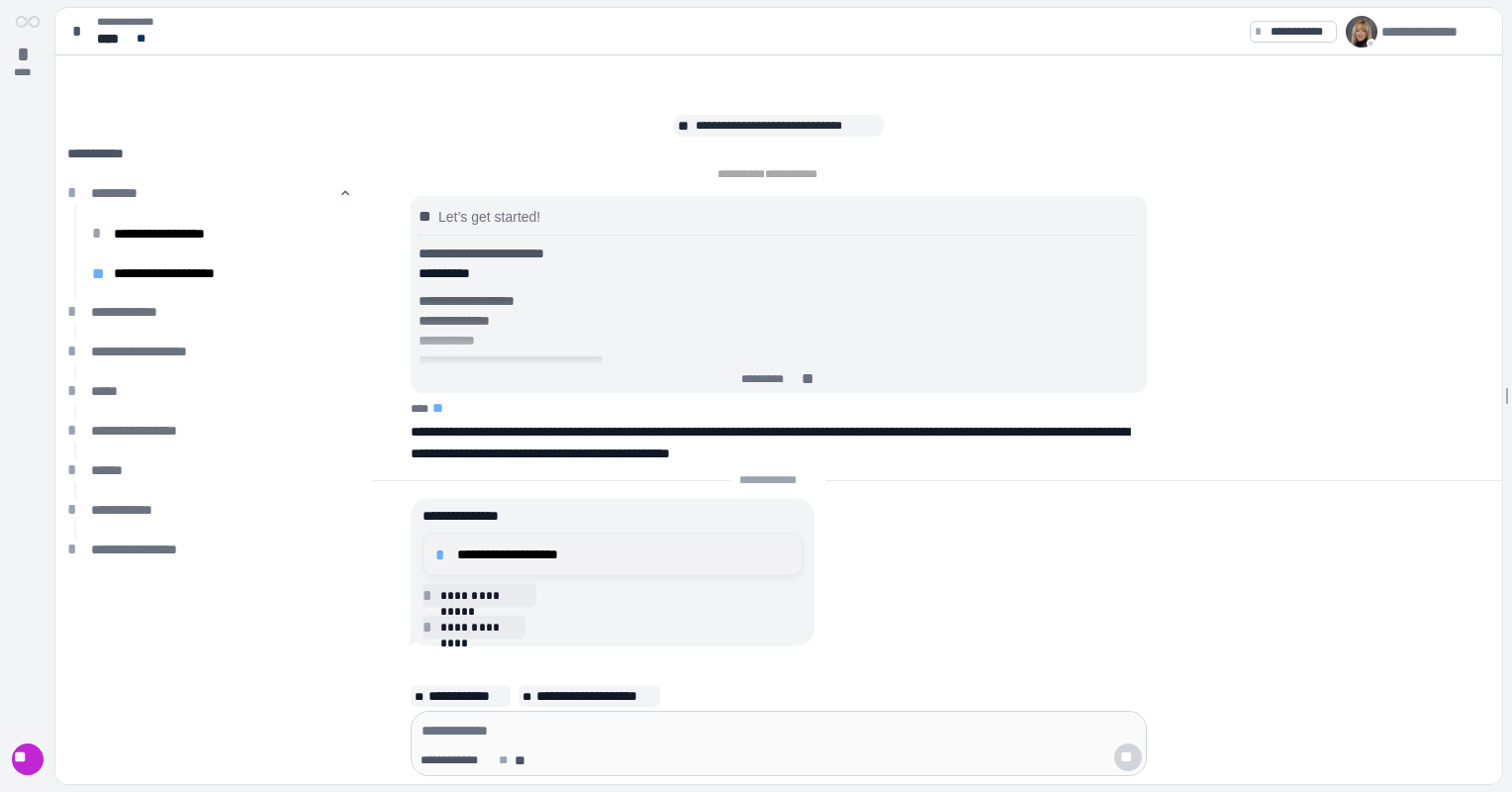 click on "**********" at bounding box center [623, 554] 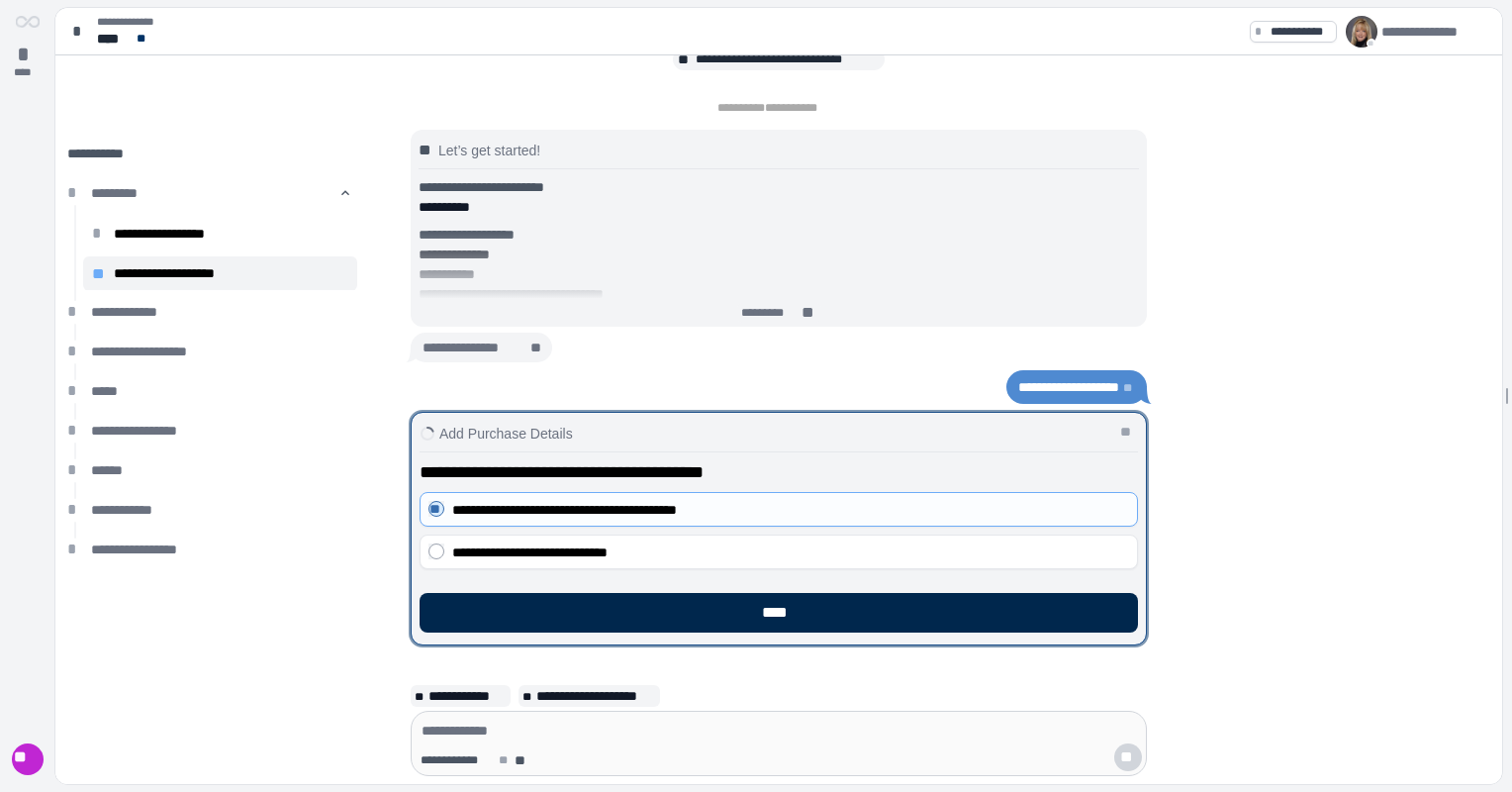 click on "****" at bounding box center (779, 613) 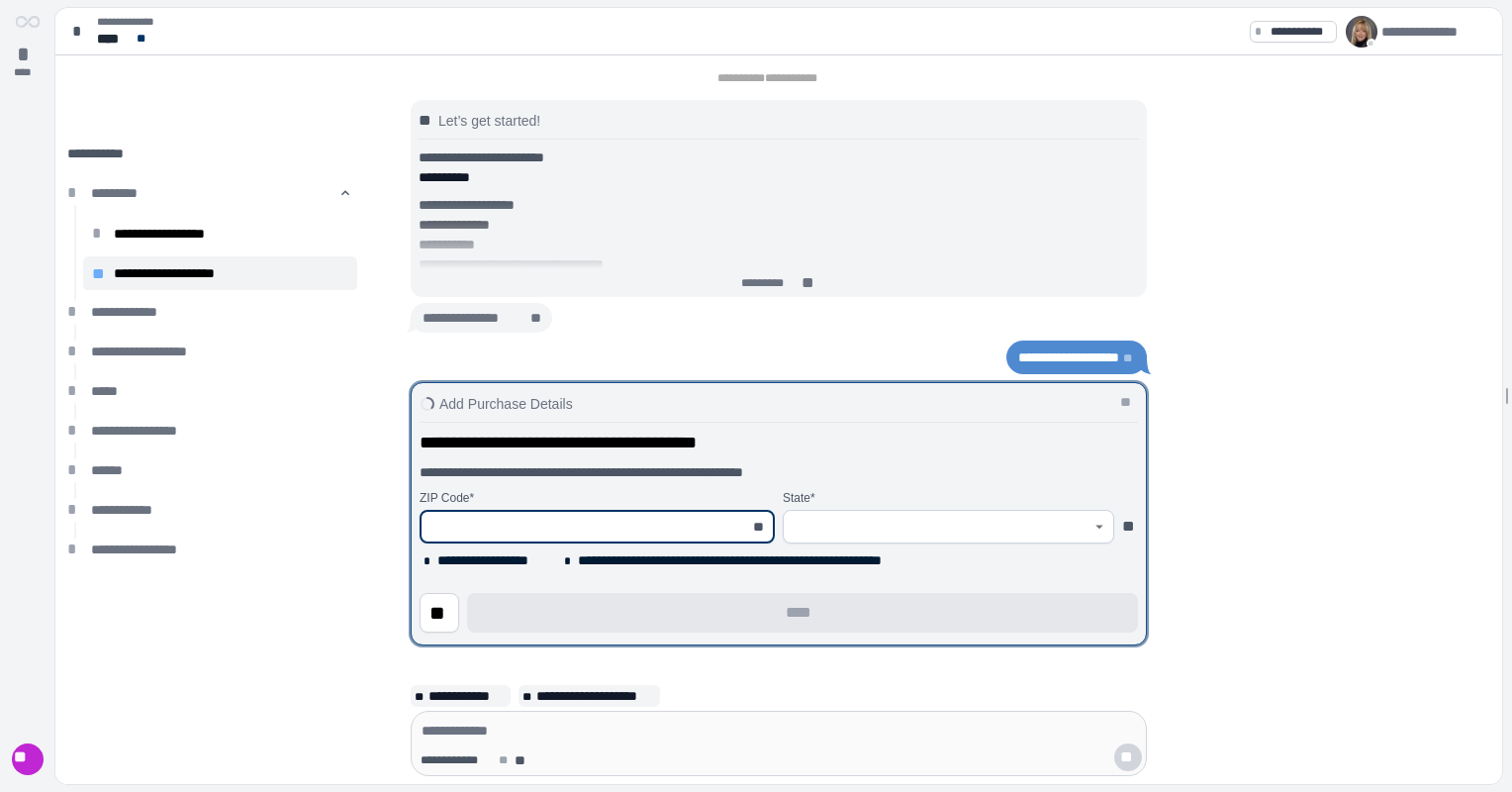 click at bounding box center (586, 527) 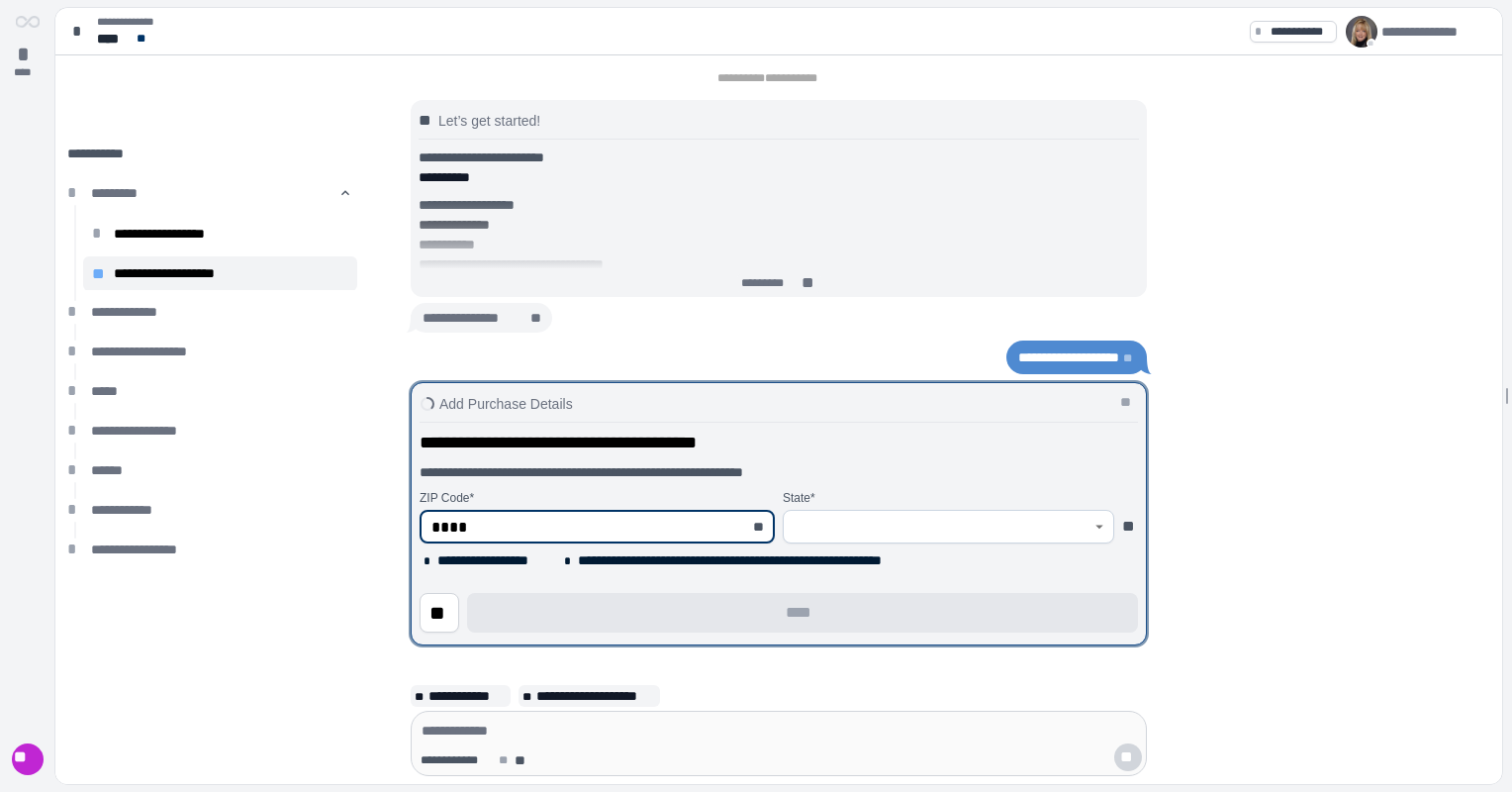 type on "*****" 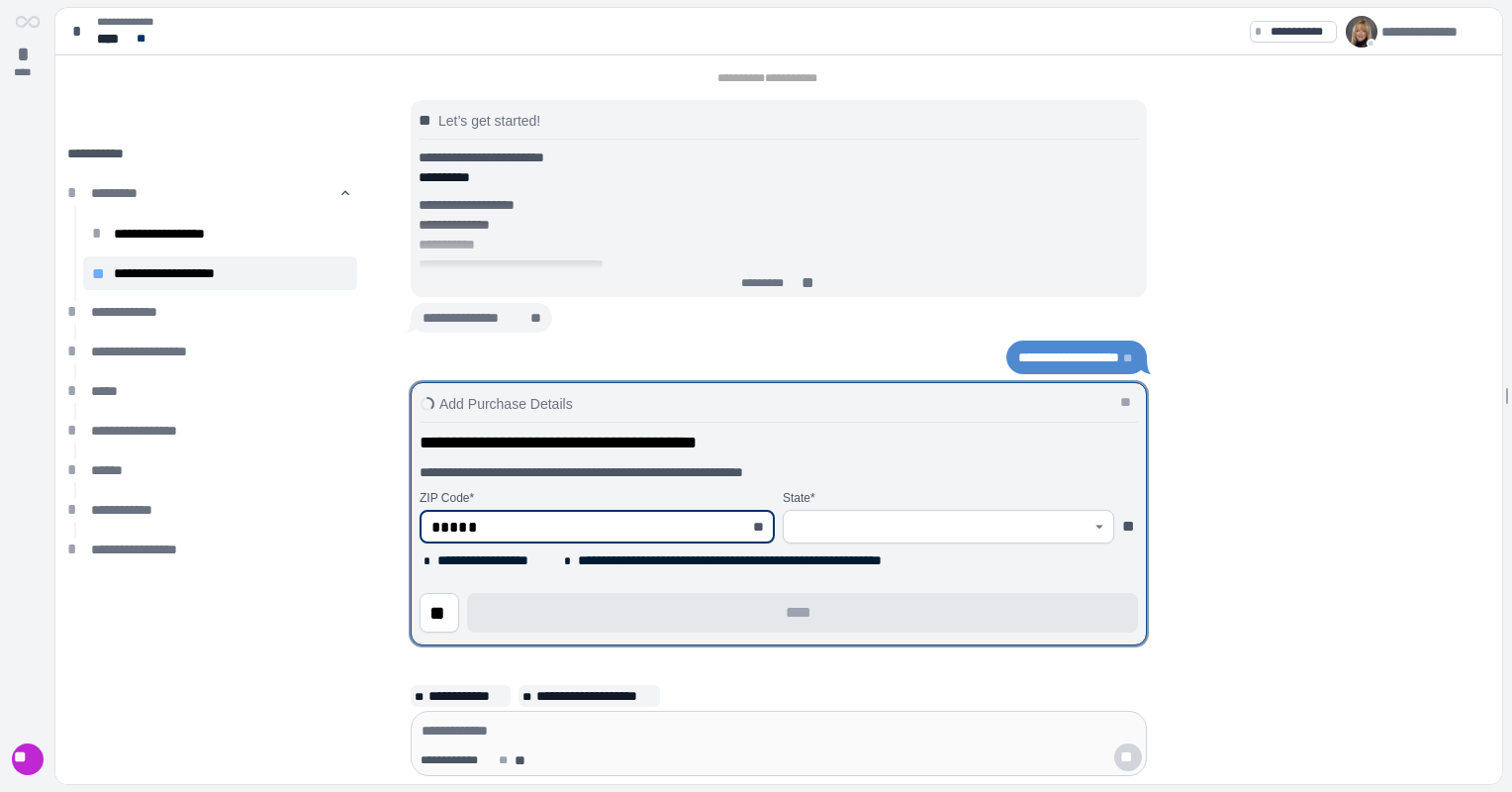 type on "********" 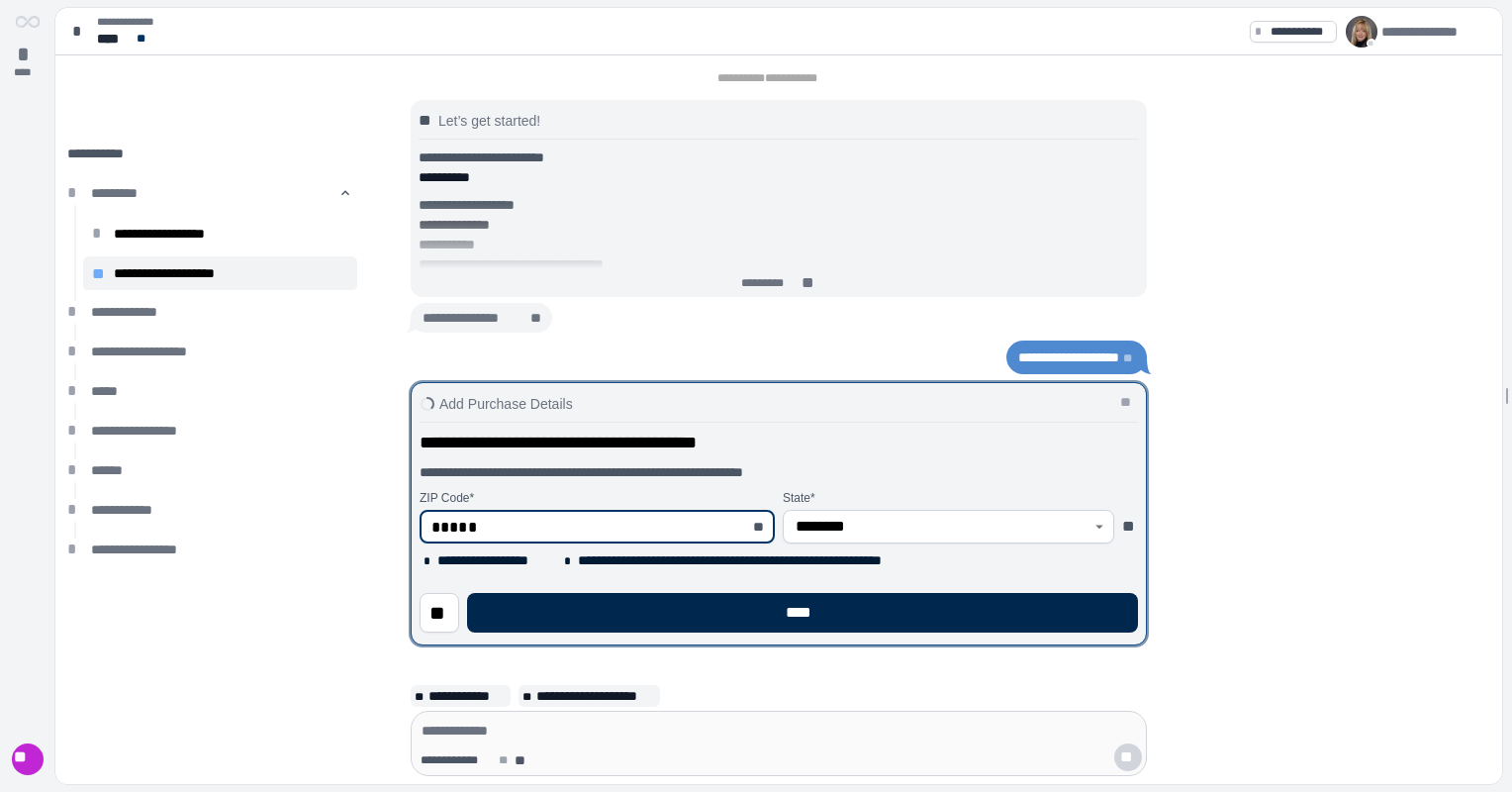 type on "*****" 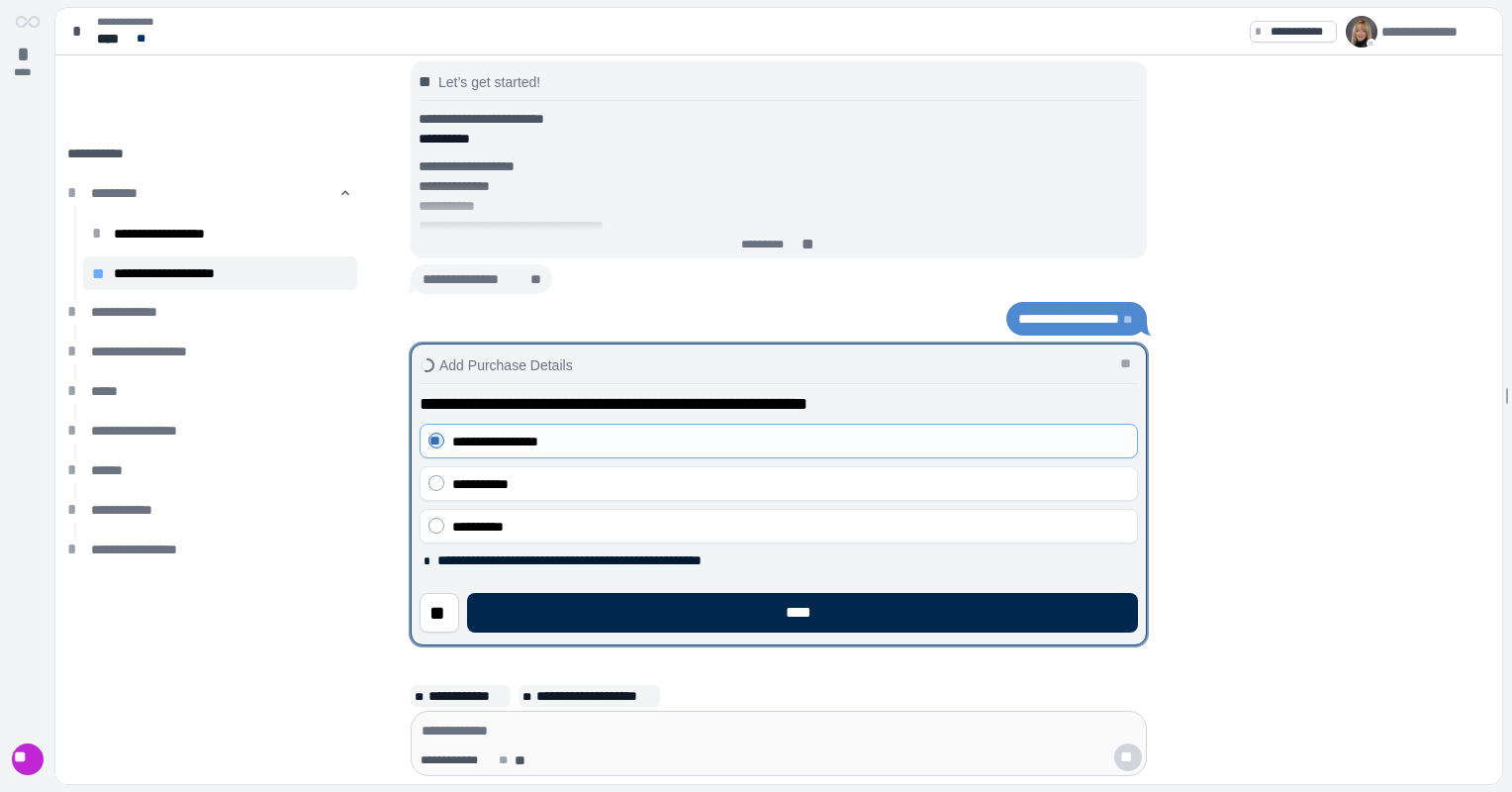 click on "****" at bounding box center [803, 613] 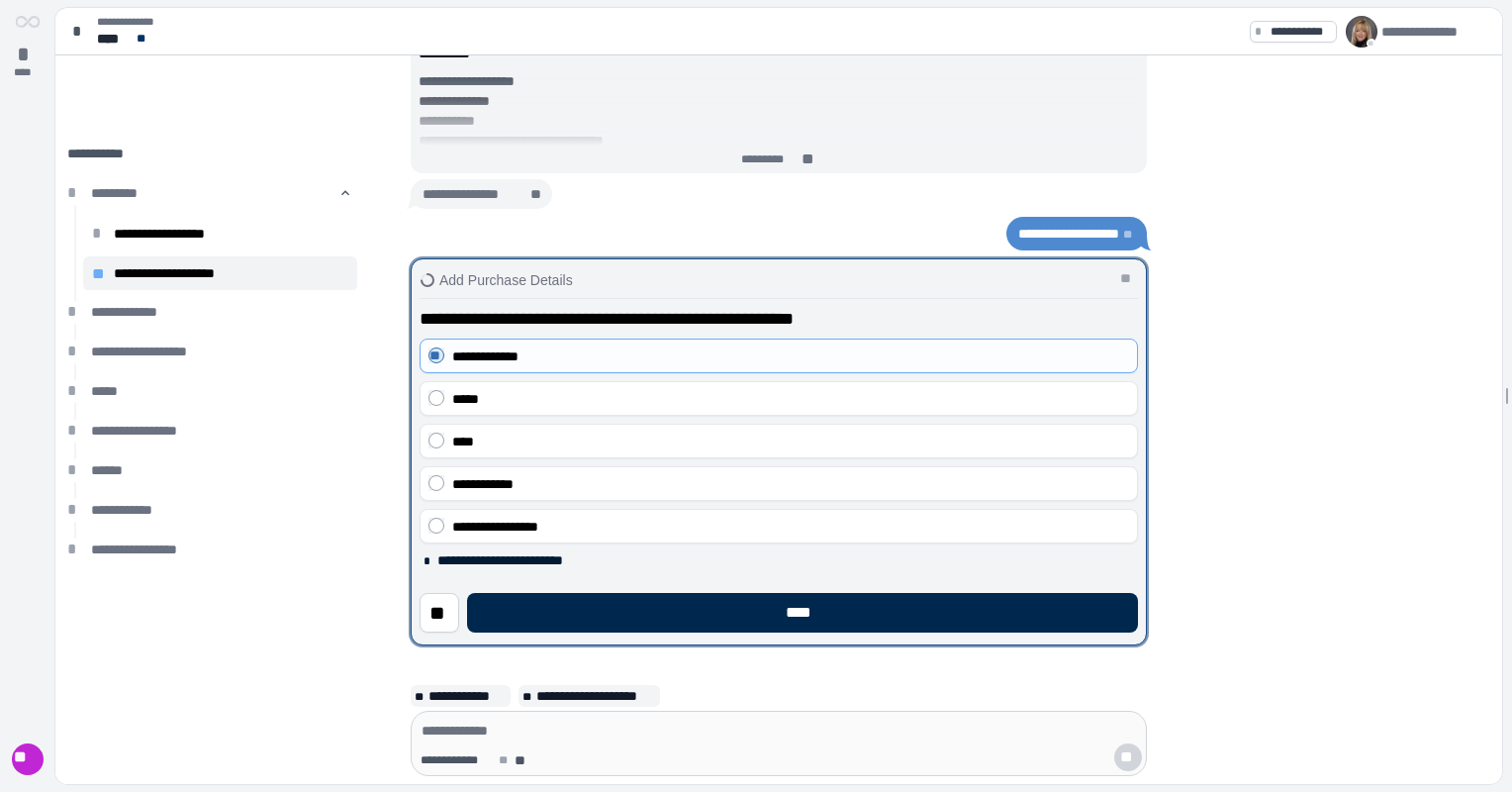 click on "****" at bounding box center [803, 613] 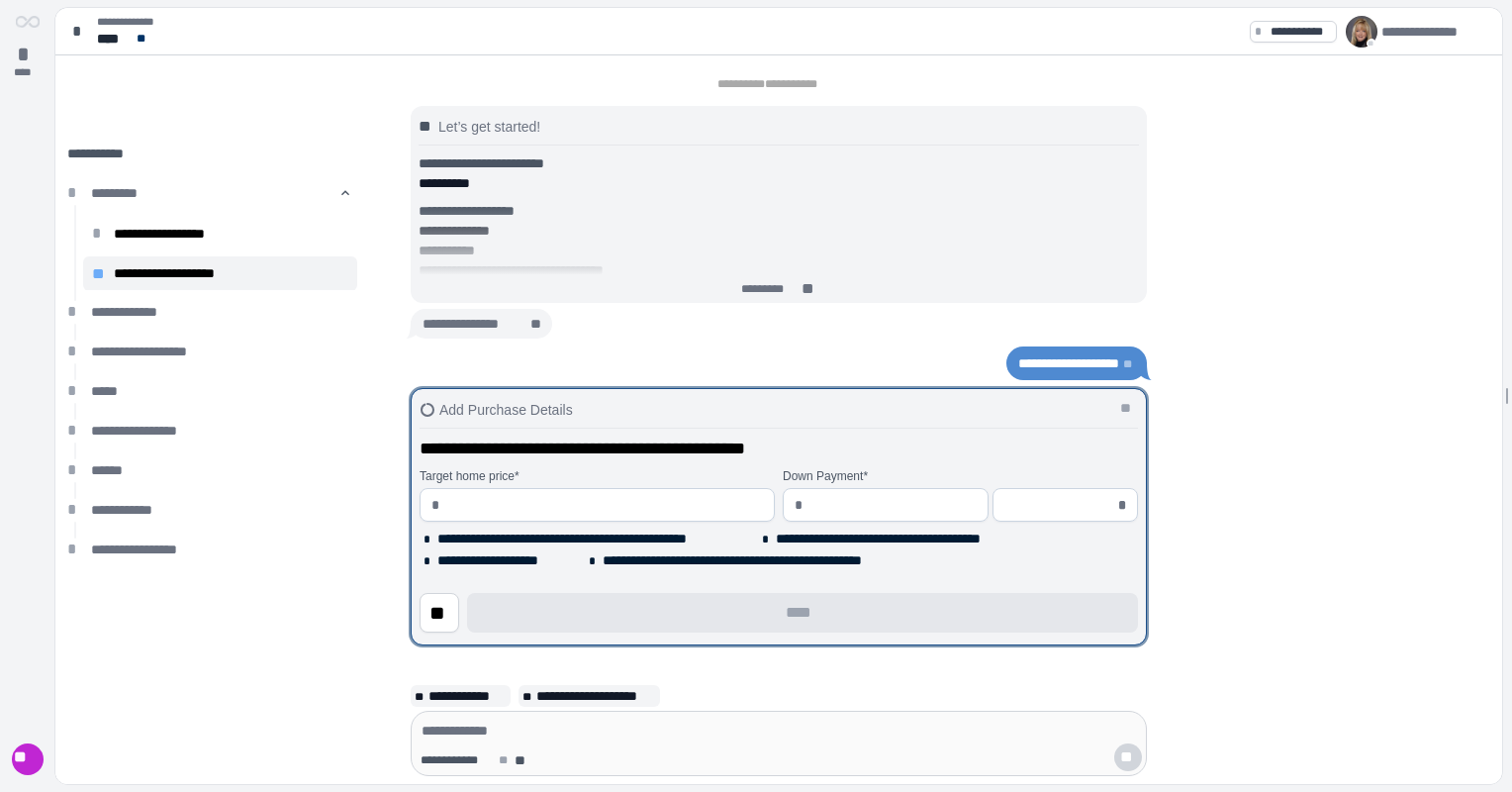 click at bounding box center [605, 505] 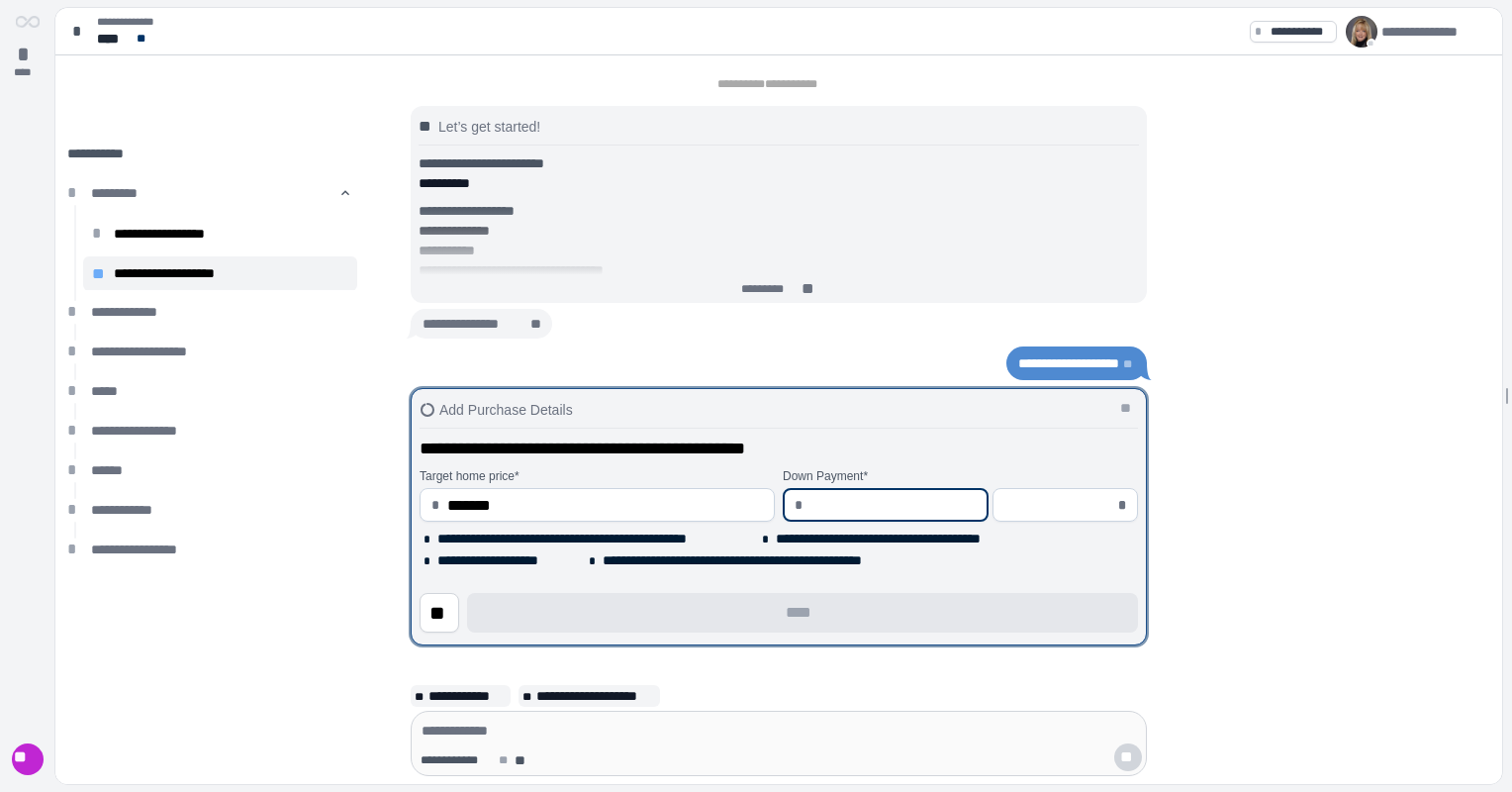 type on "**********" 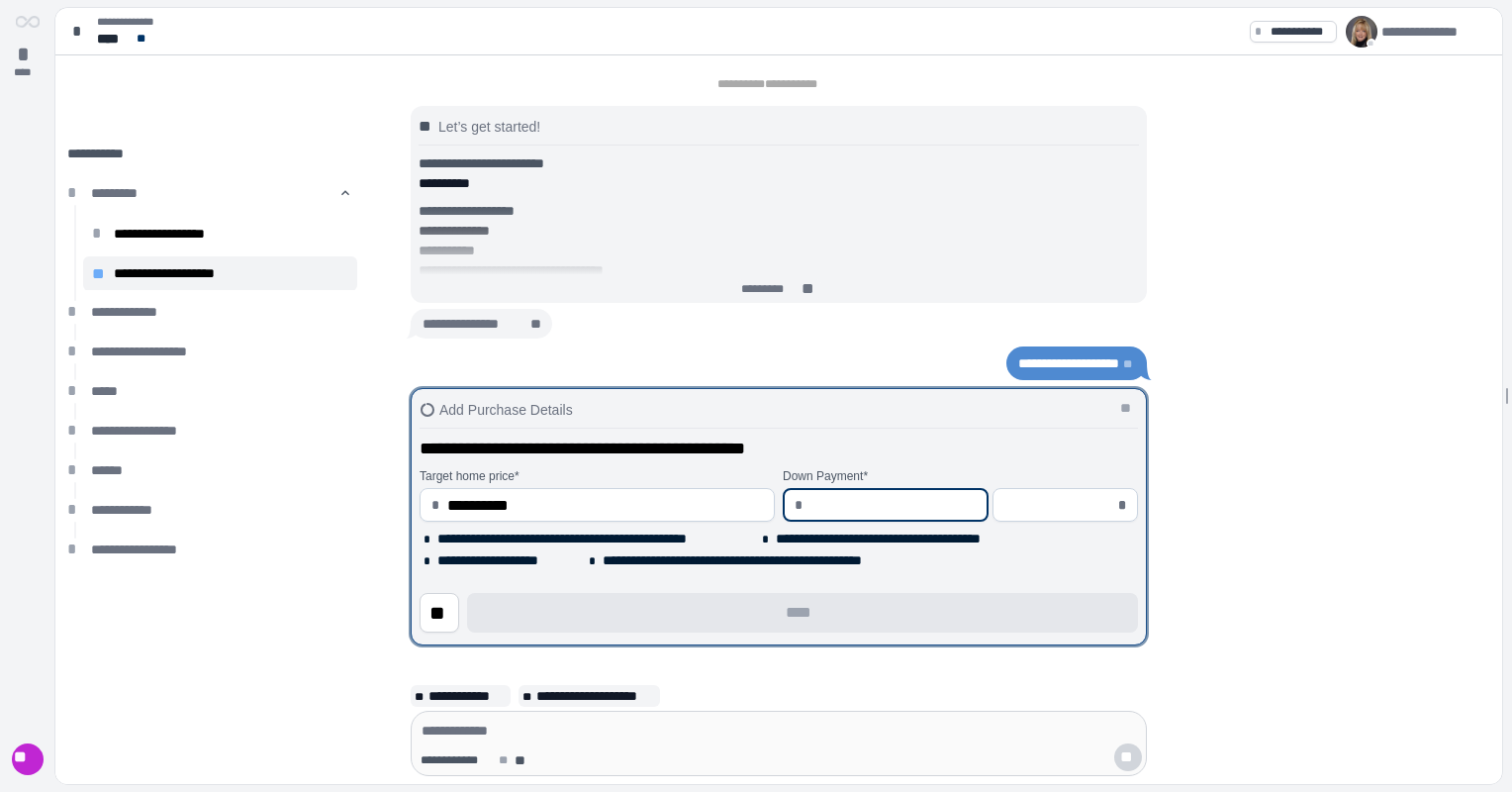 click at bounding box center [894, 505] 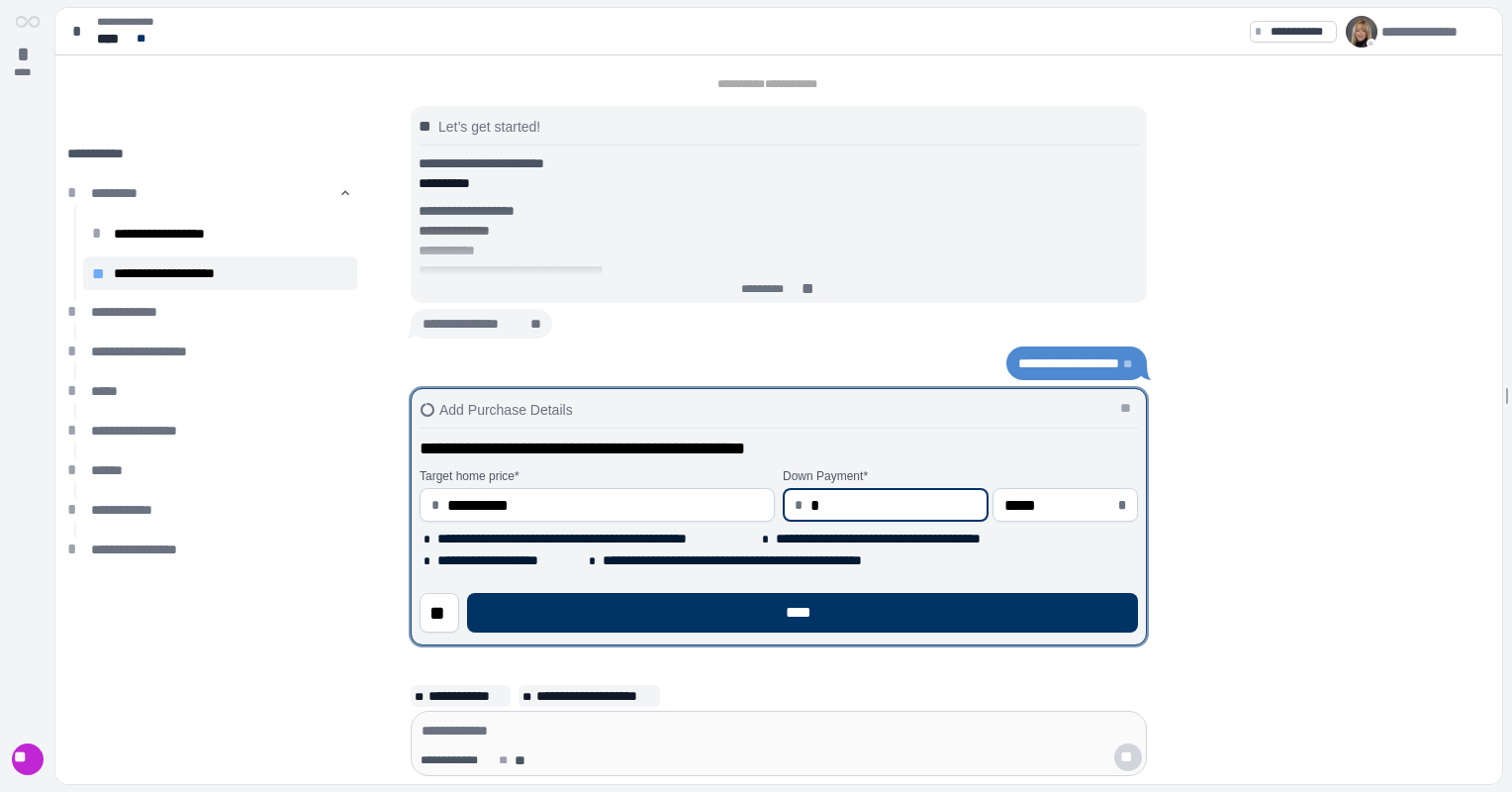 type on "**" 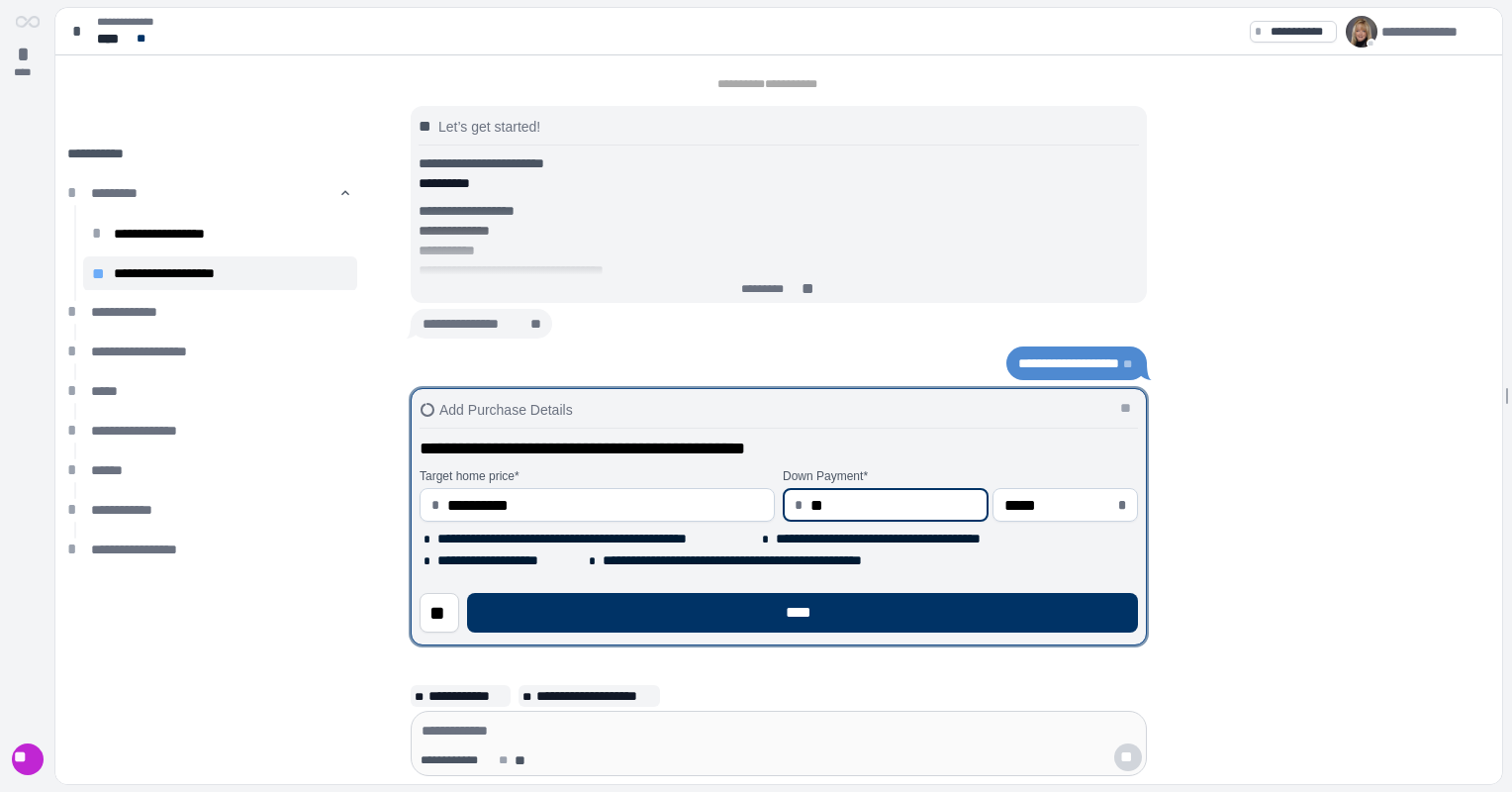 type on "***" 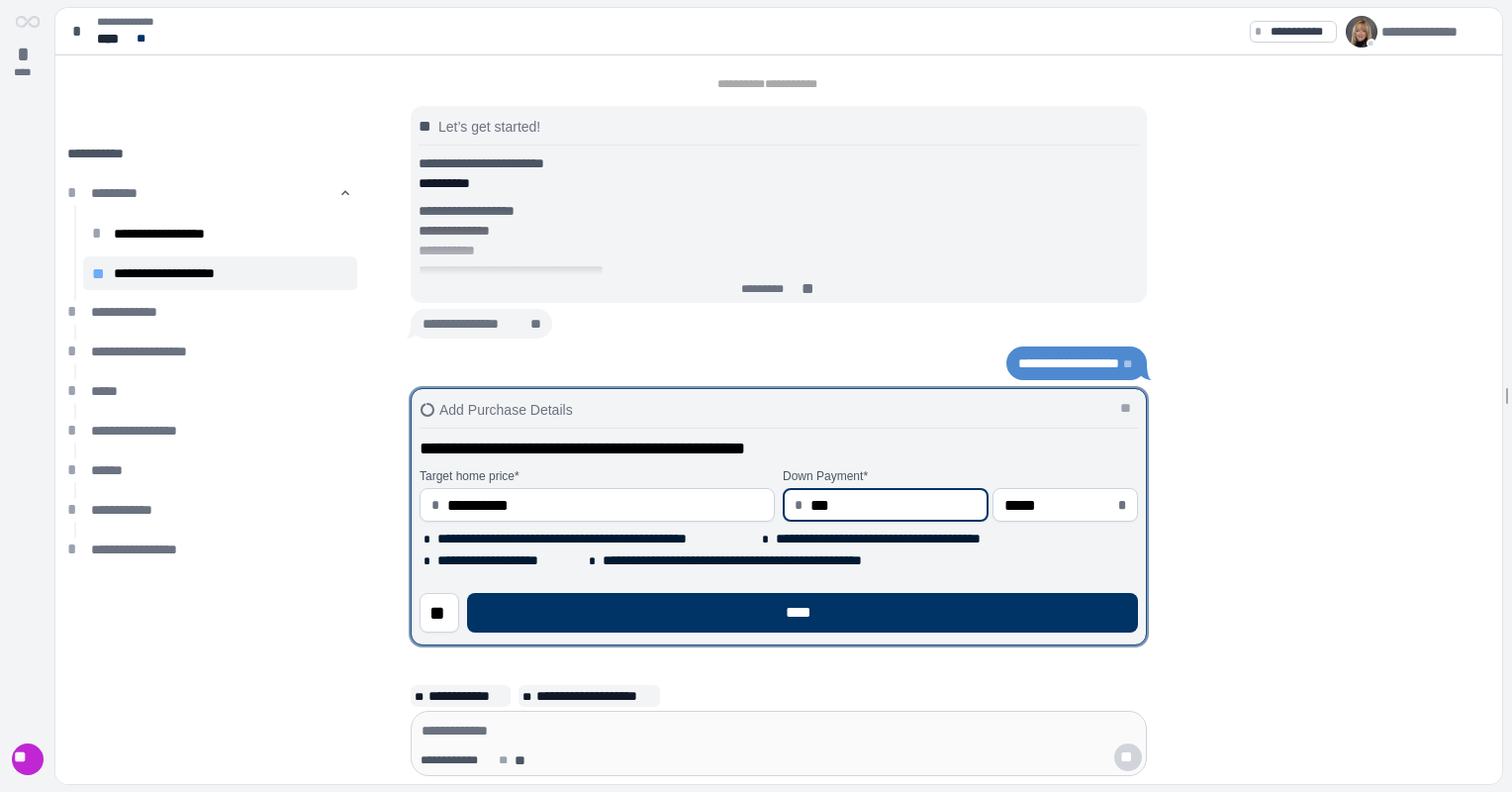 type on "*****" 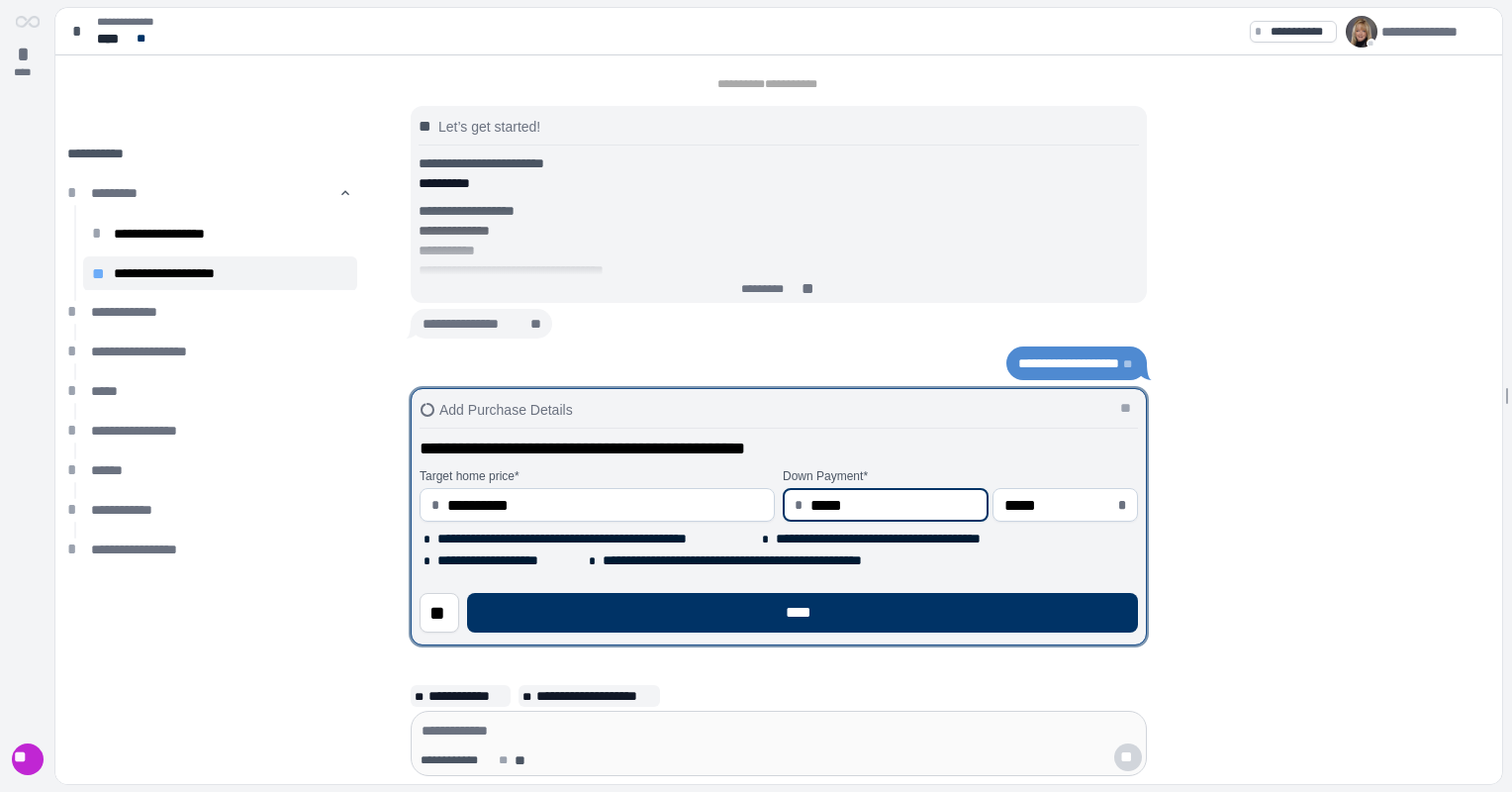 type on "******" 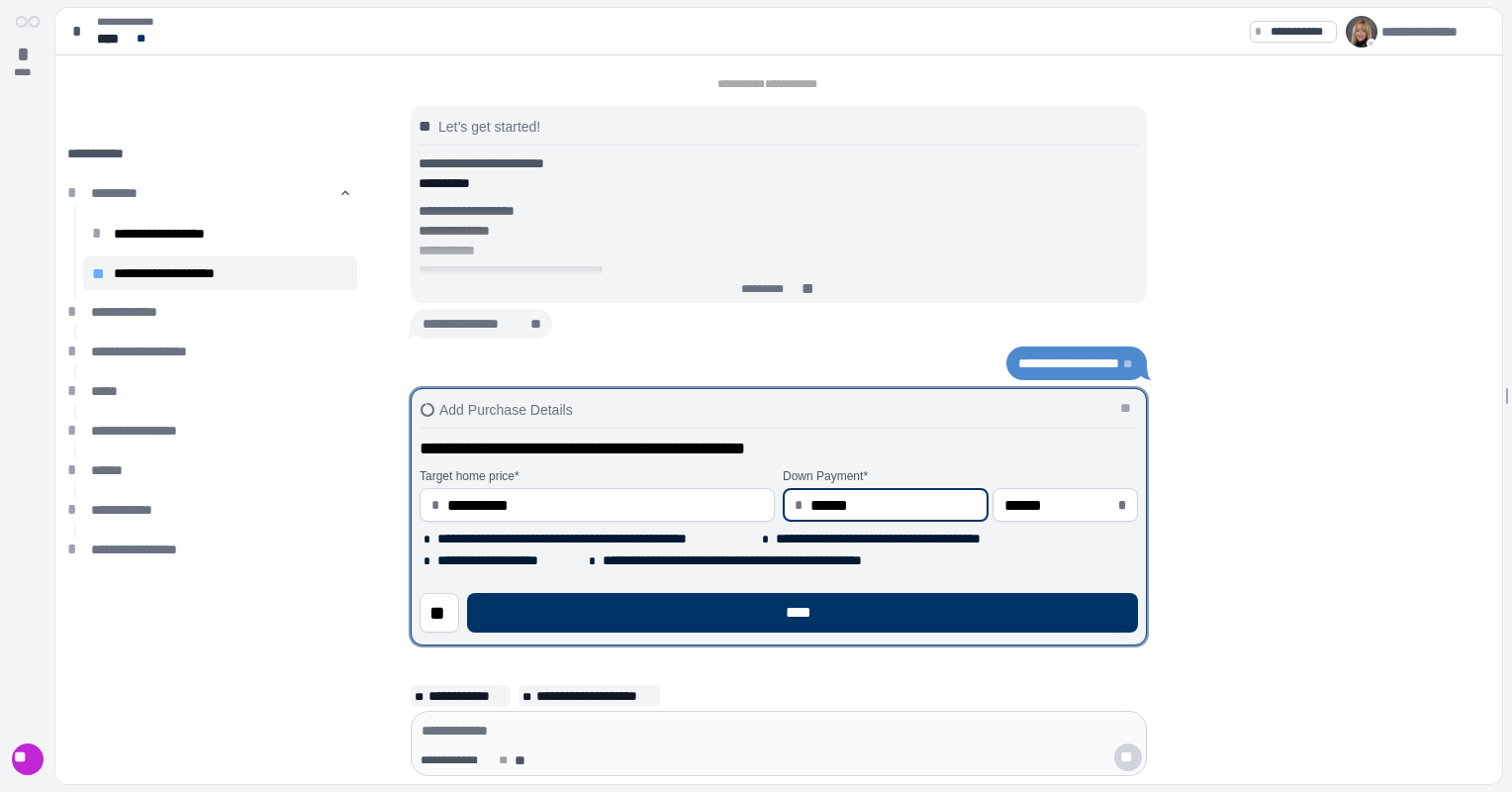drag, startPoint x: 869, startPoint y: 499, endPoint x: 792, endPoint y: 500, distance: 77.00649 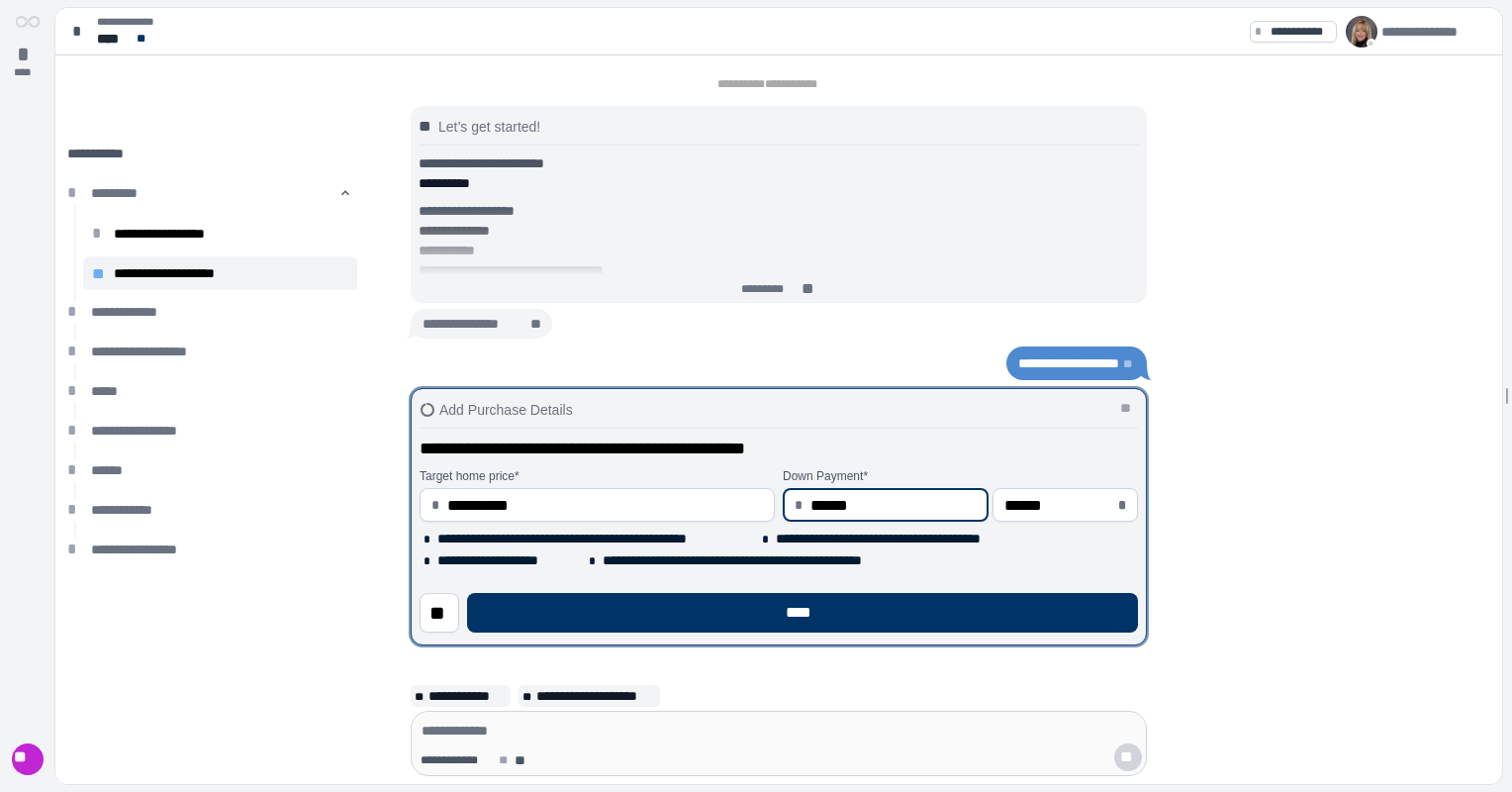 type on "*" 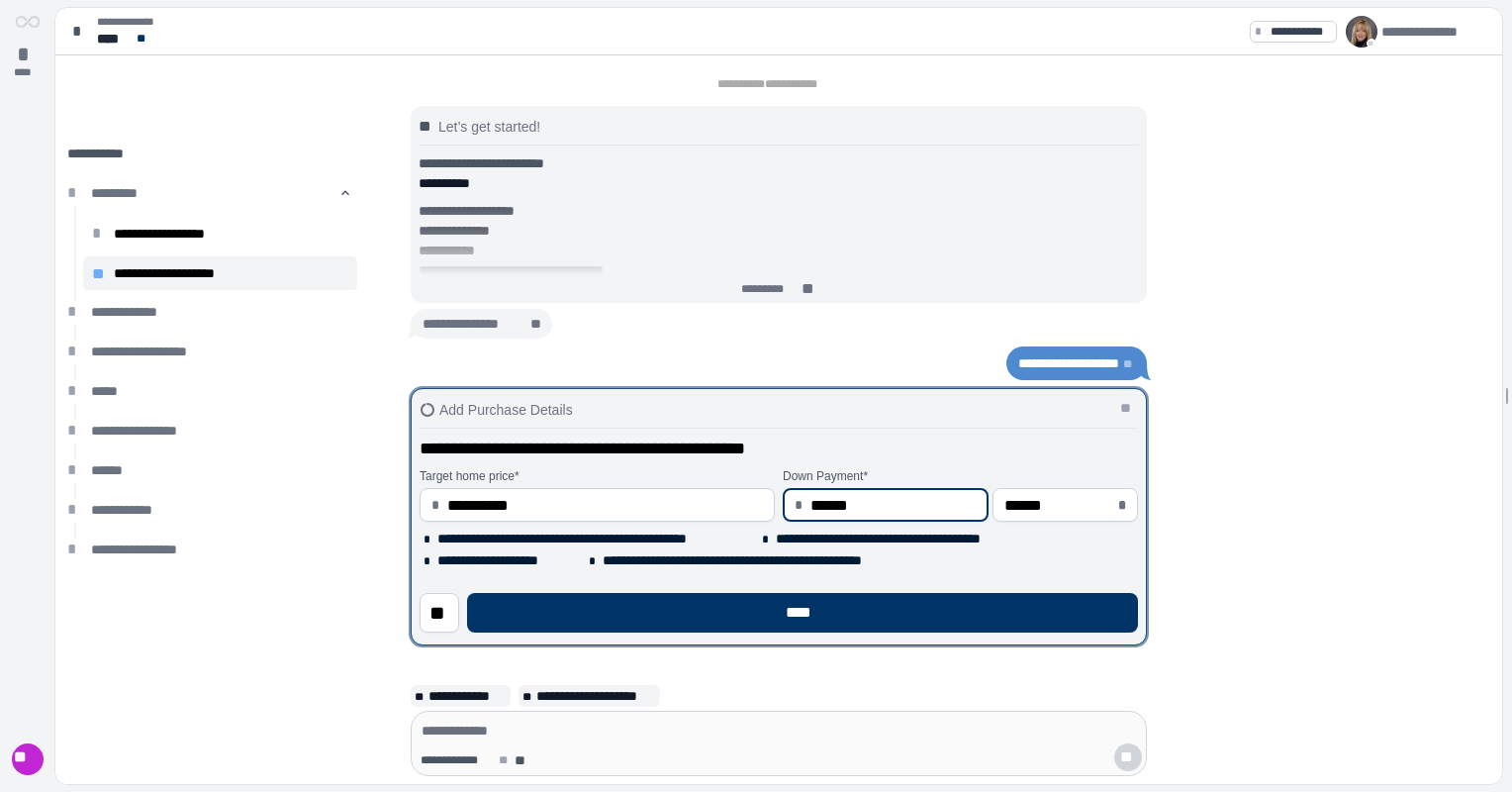 type on "*****" 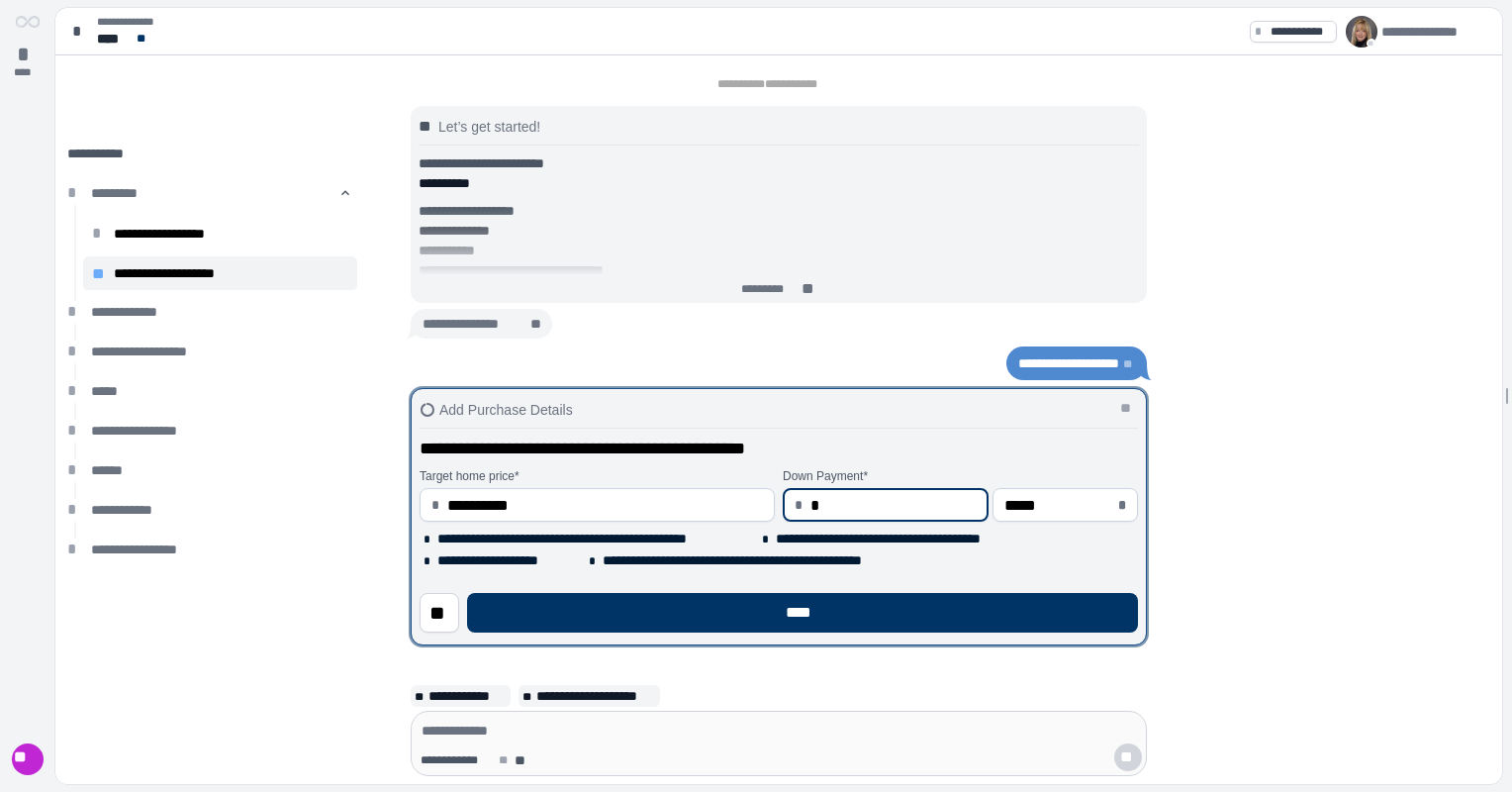 type on "****" 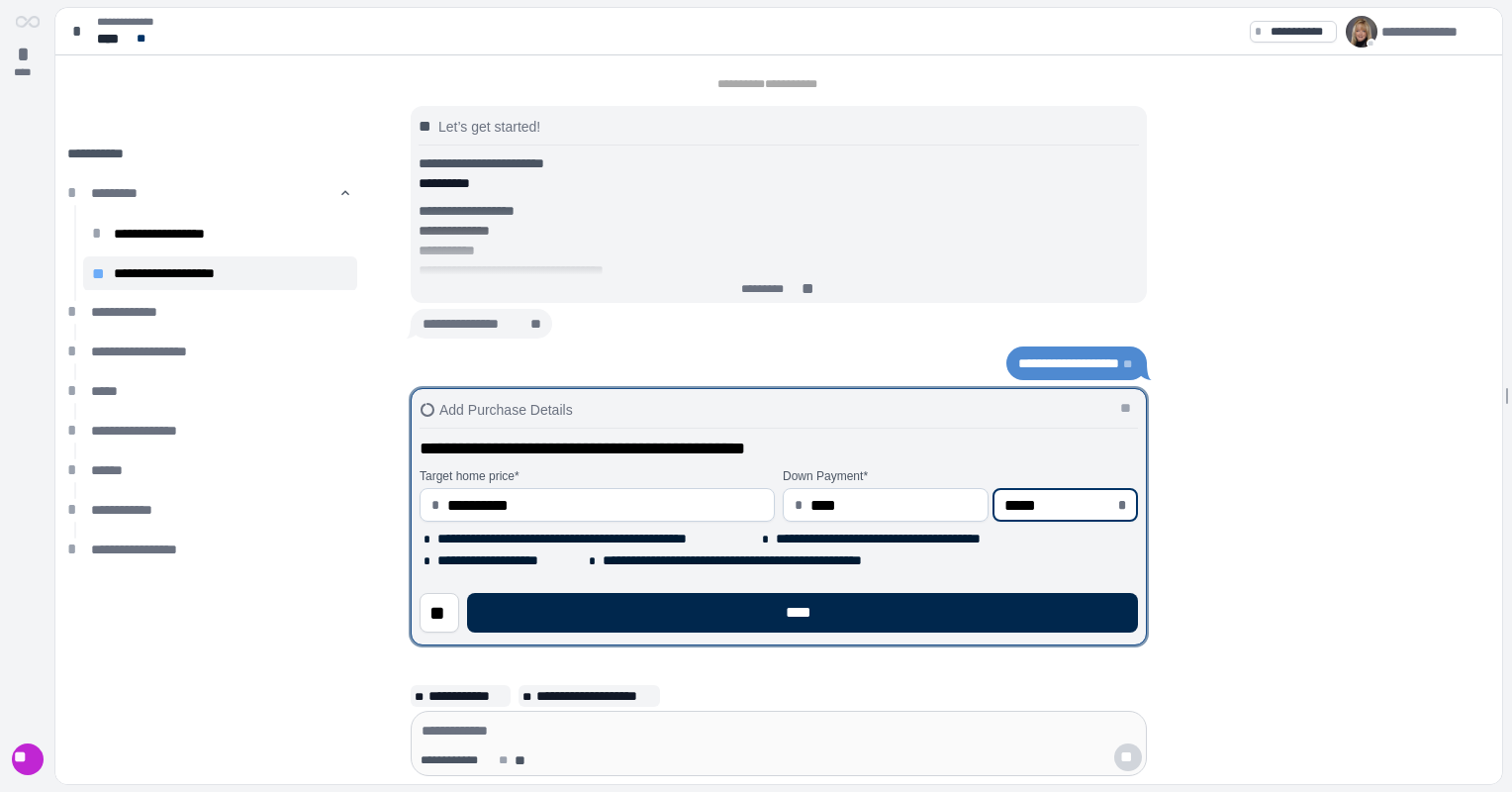 click on "****" at bounding box center [803, 613] 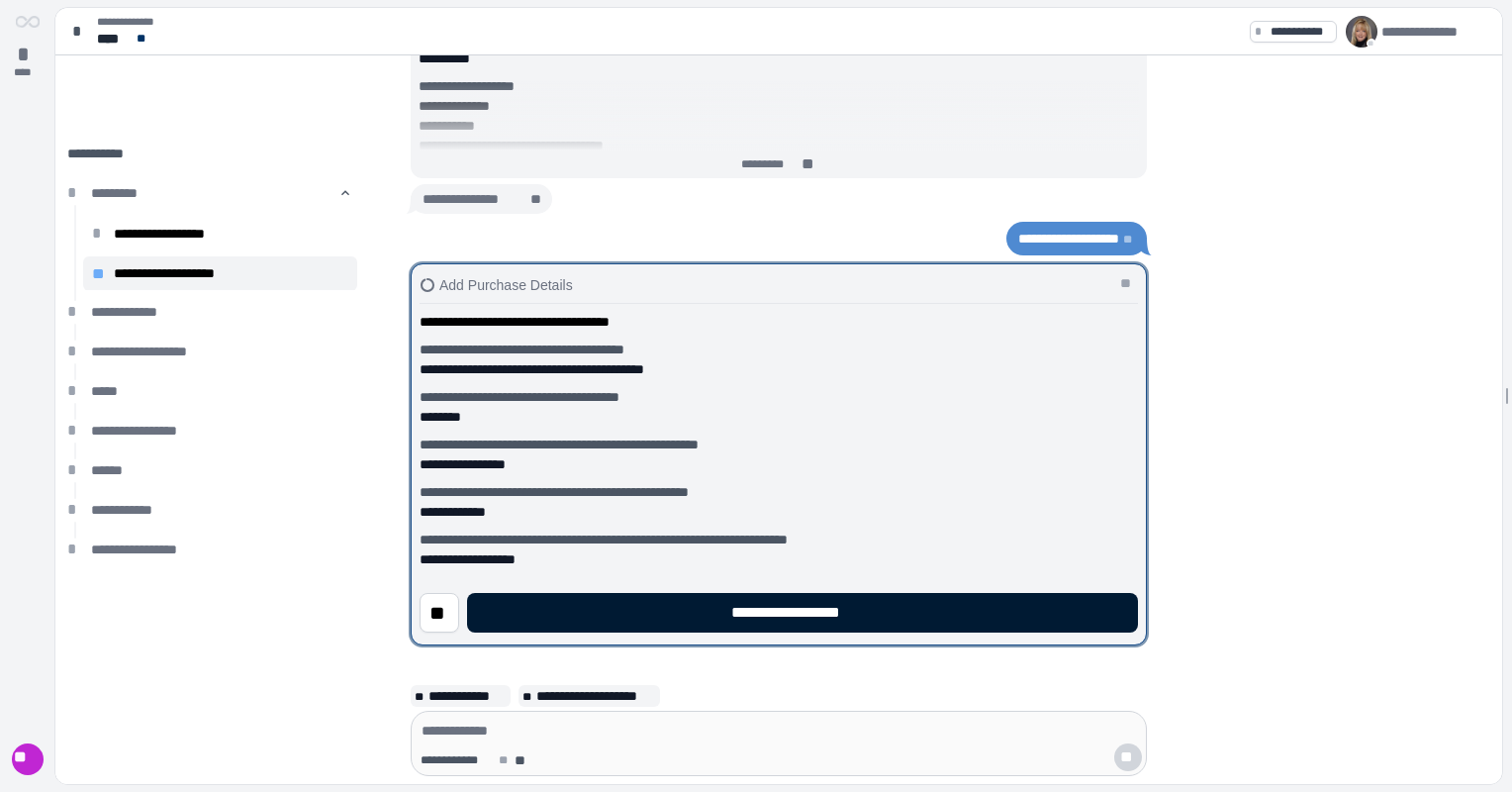 click on "**********" at bounding box center [803, 613] 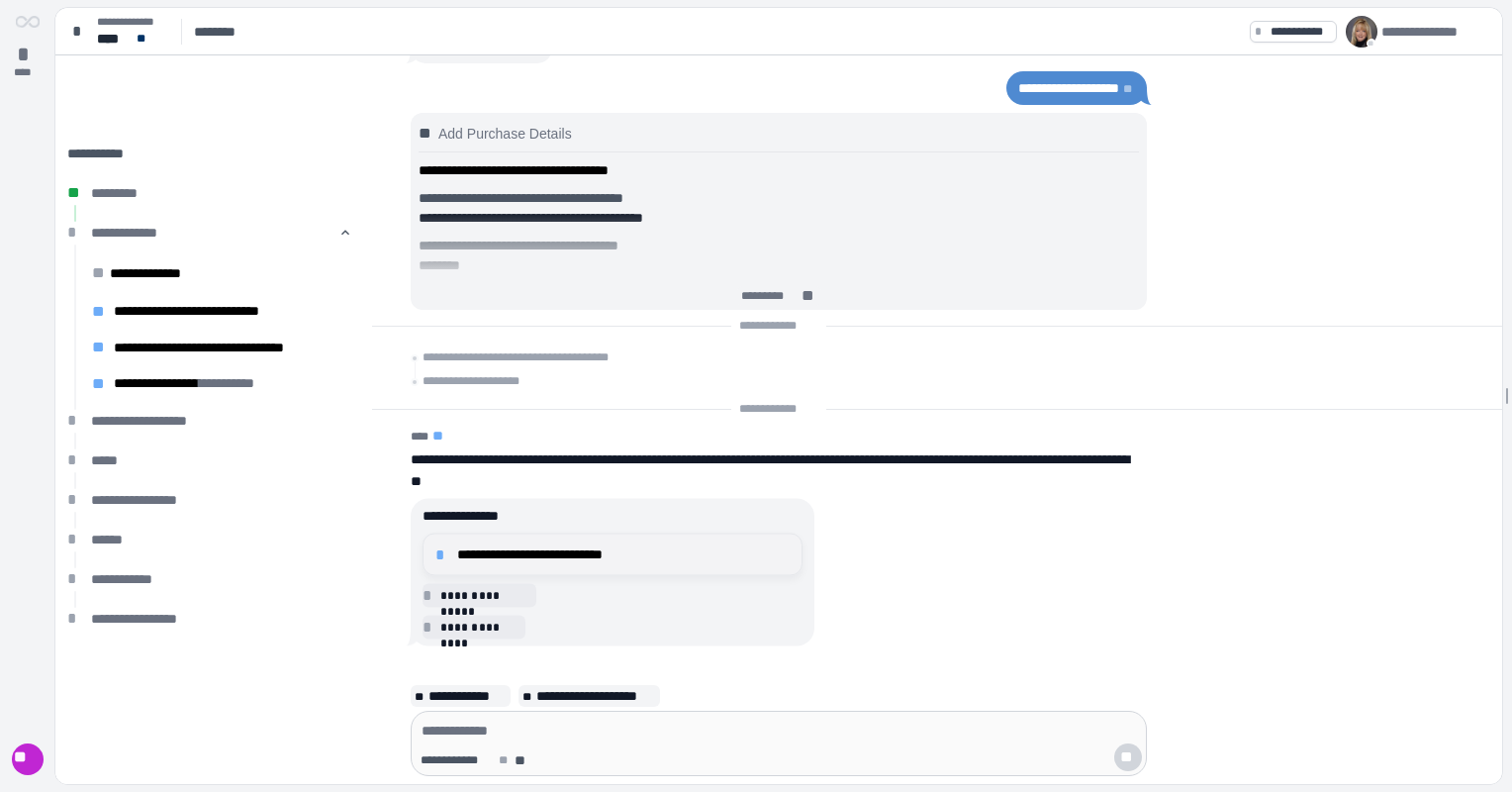 click on "**********" at bounding box center [623, 554] 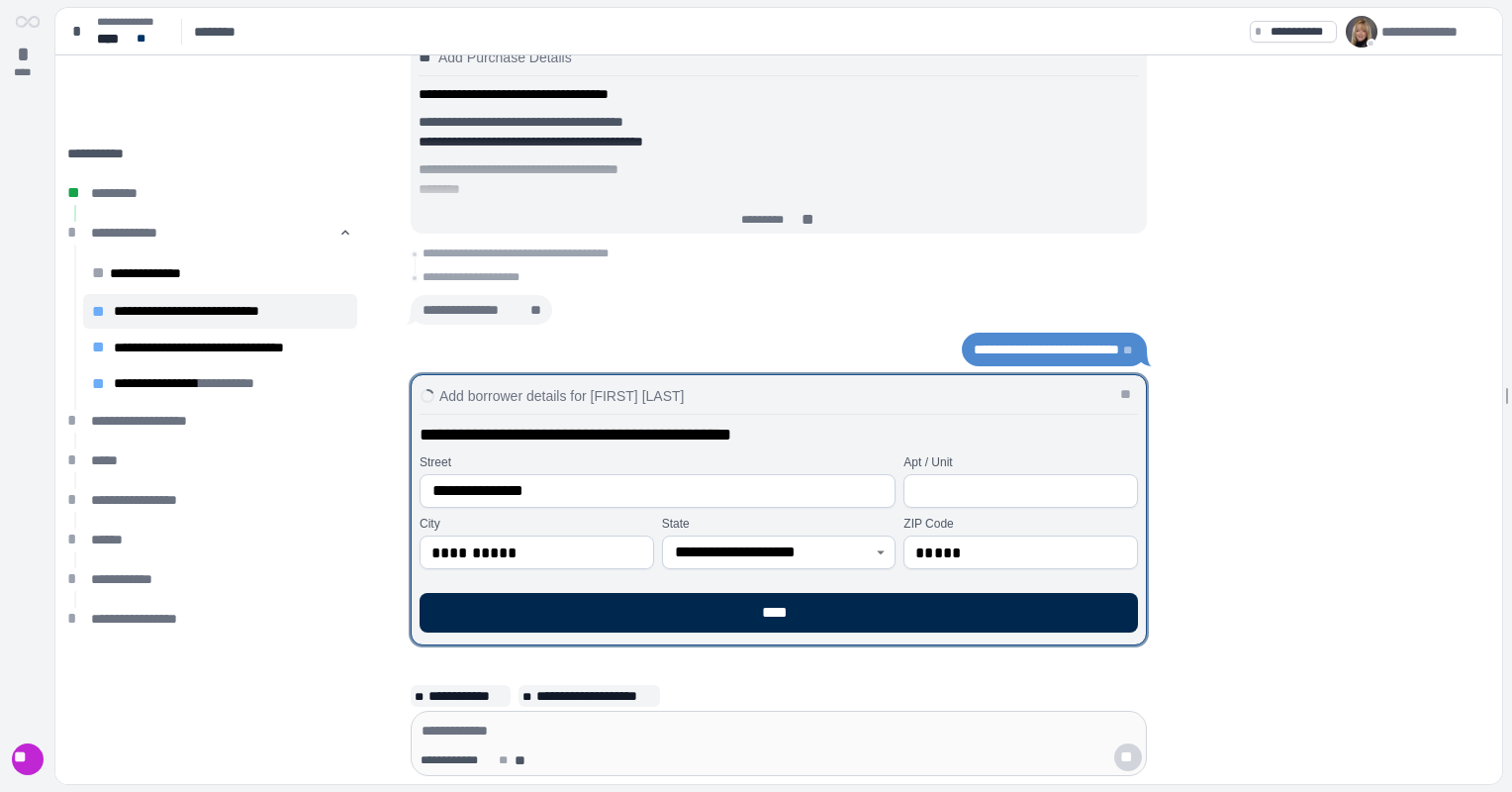 click on "****" at bounding box center [779, 613] 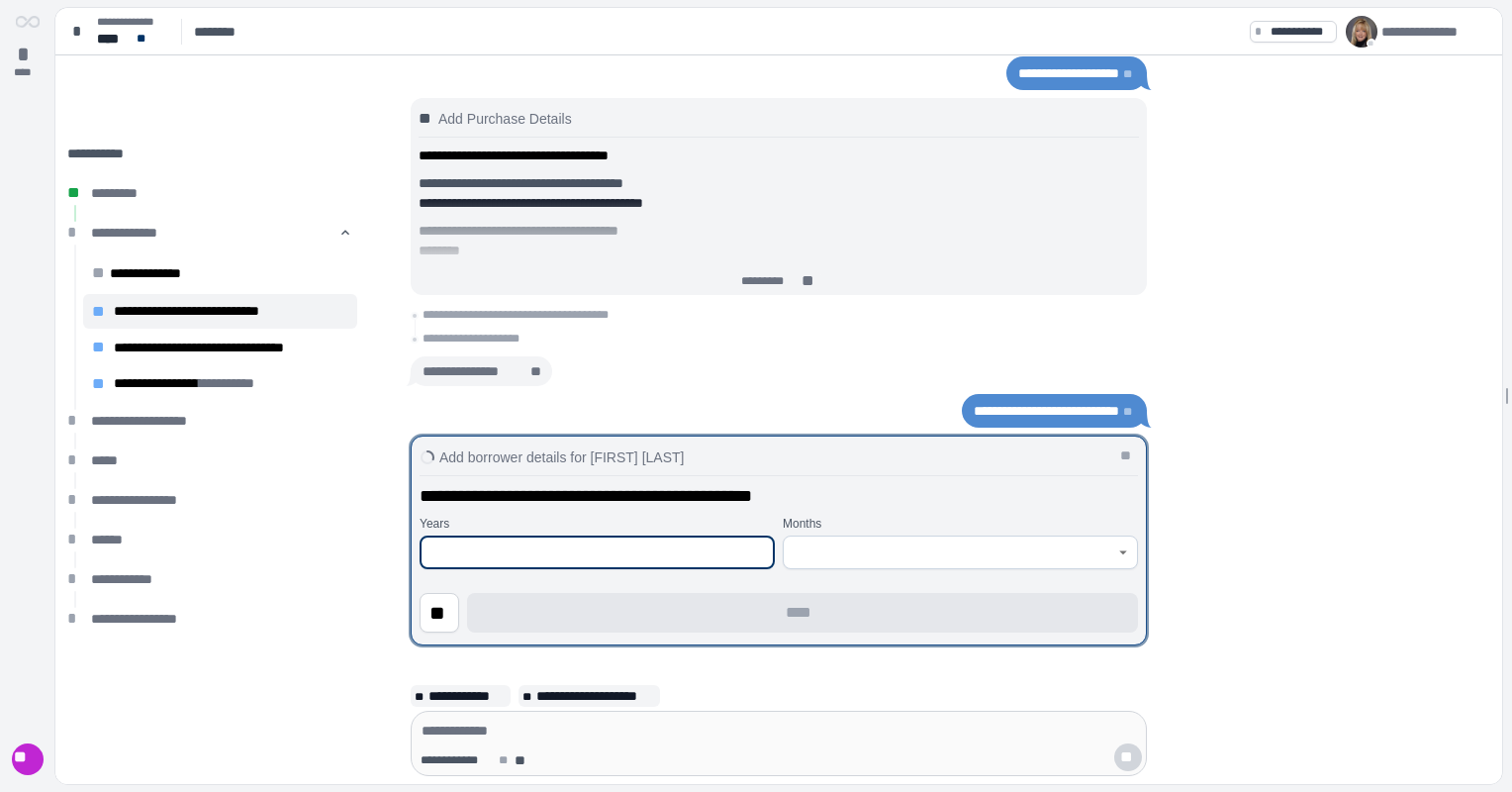 click at bounding box center [597, 552] 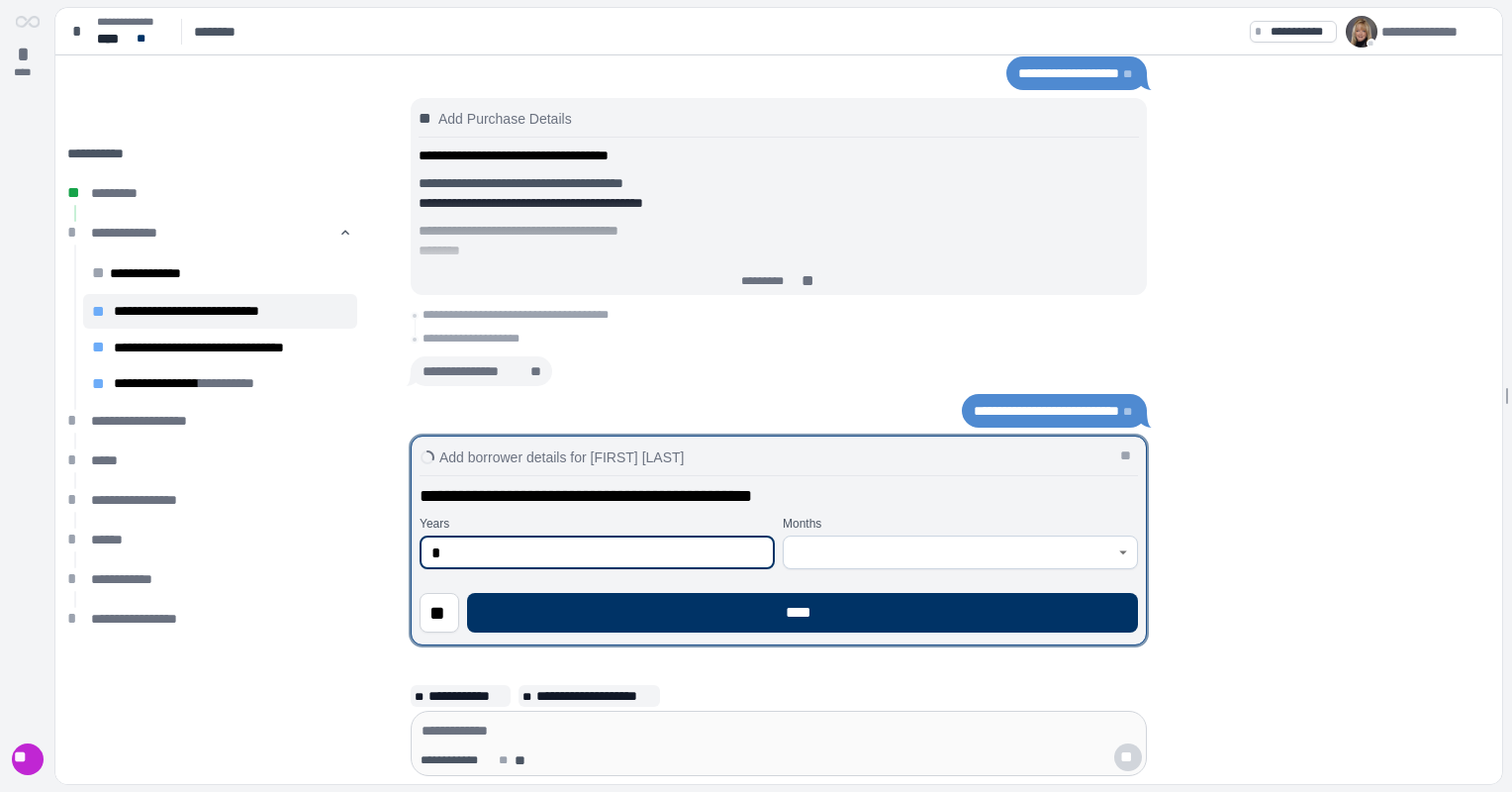 type on "*" 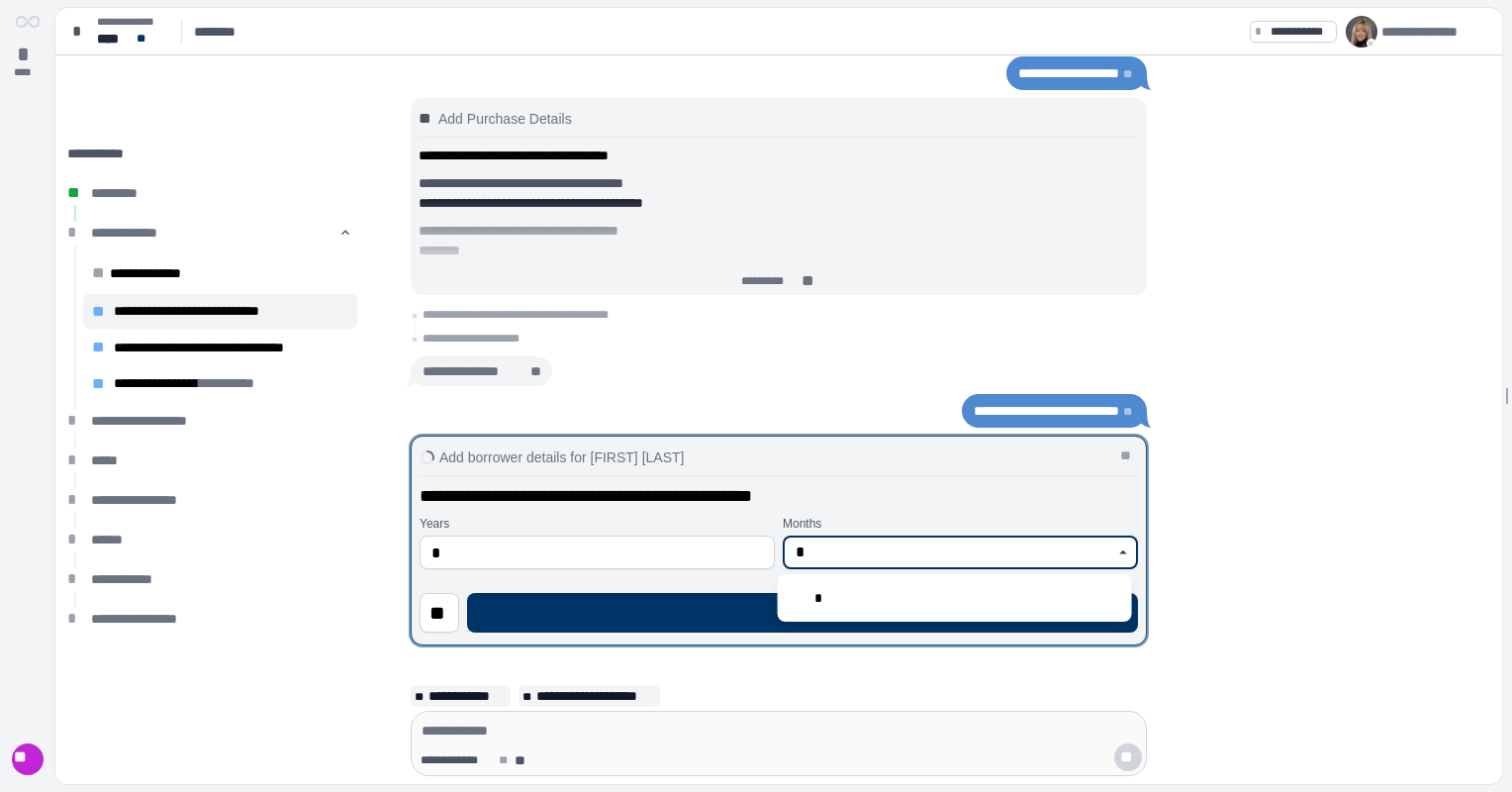 type on "*" 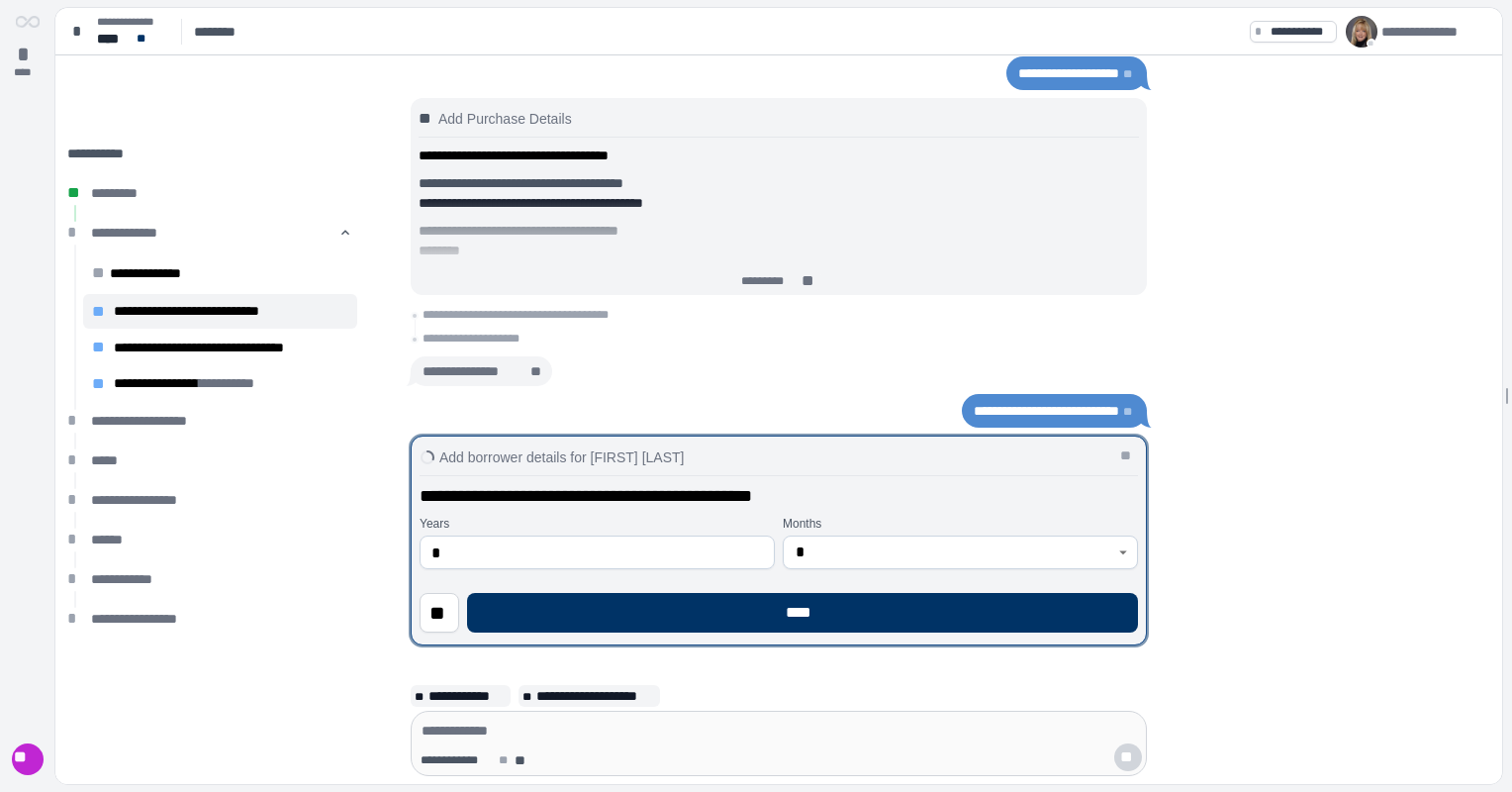 click on "**********" at bounding box center (779, 541) 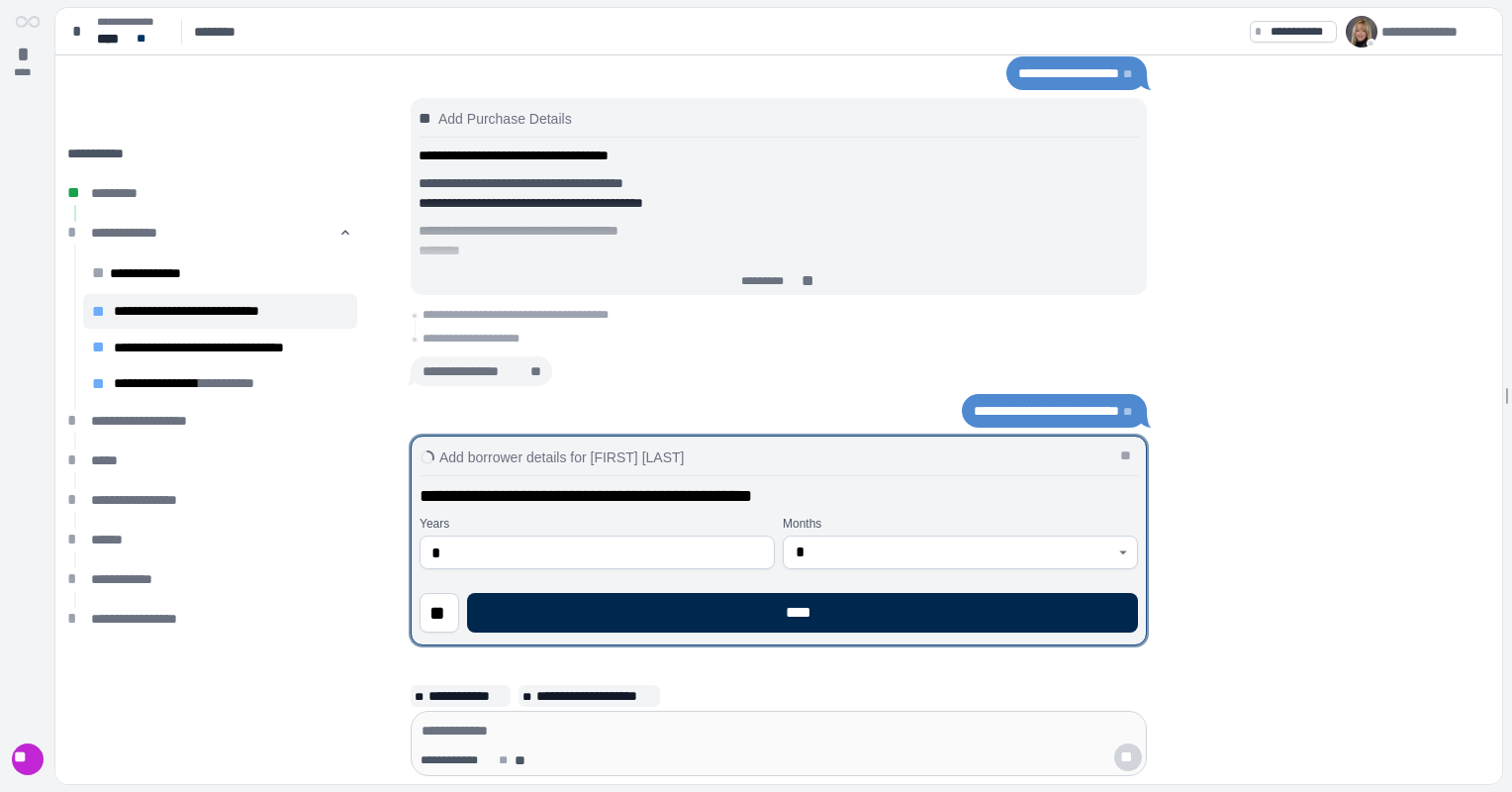 click on "****" at bounding box center (803, 613) 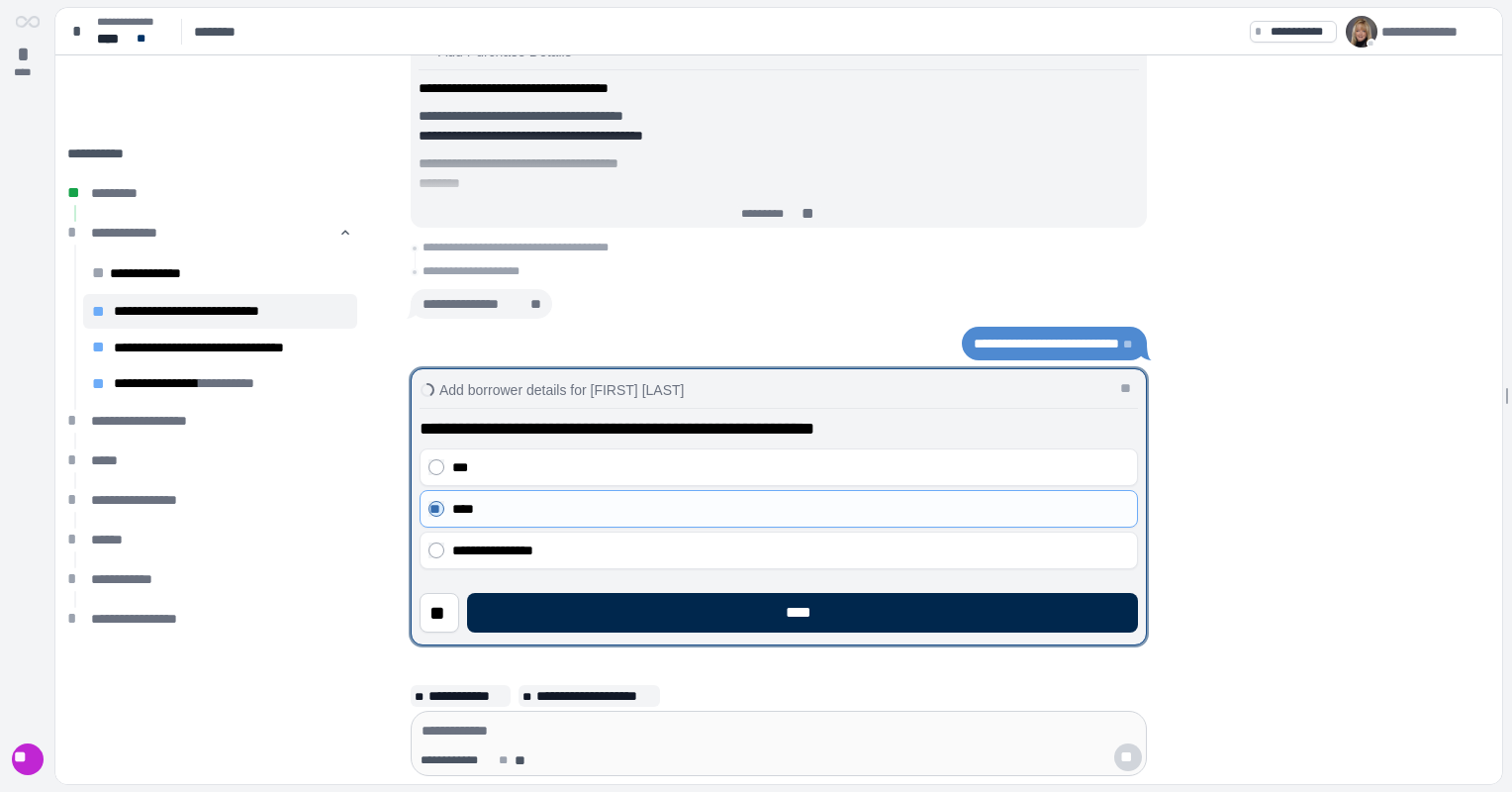 click on "****" at bounding box center (803, 613) 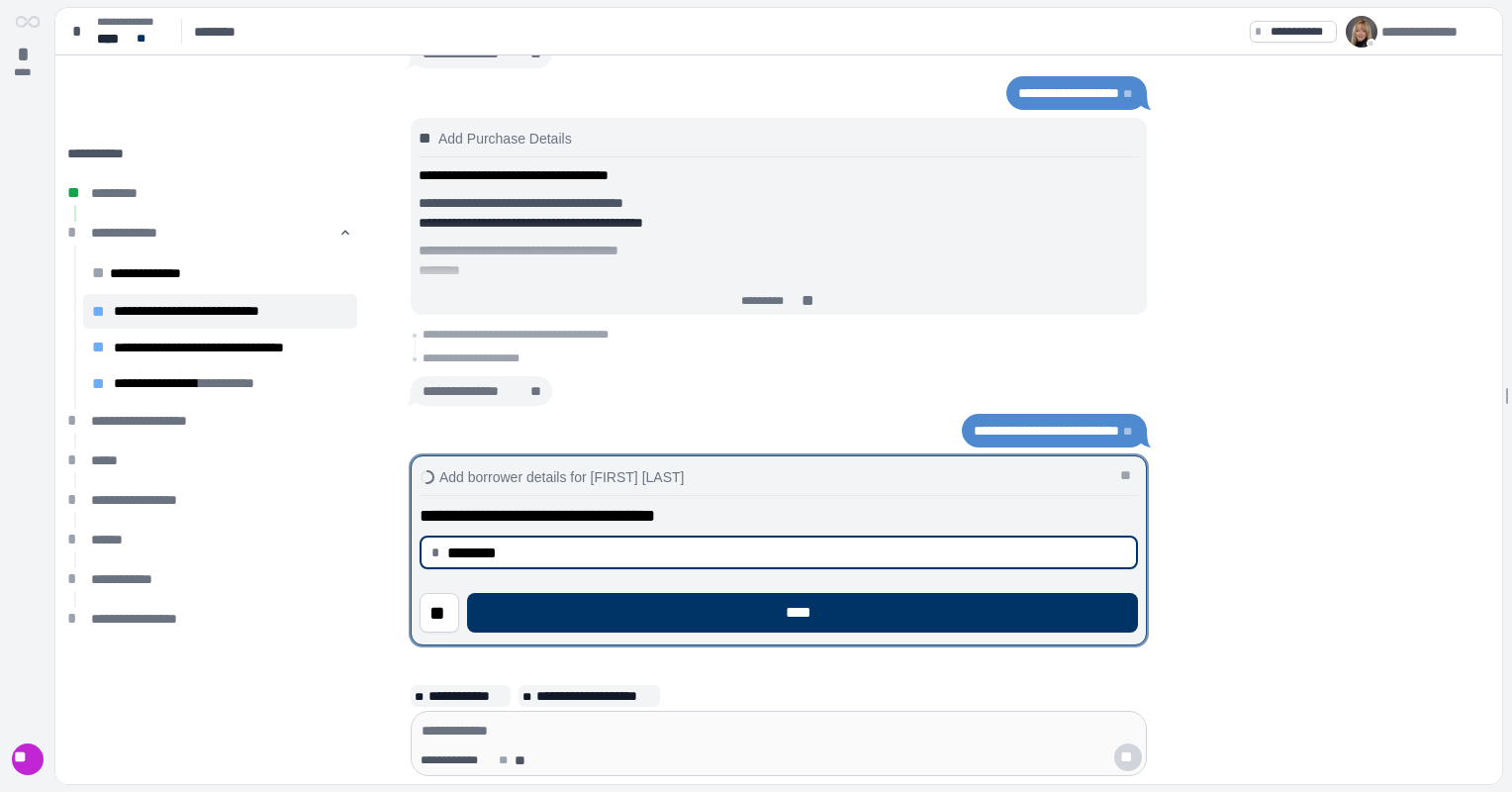 type on "********" 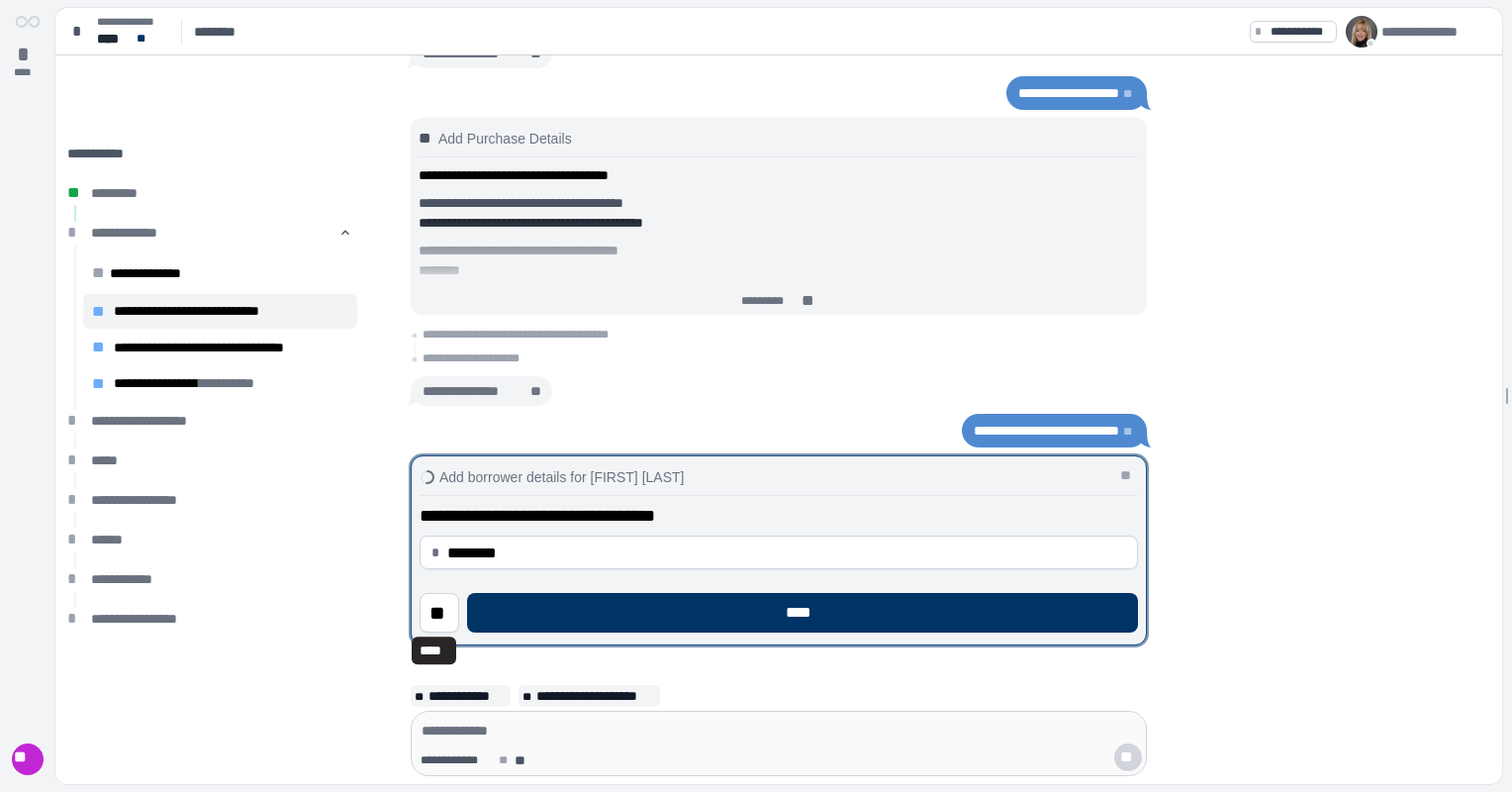 type 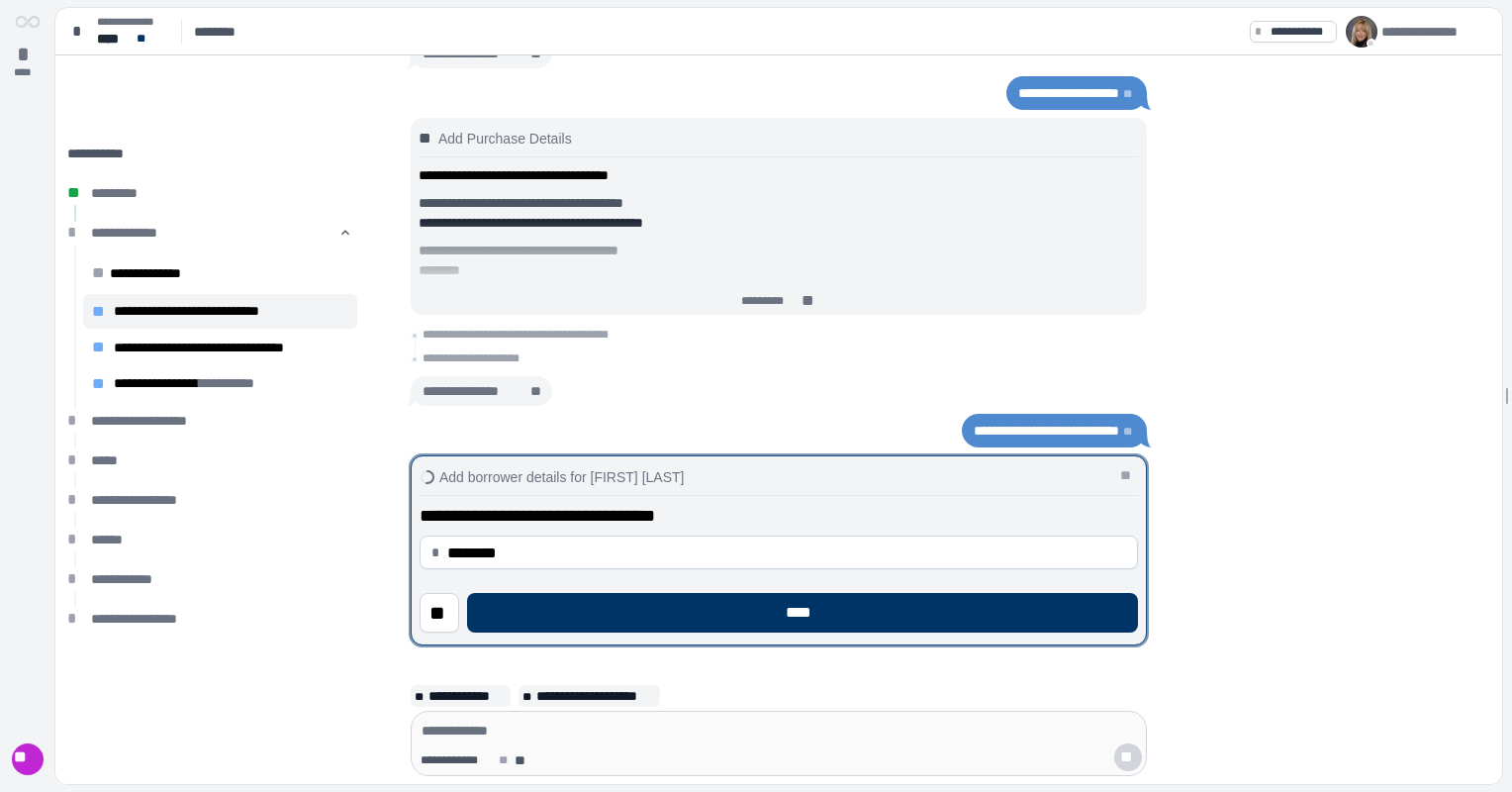 click at bounding box center [779, 550] 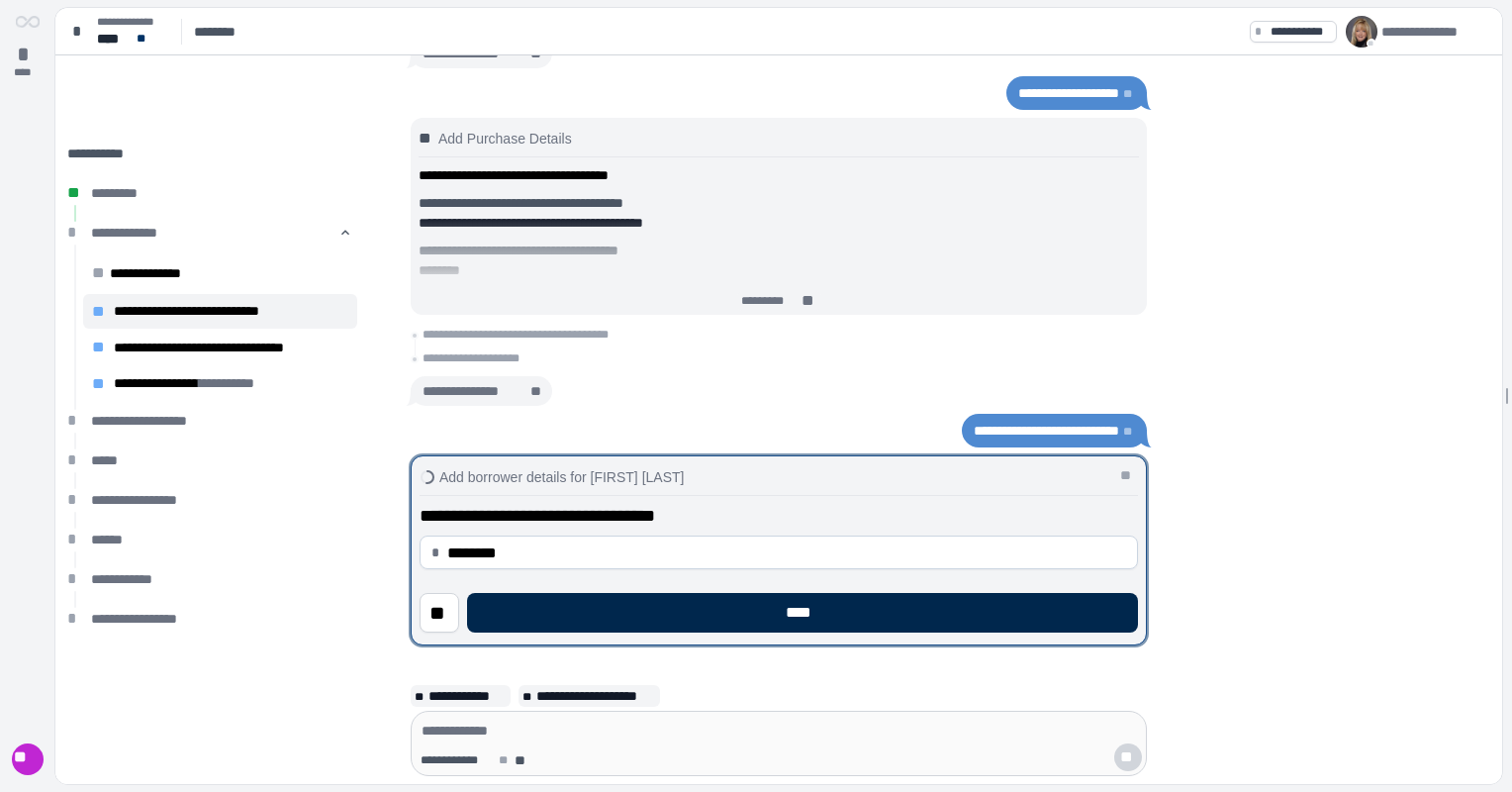 click on "****" at bounding box center [803, 613] 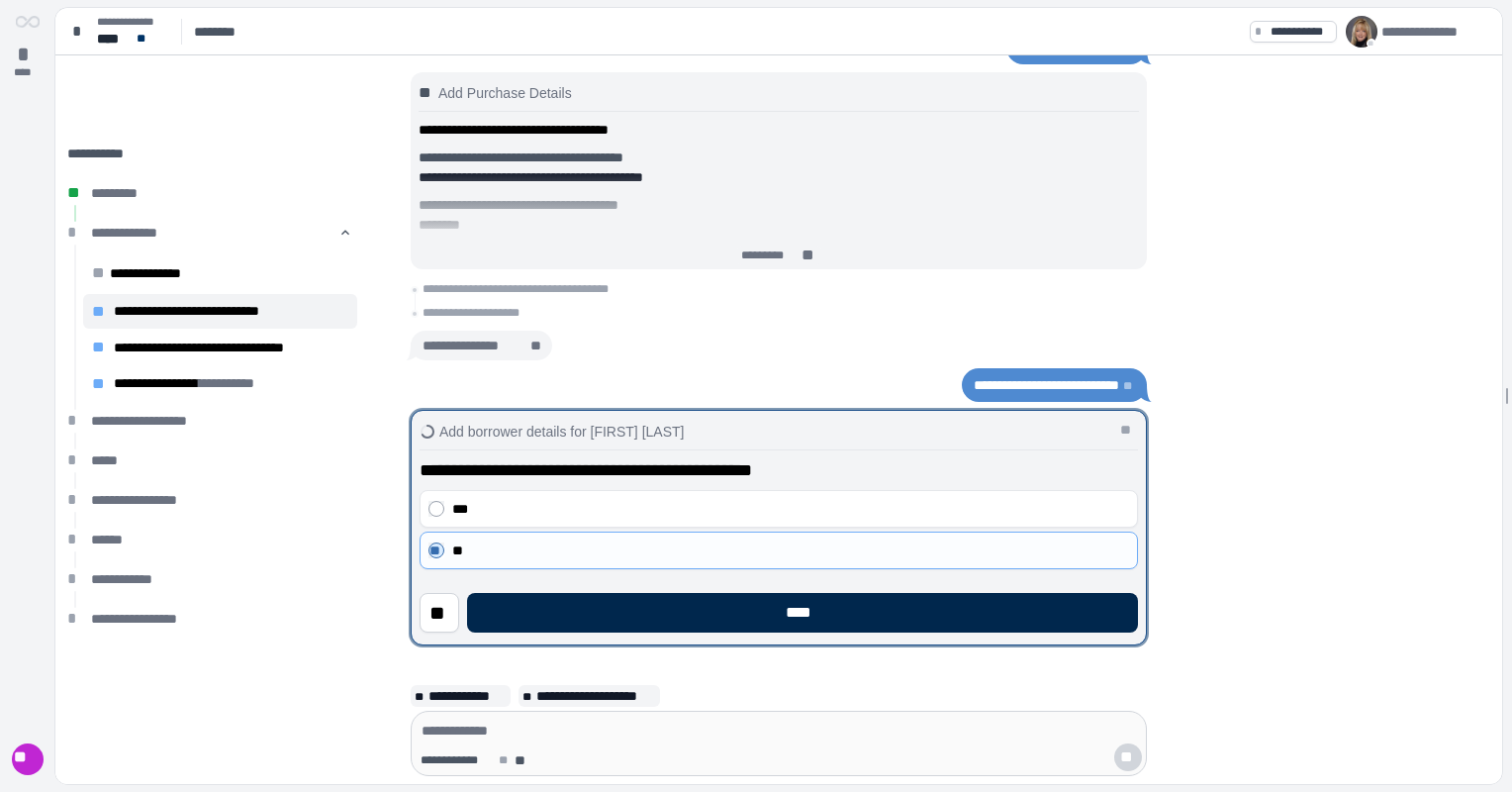 click on "****" at bounding box center (803, 613) 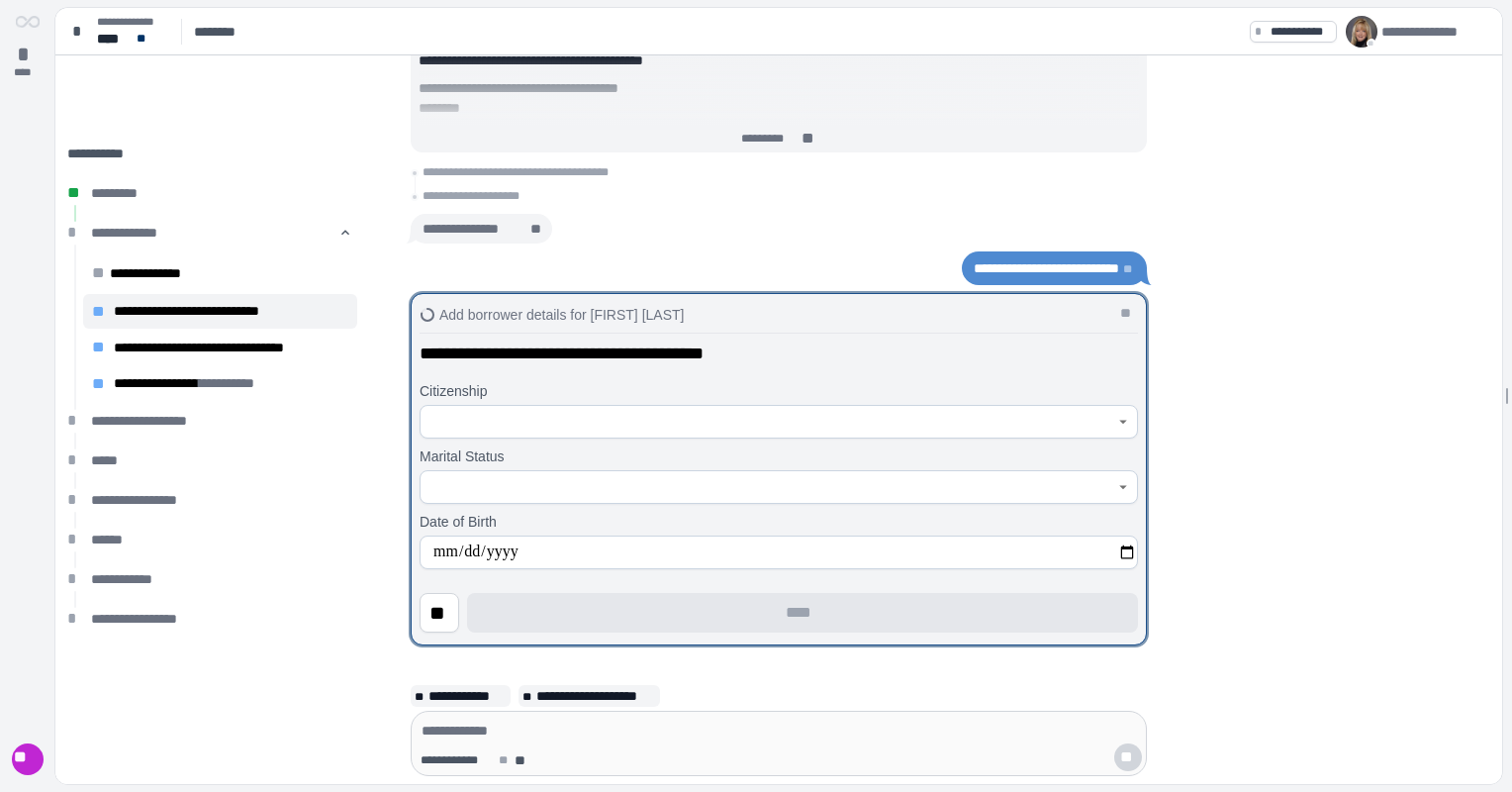 click at bounding box center (768, 422) 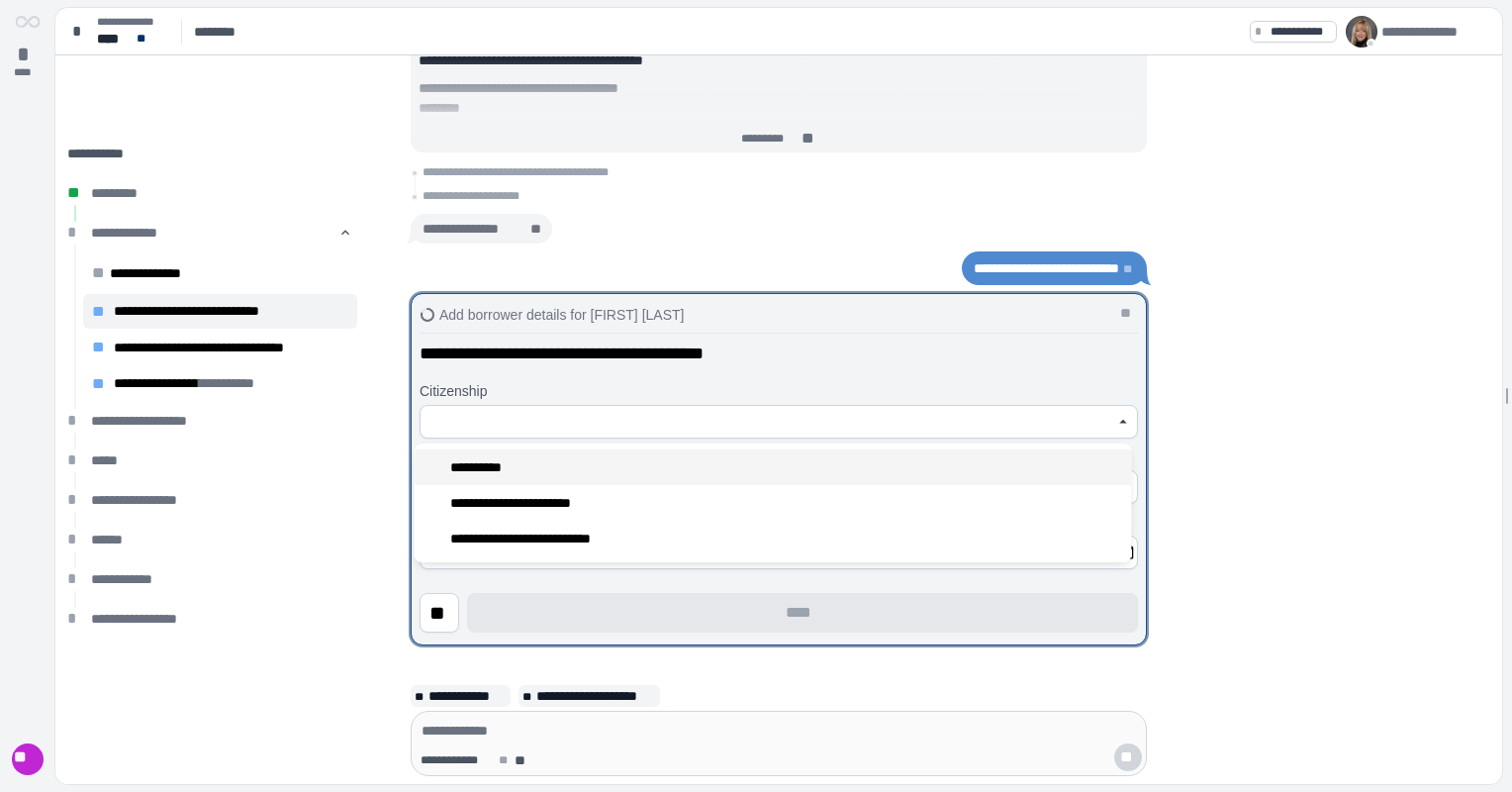 click on "**********" at bounding box center (481, 467) 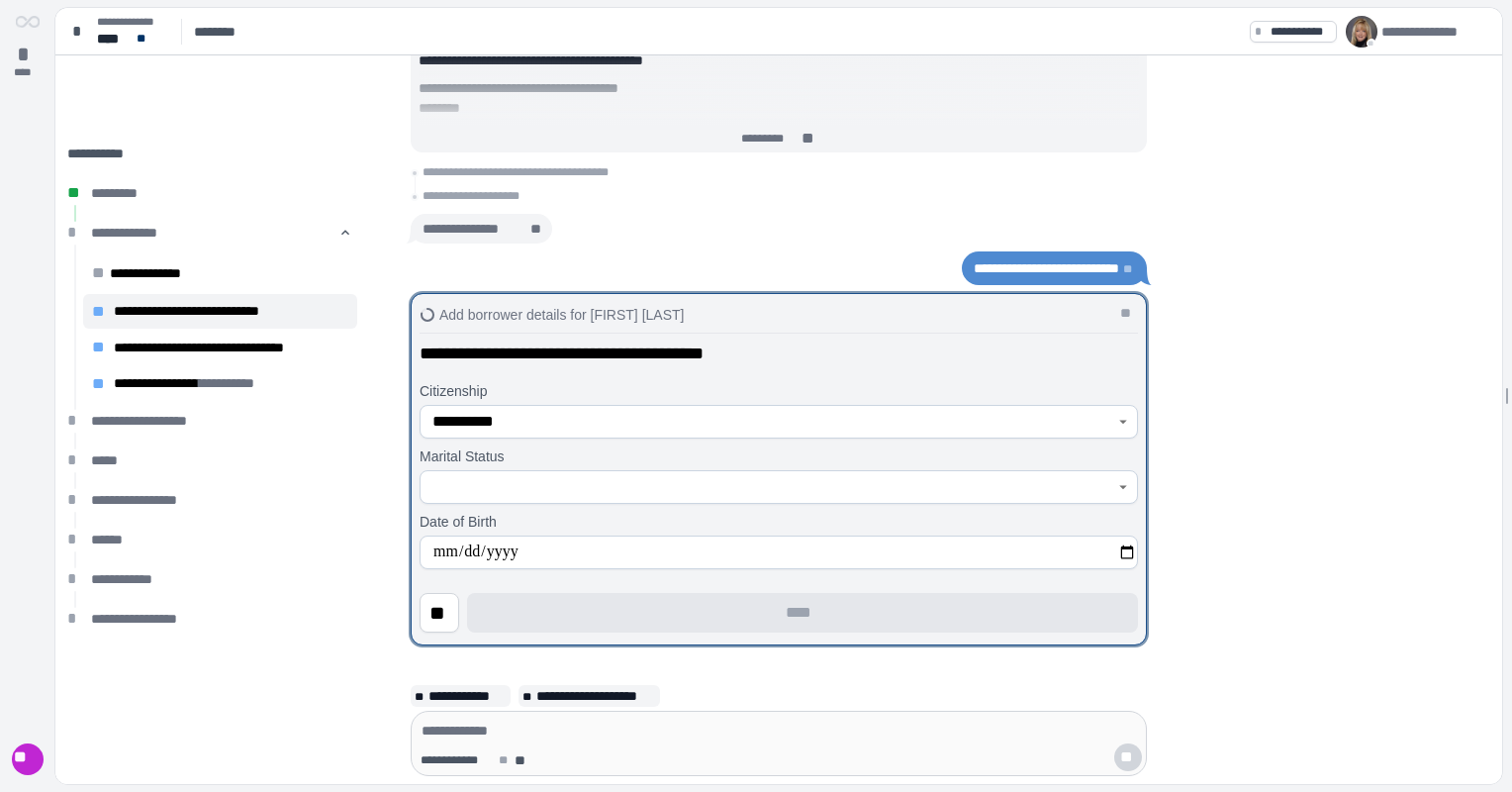 click at bounding box center (768, 487) 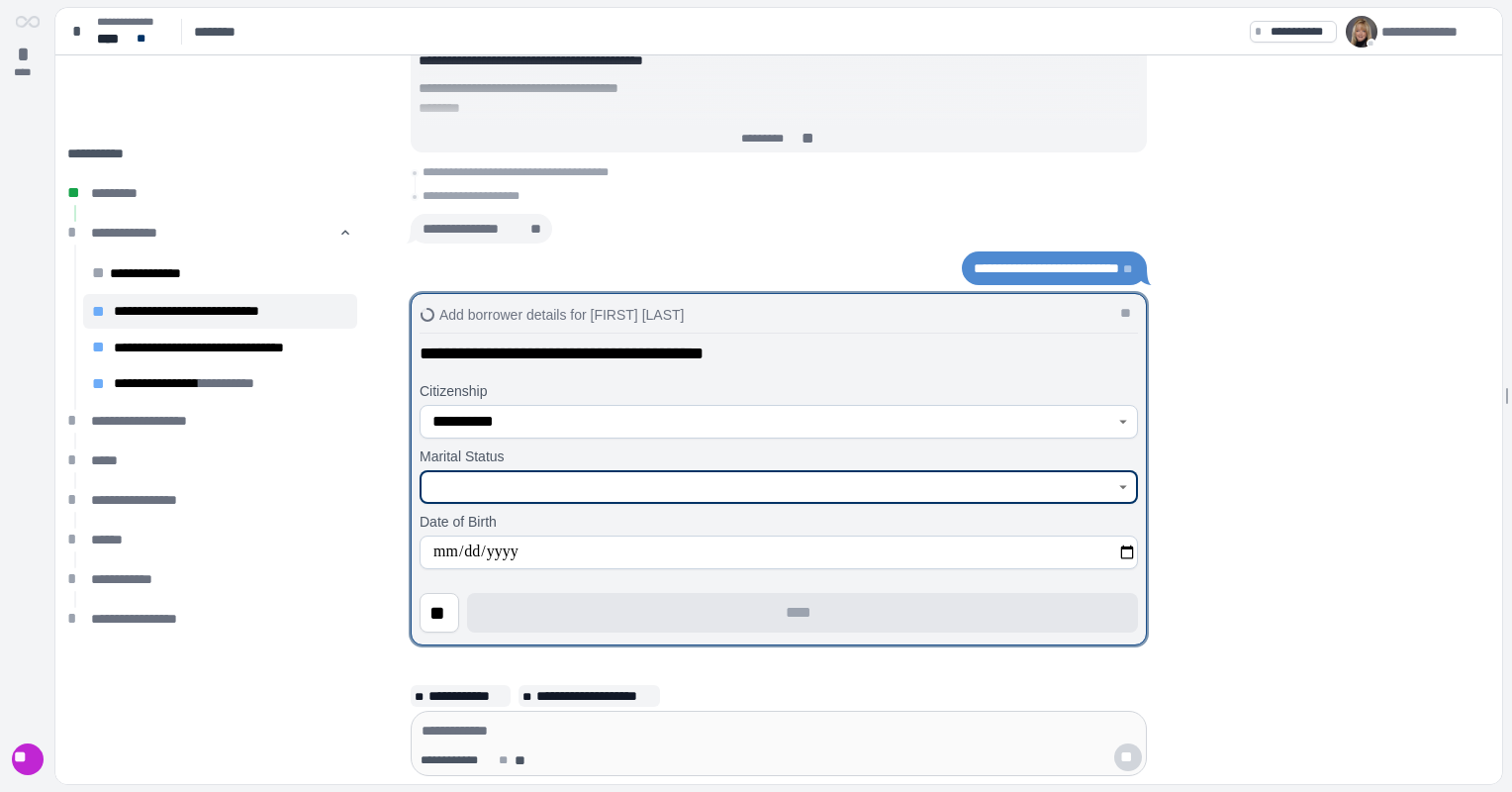 click 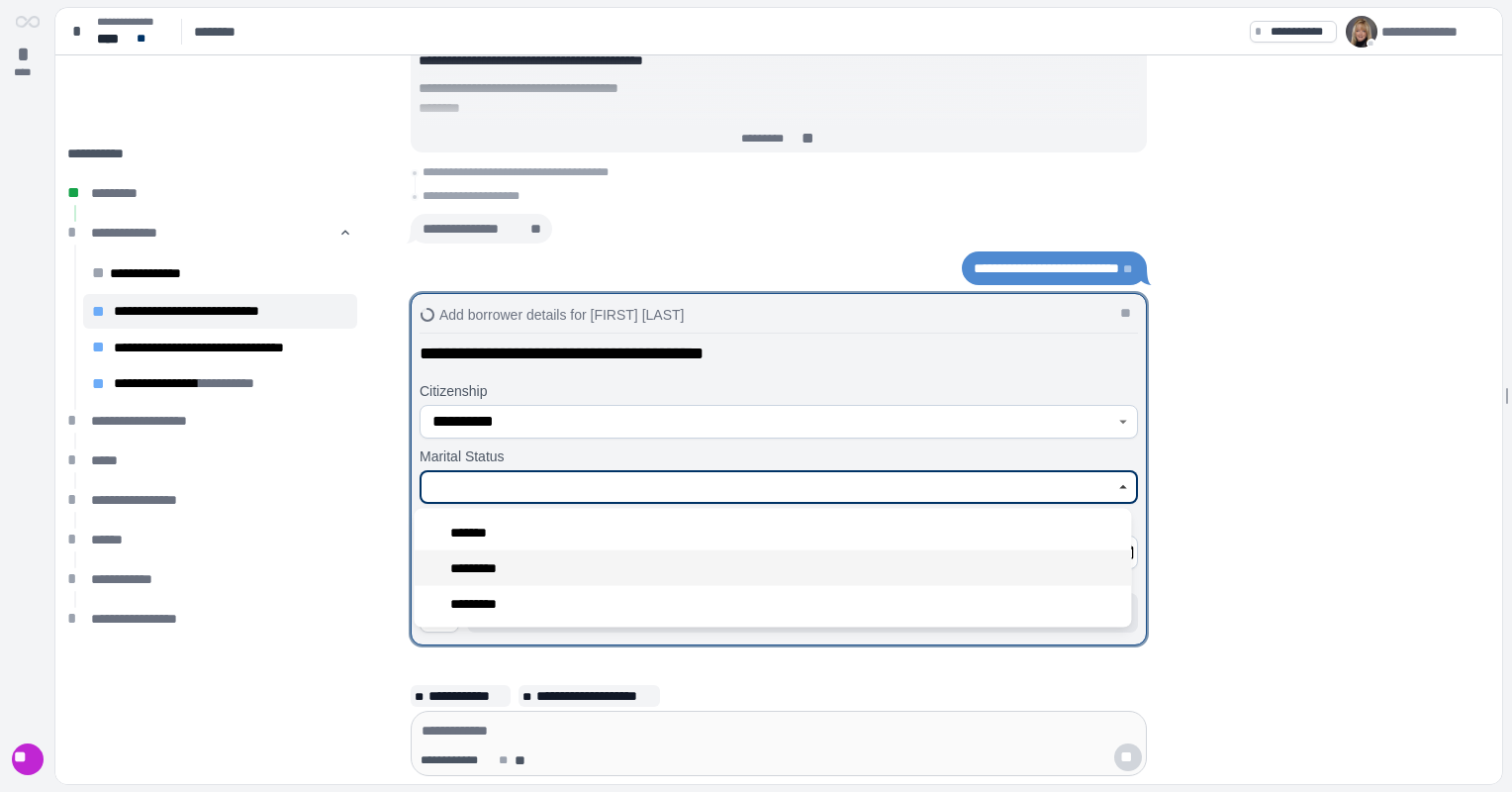 click on "*********" at bounding box center (772, 568) 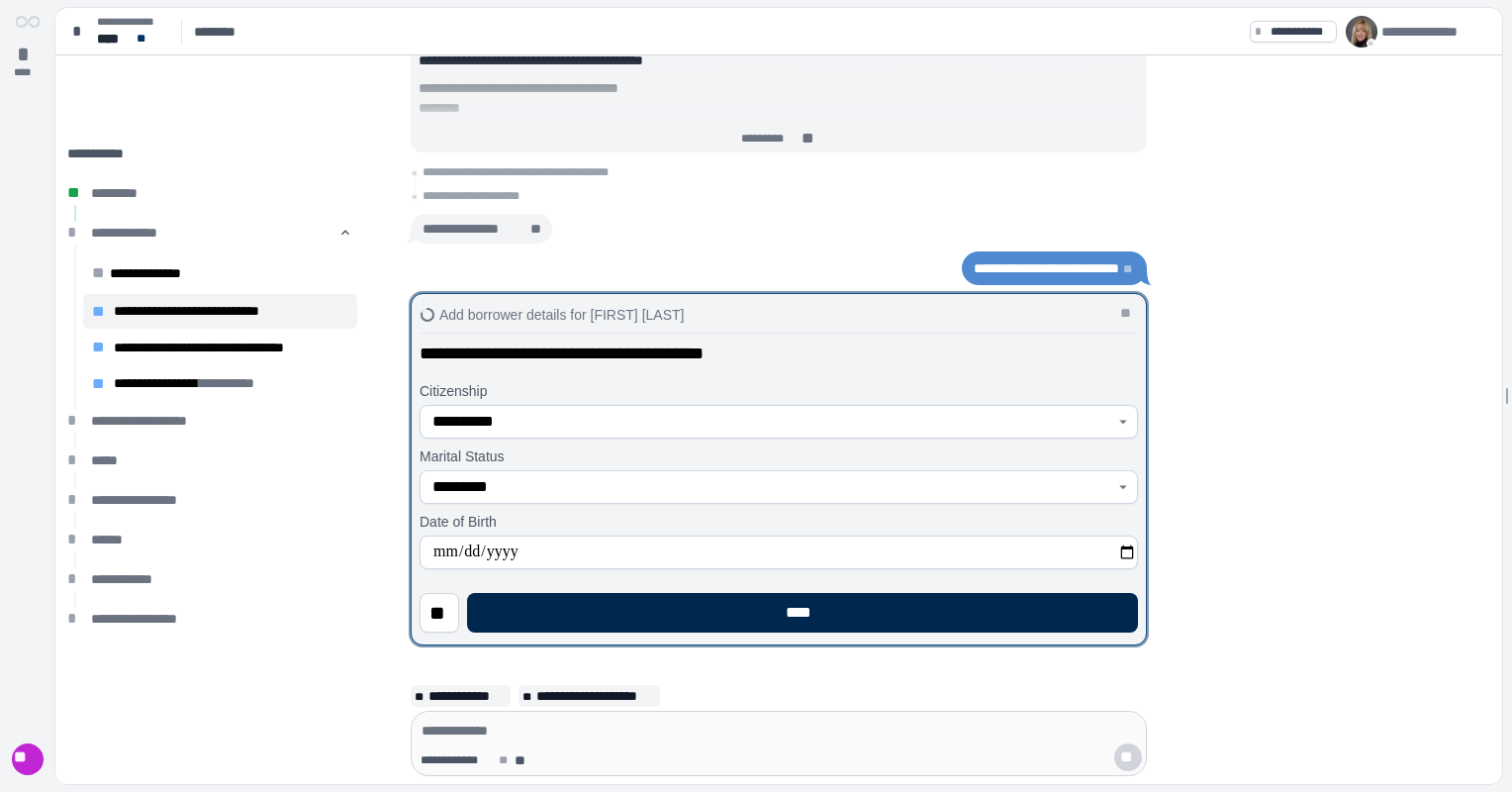click on "****" at bounding box center (803, 613) 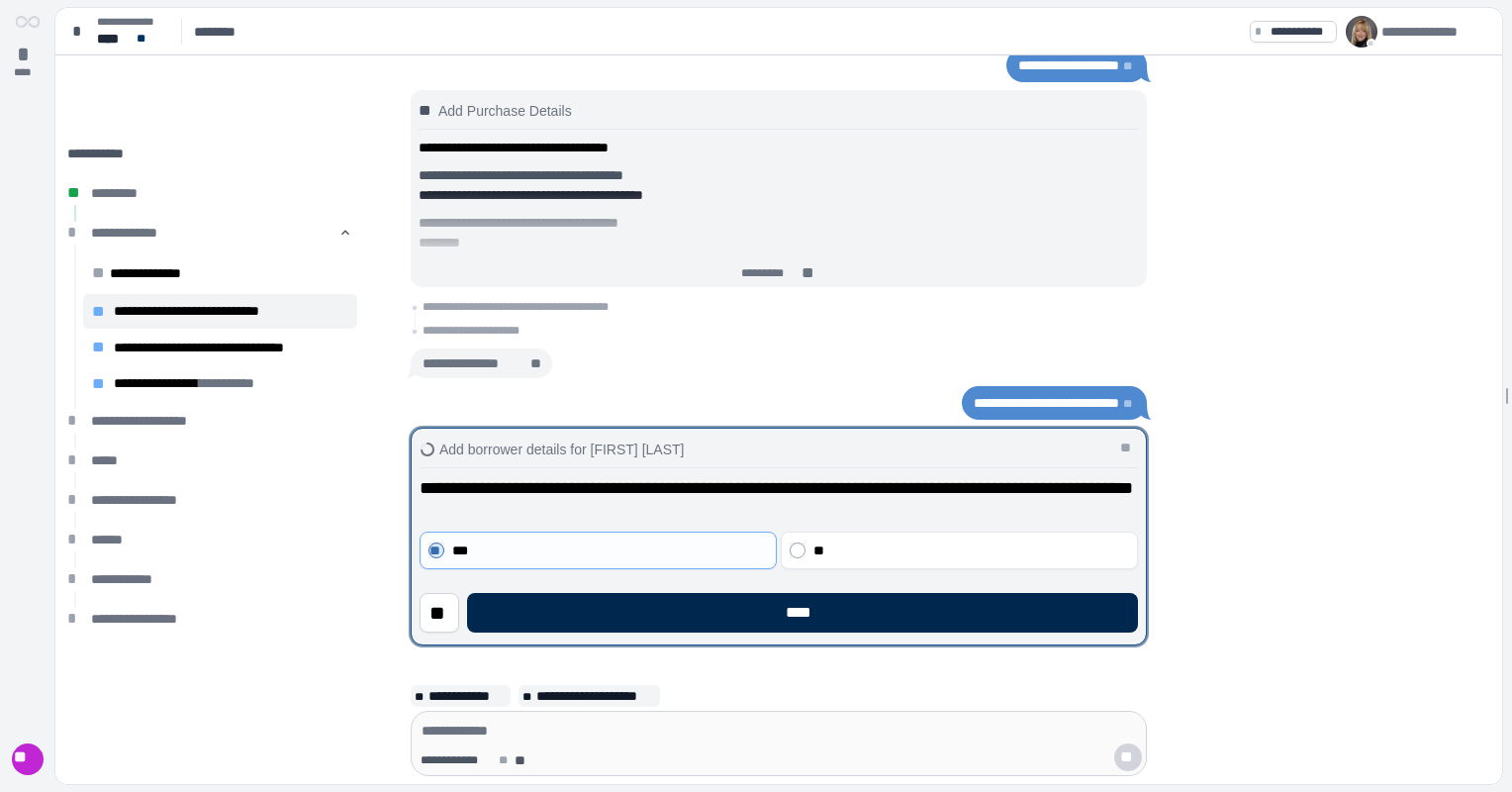 click on "****" at bounding box center (803, 613) 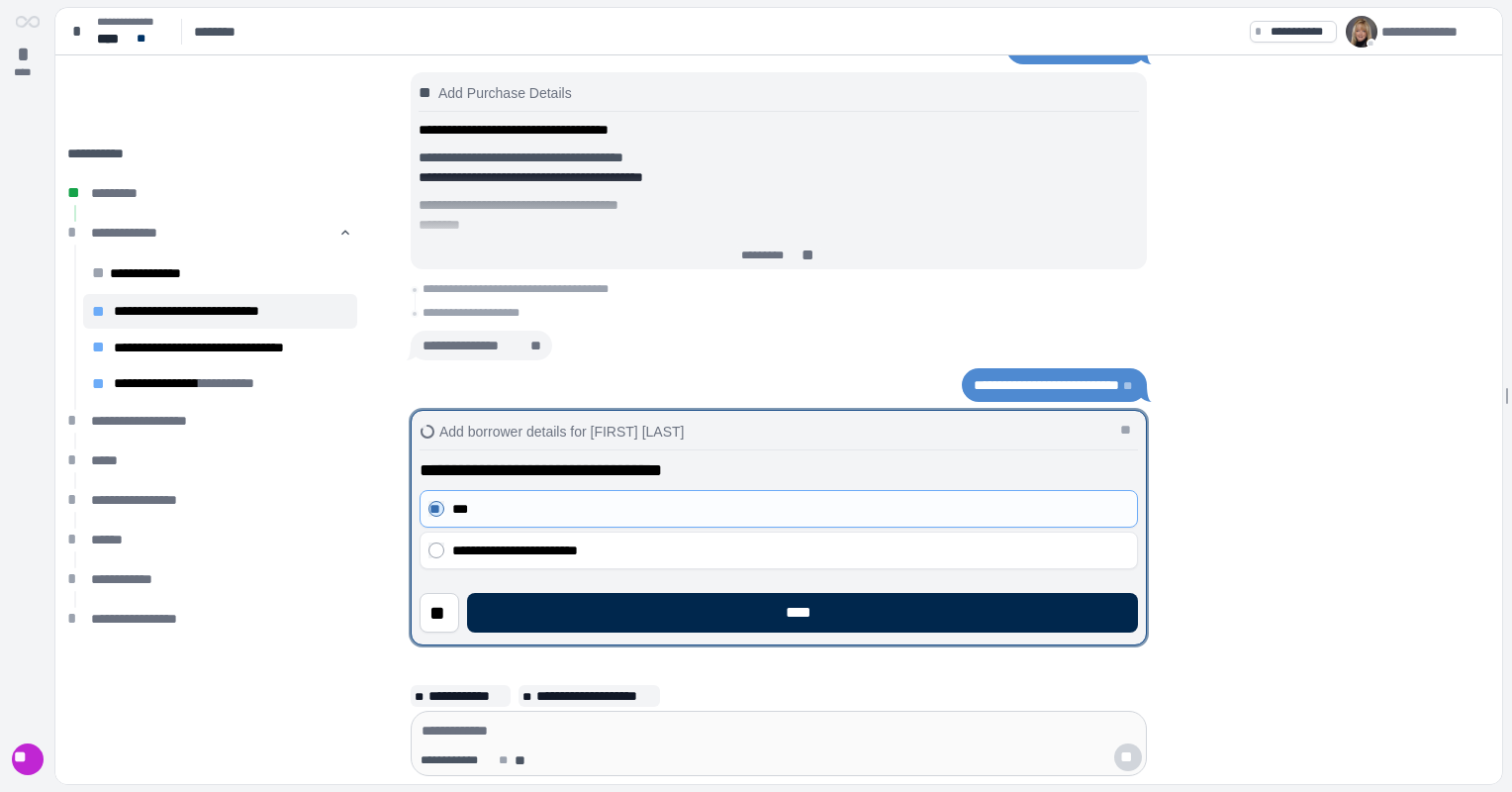click on "****" at bounding box center [803, 613] 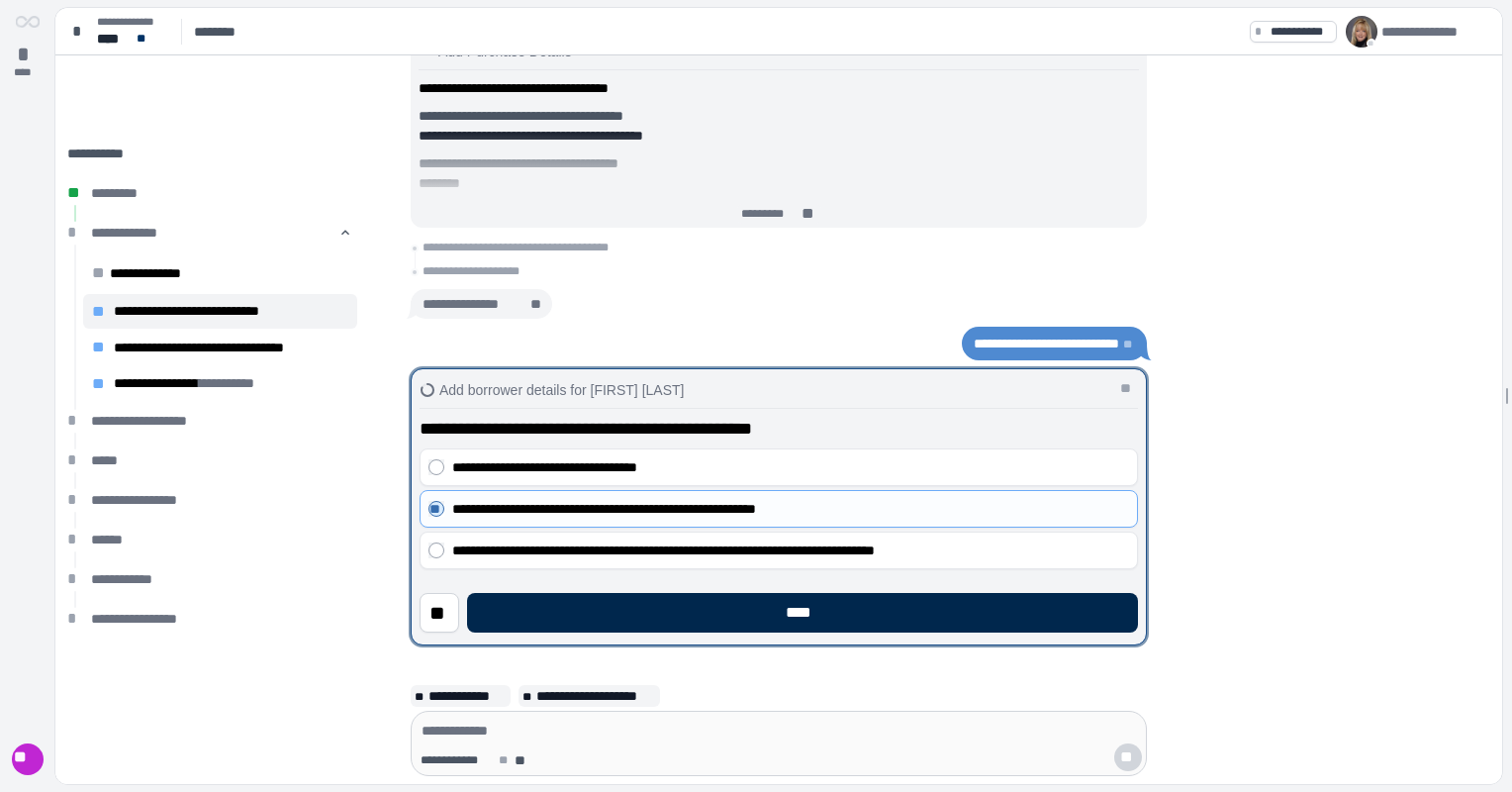 click on "****" at bounding box center (803, 613) 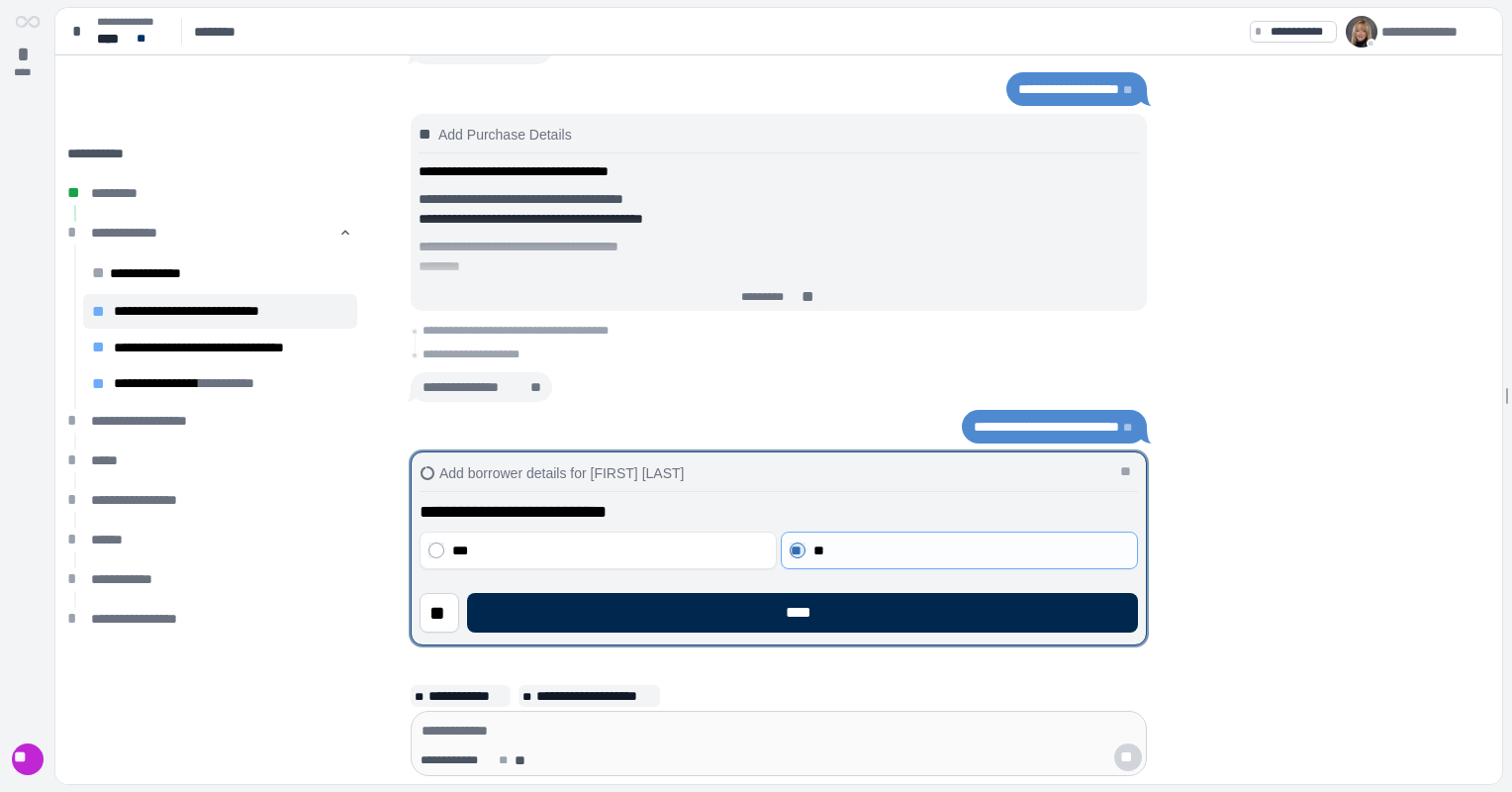 click on "****" at bounding box center [803, 613] 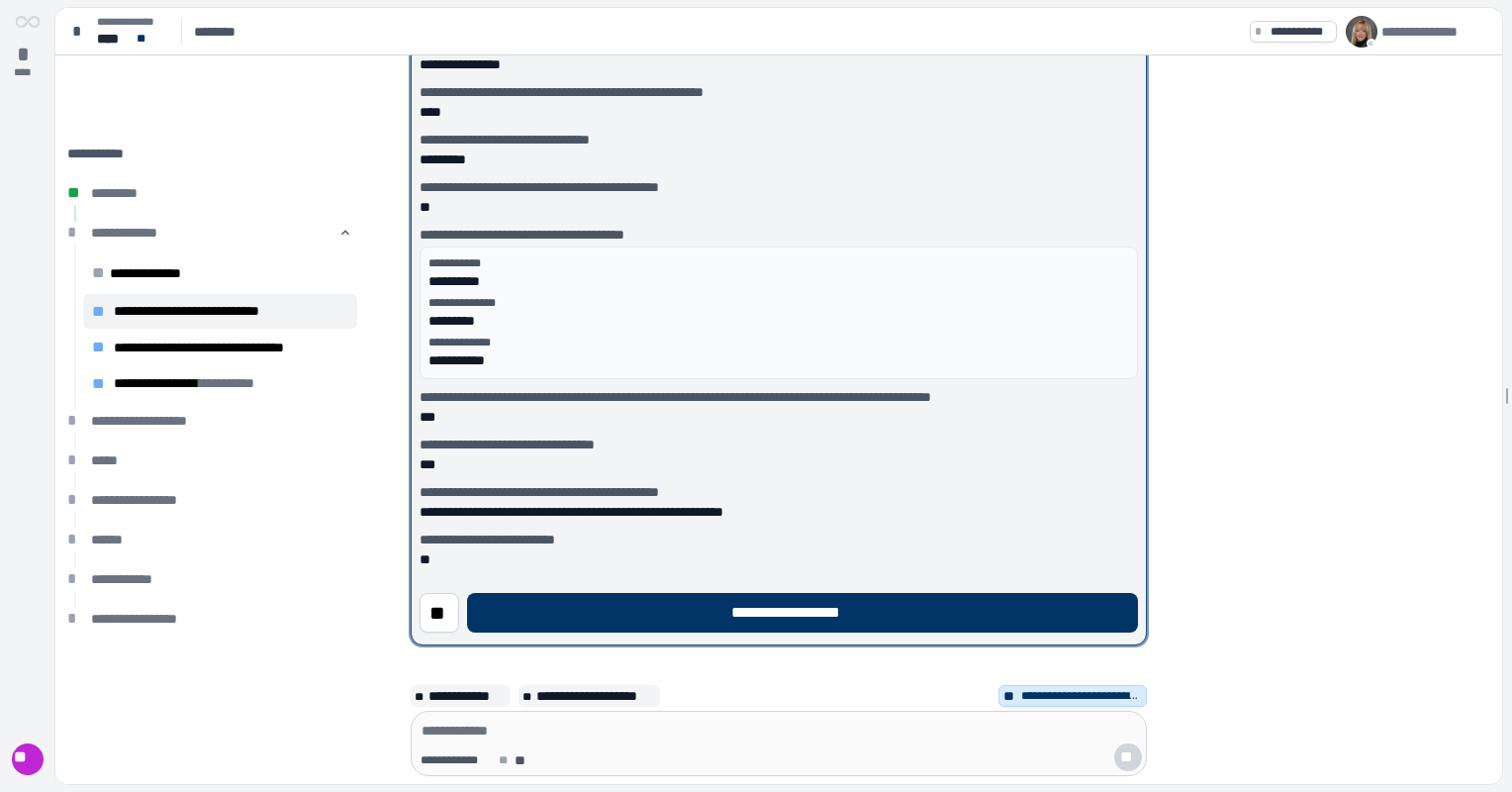 click on "**********" at bounding box center (803, 613) 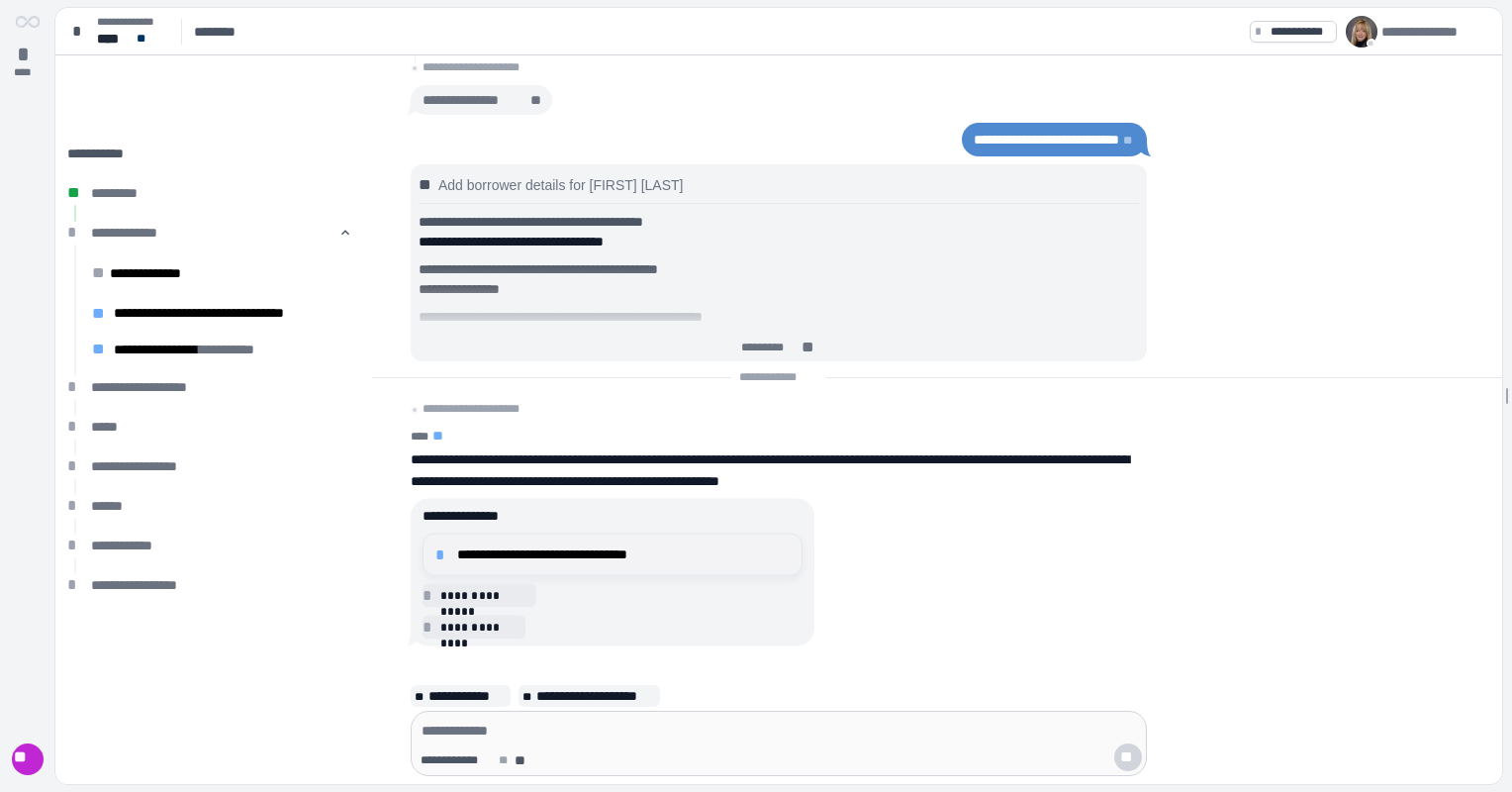 click on "**********" at bounding box center [623, 554] 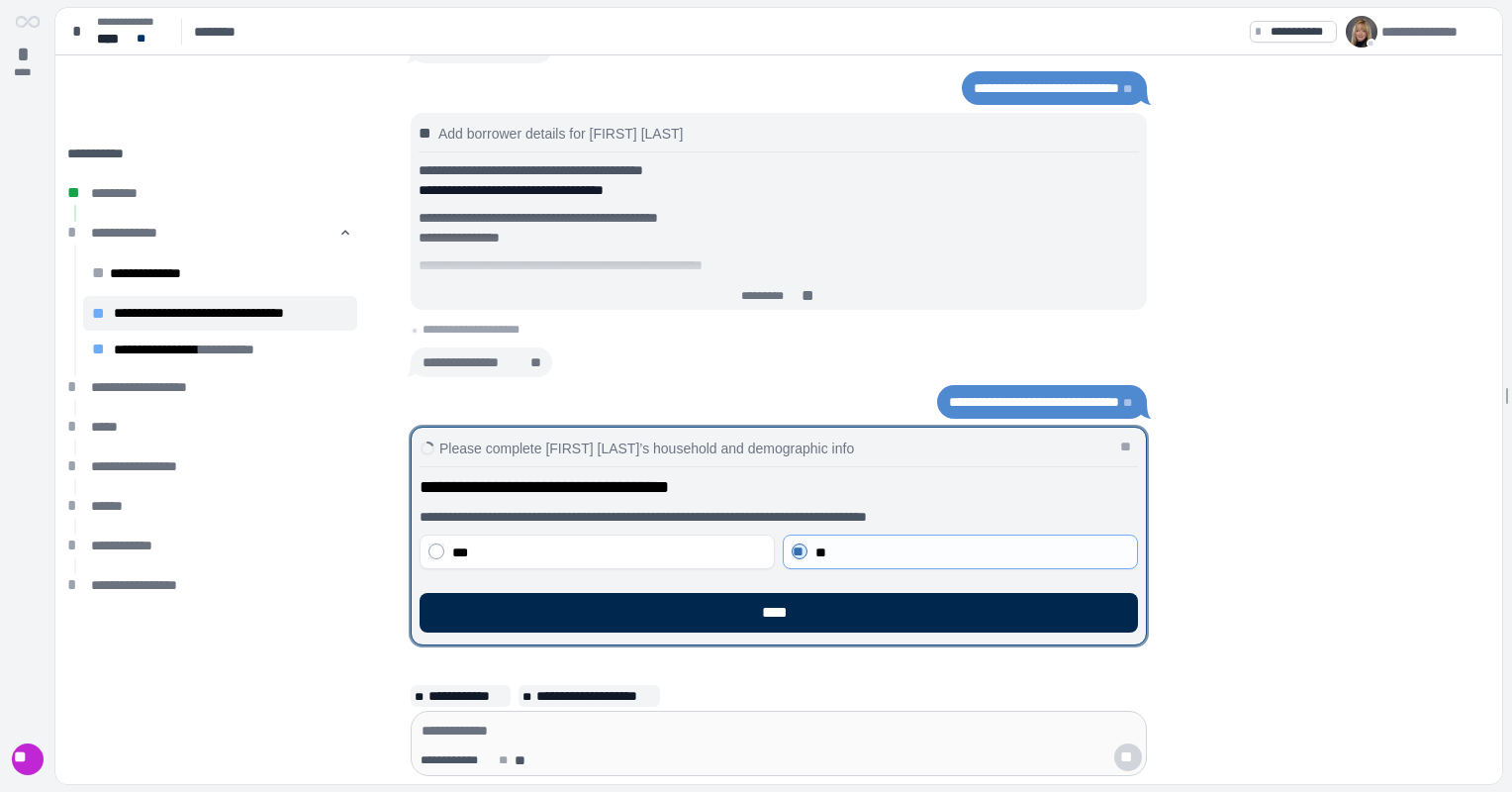 click on "****" at bounding box center (779, 613) 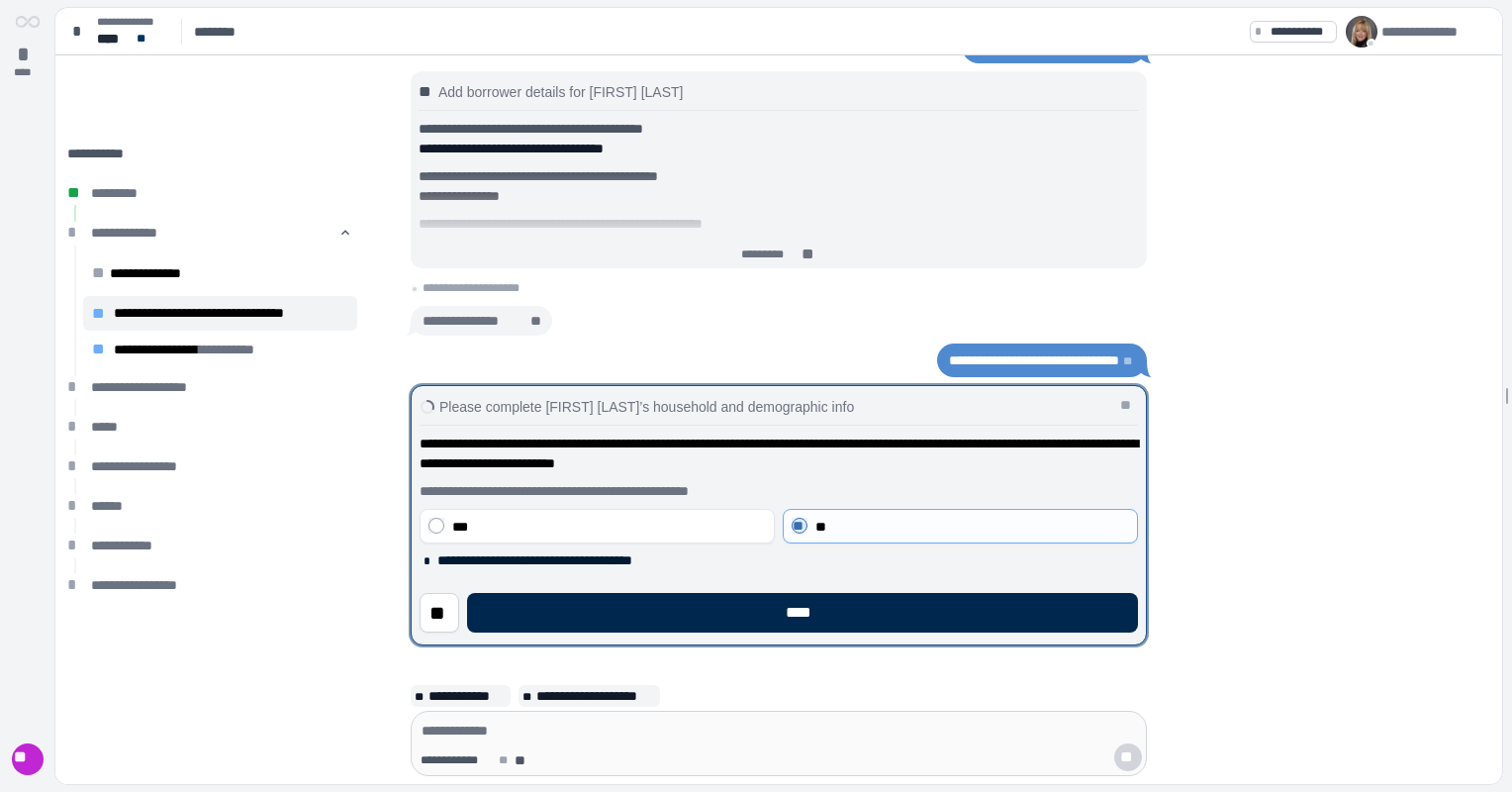 click on "****" at bounding box center (803, 613) 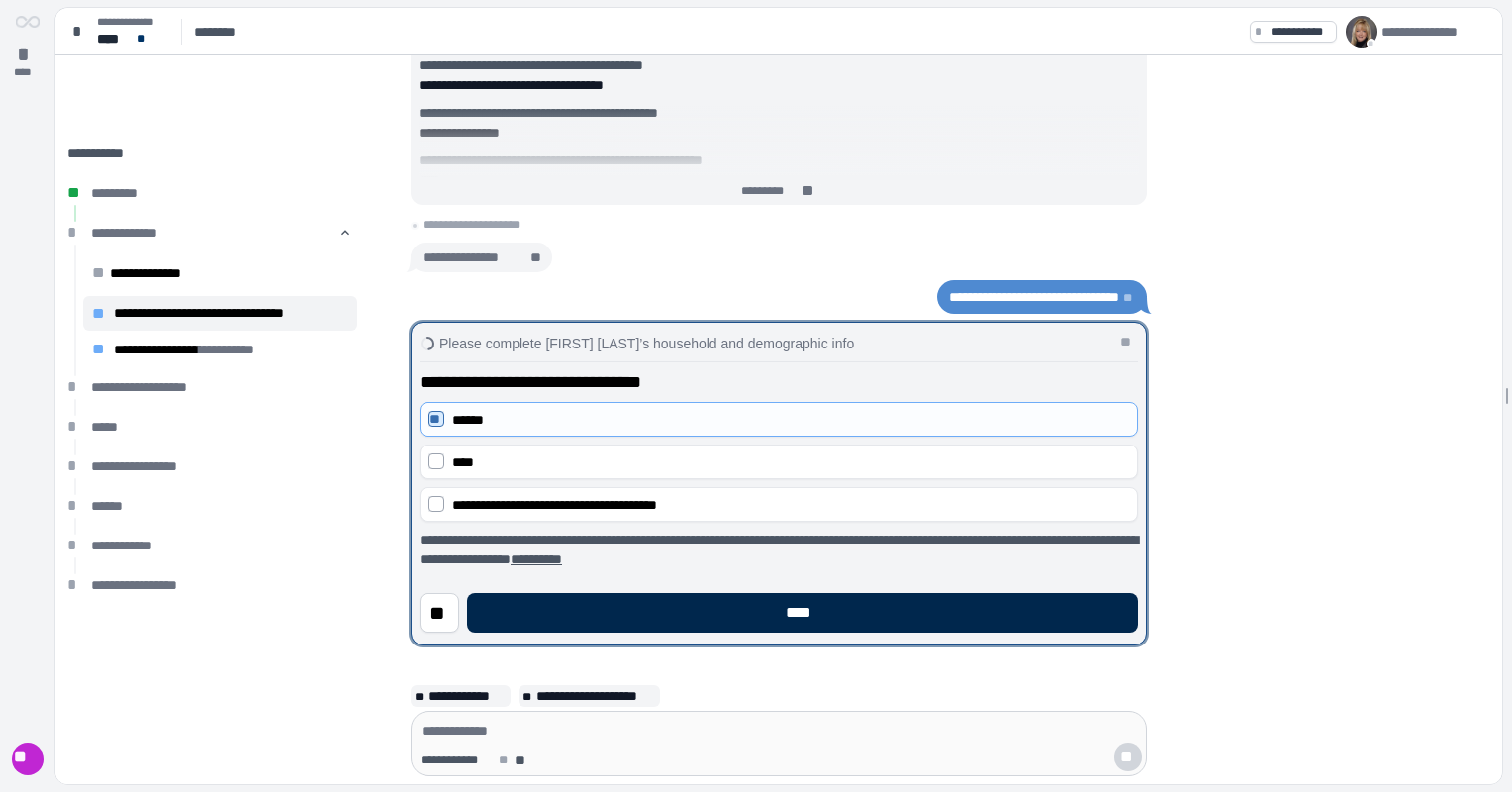 click on "****" at bounding box center [803, 613] 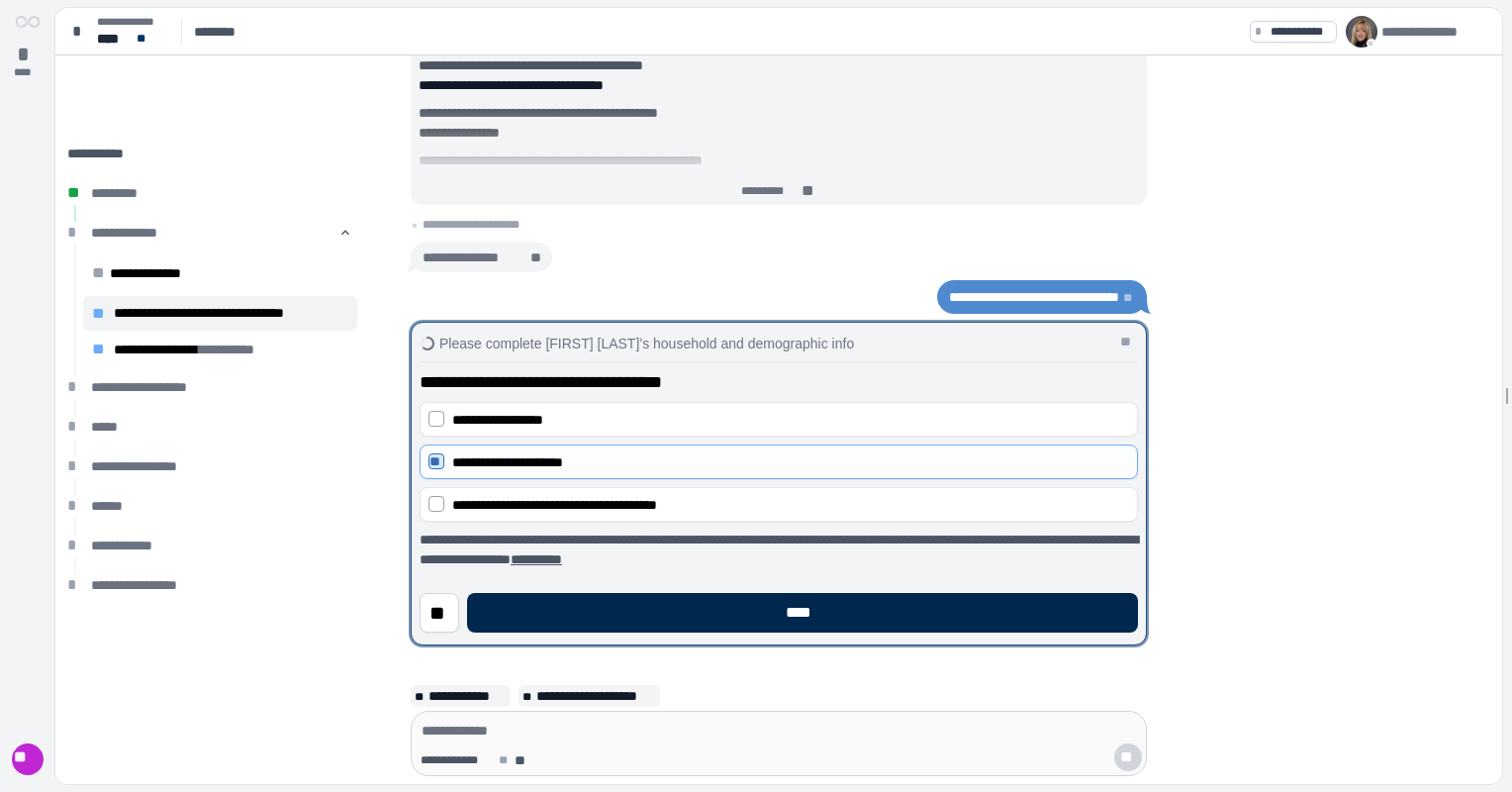 click on "****" at bounding box center (803, 613) 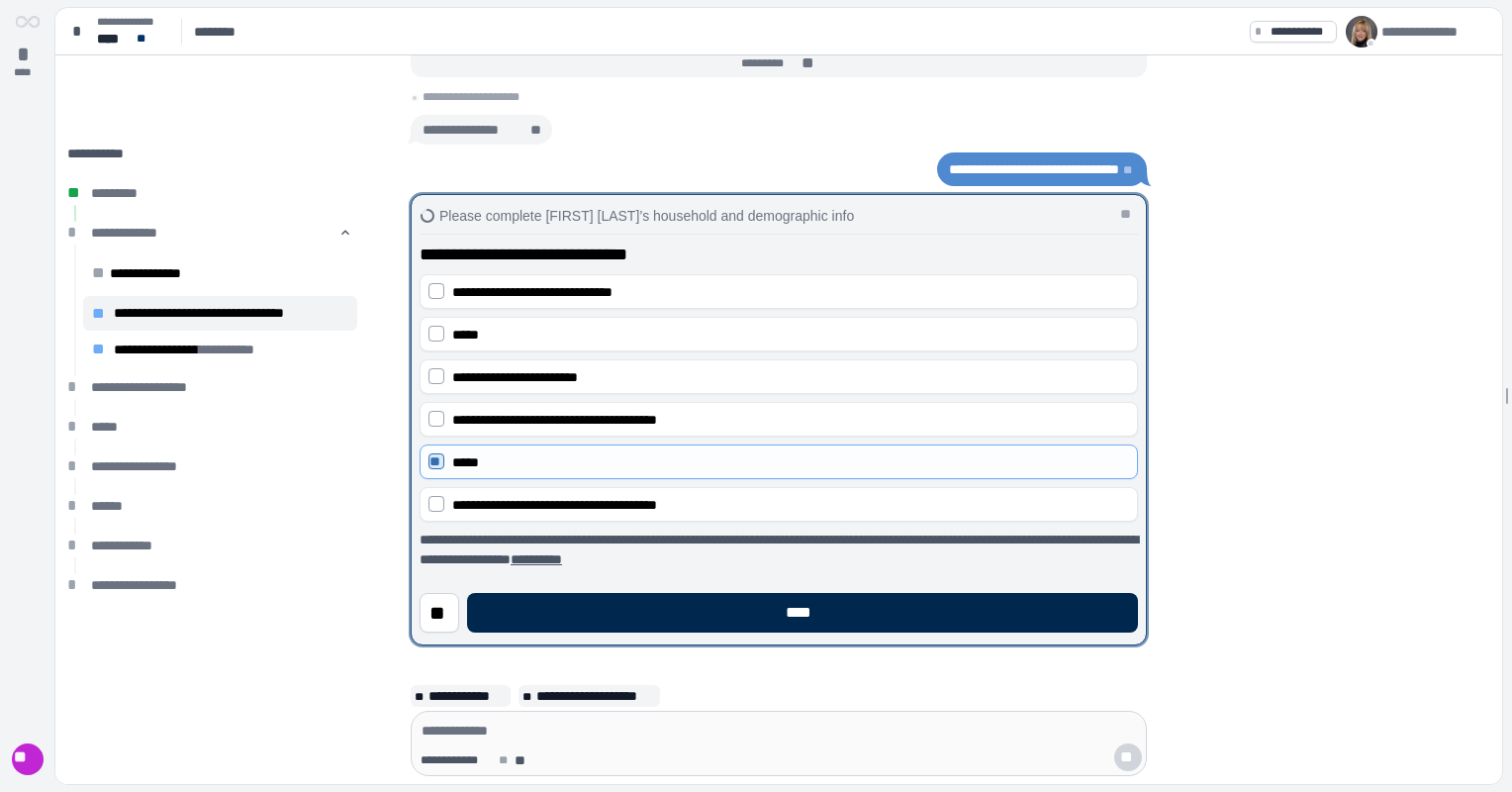 click on "****" at bounding box center (803, 613) 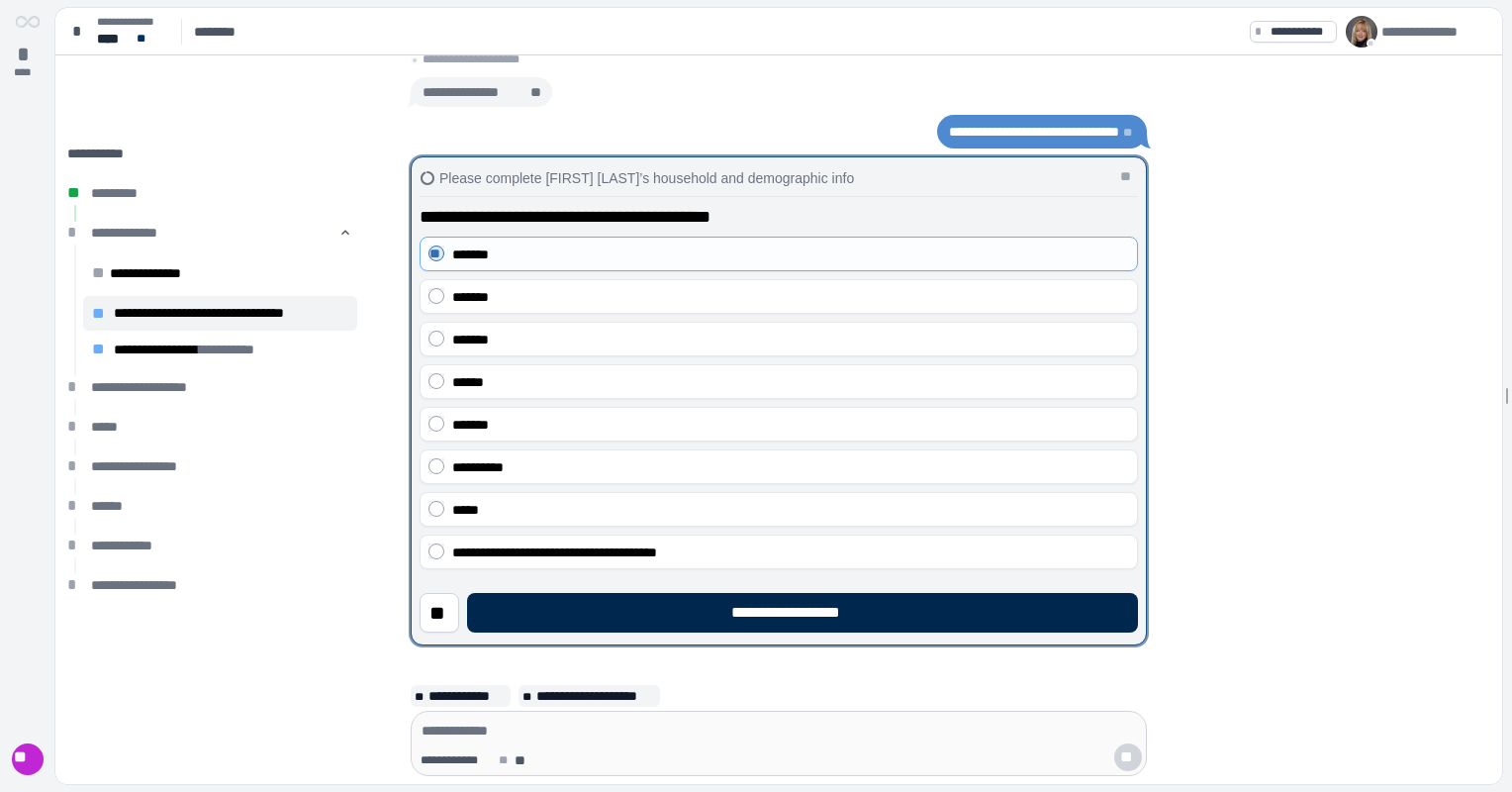 click on "**********" at bounding box center [803, 613] 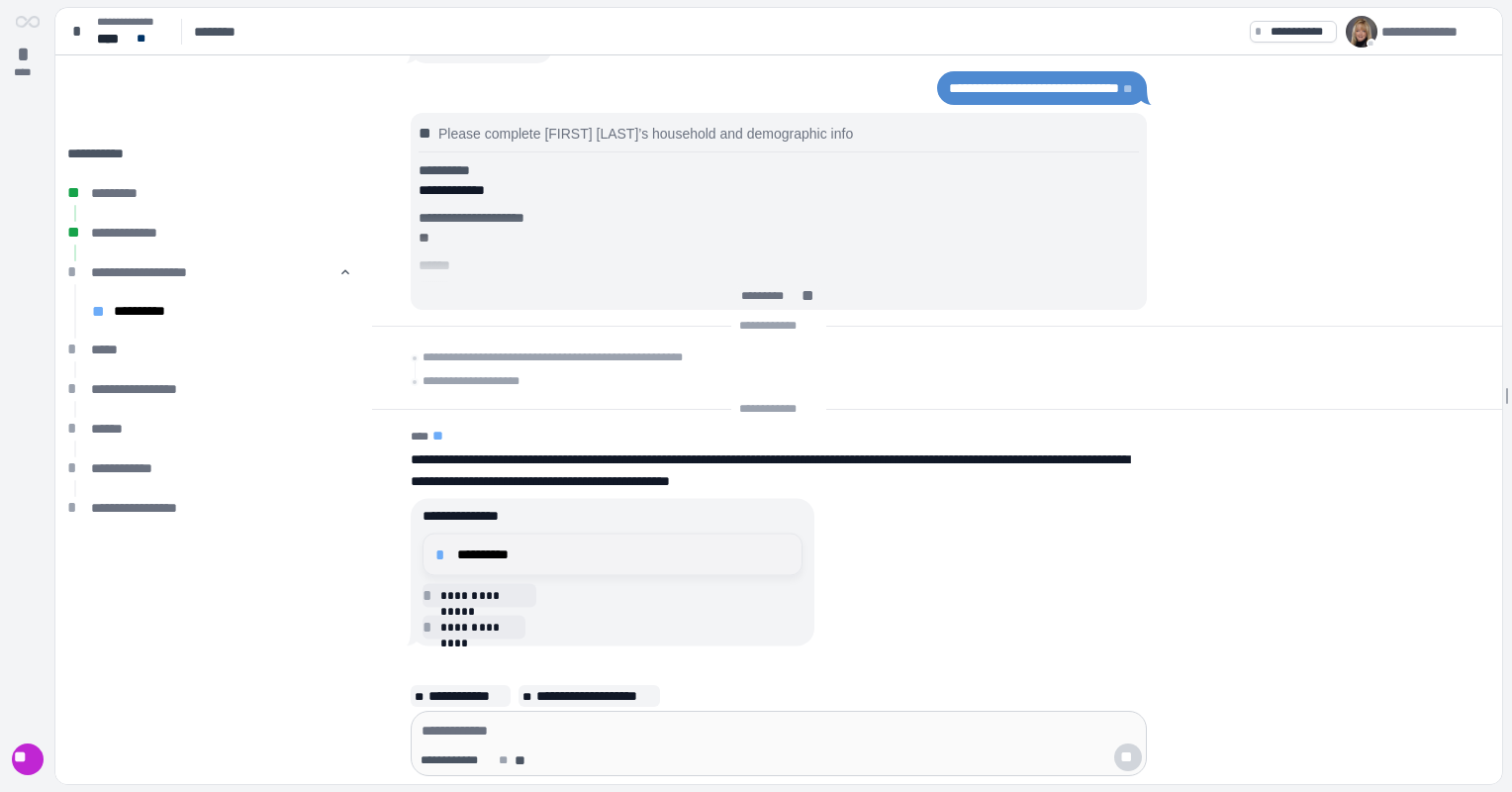 click on "**********" at bounding box center (623, 554) 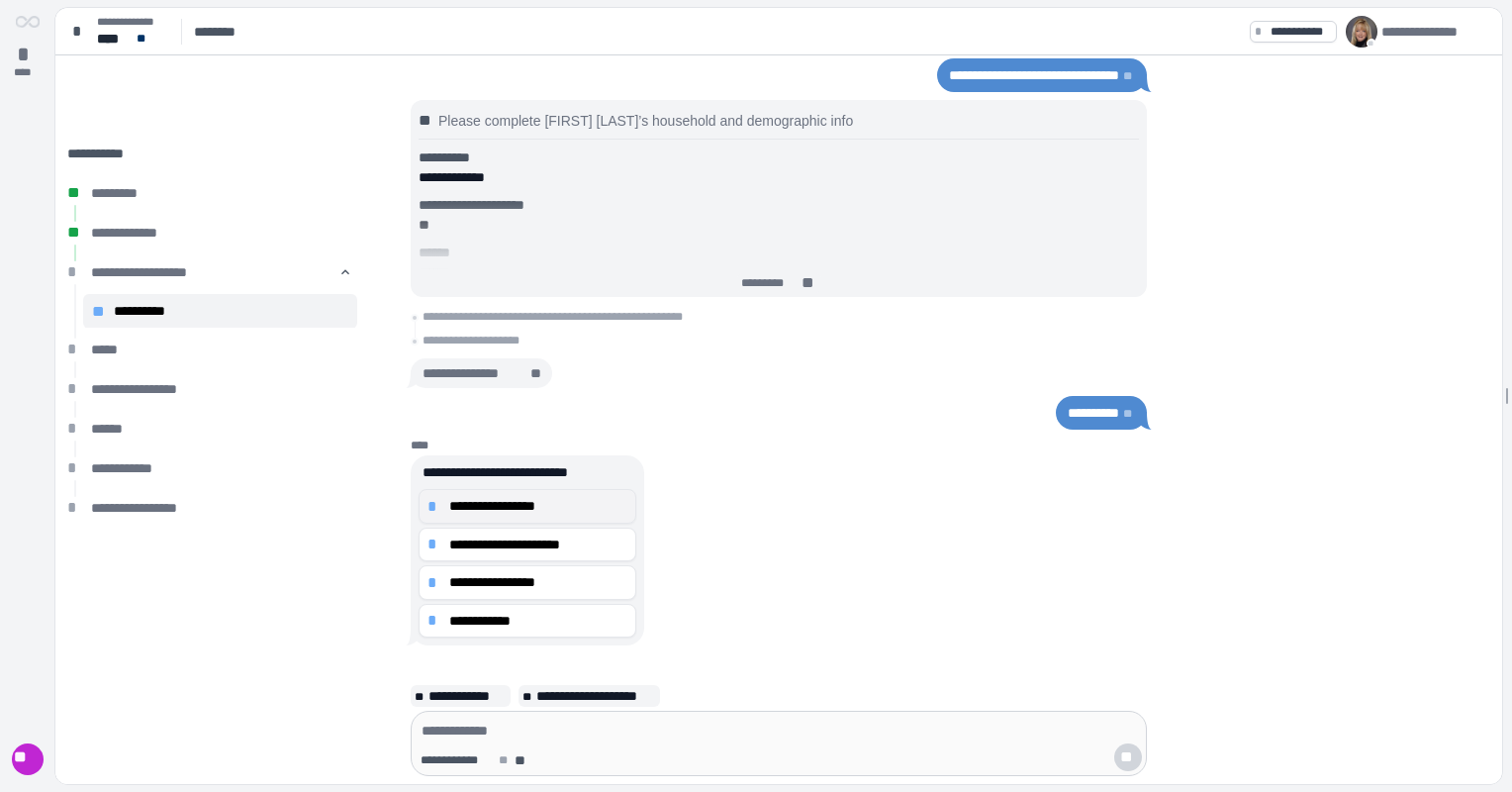 click on "**********" at bounding box center (538, 506) 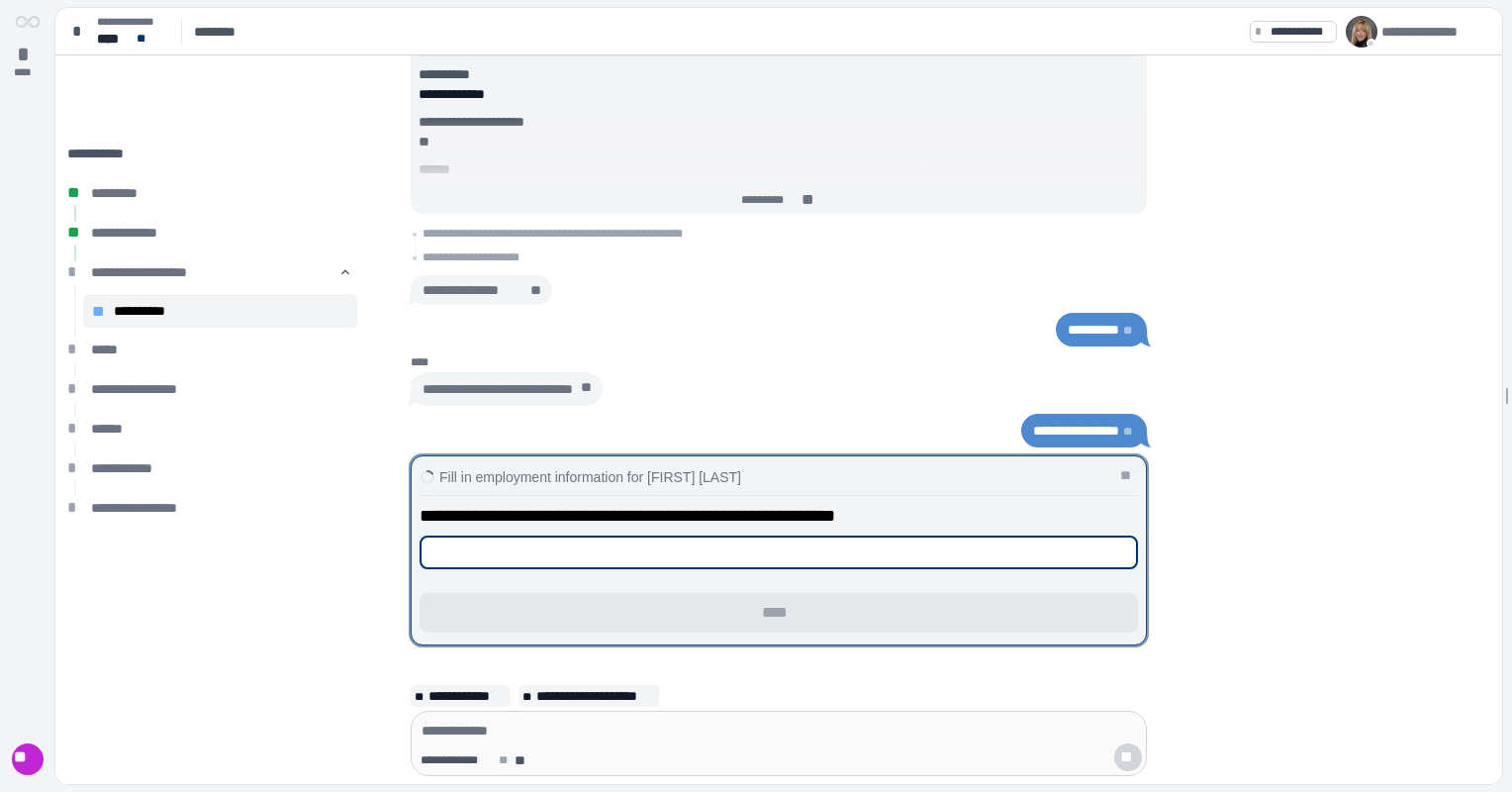 click at bounding box center [779, 552] 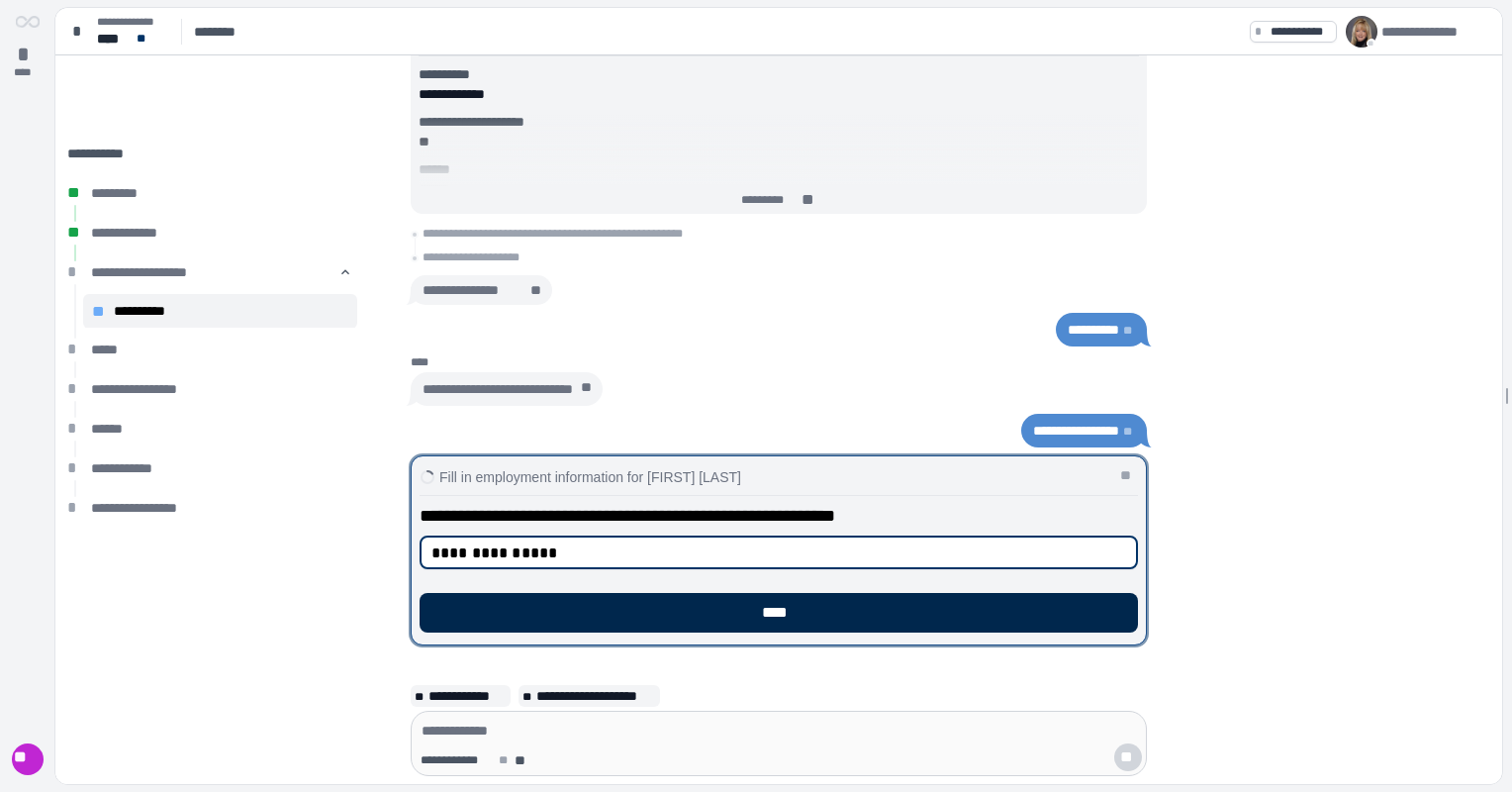 type on "**********" 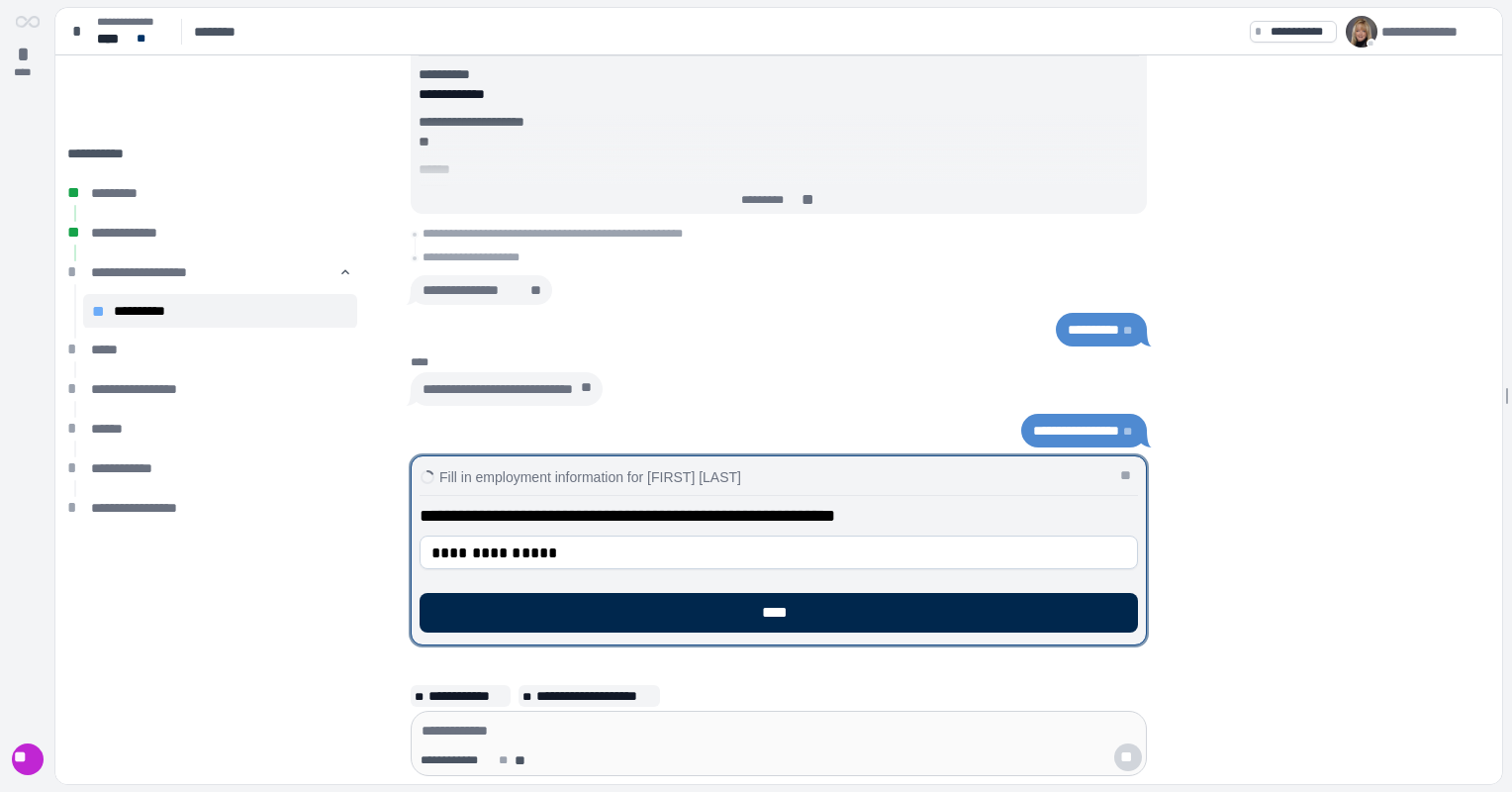 click on "****" at bounding box center [779, 613] 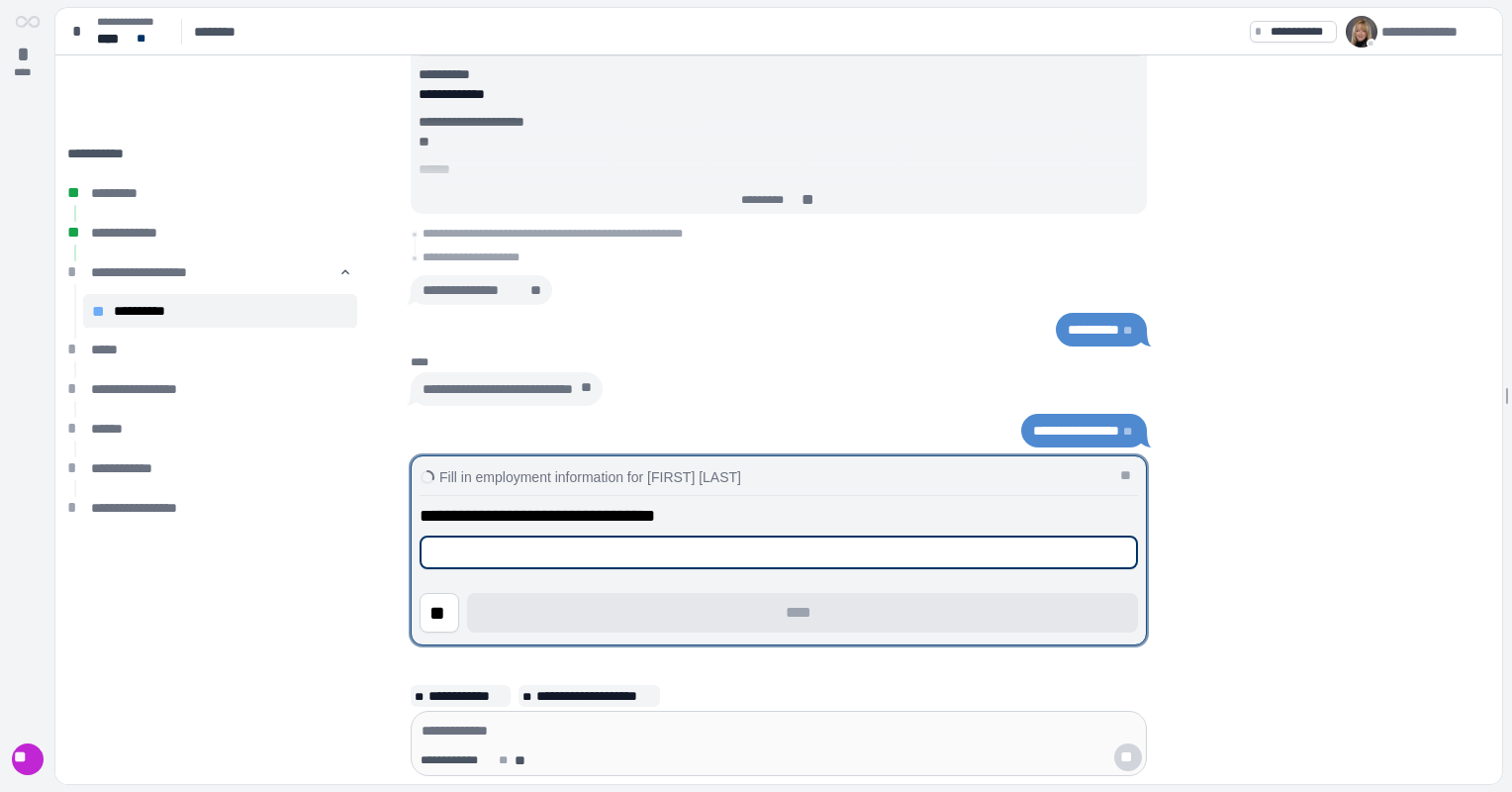 click at bounding box center [779, 552] 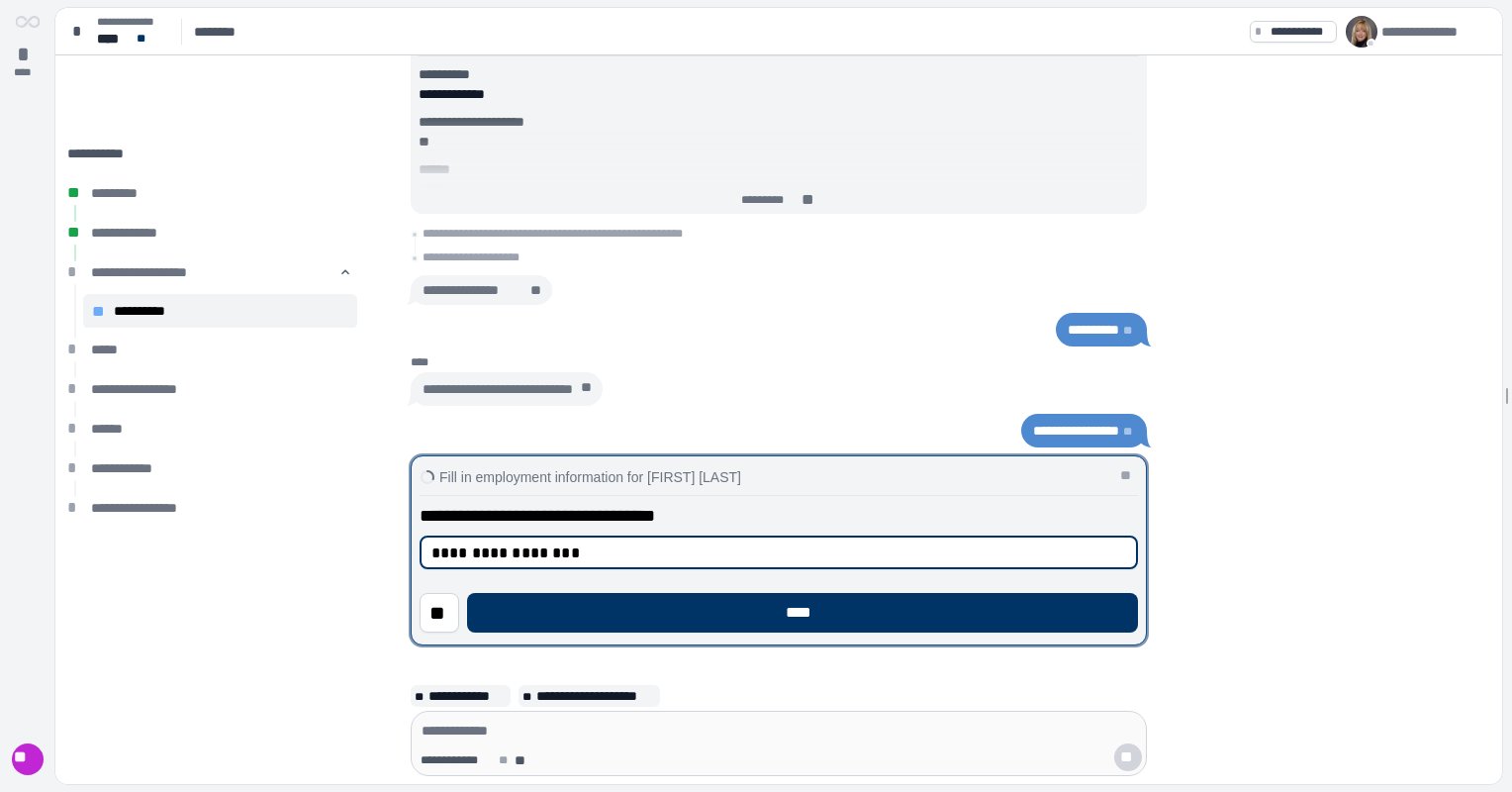 click on "**********" at bounding box center (779, 552) 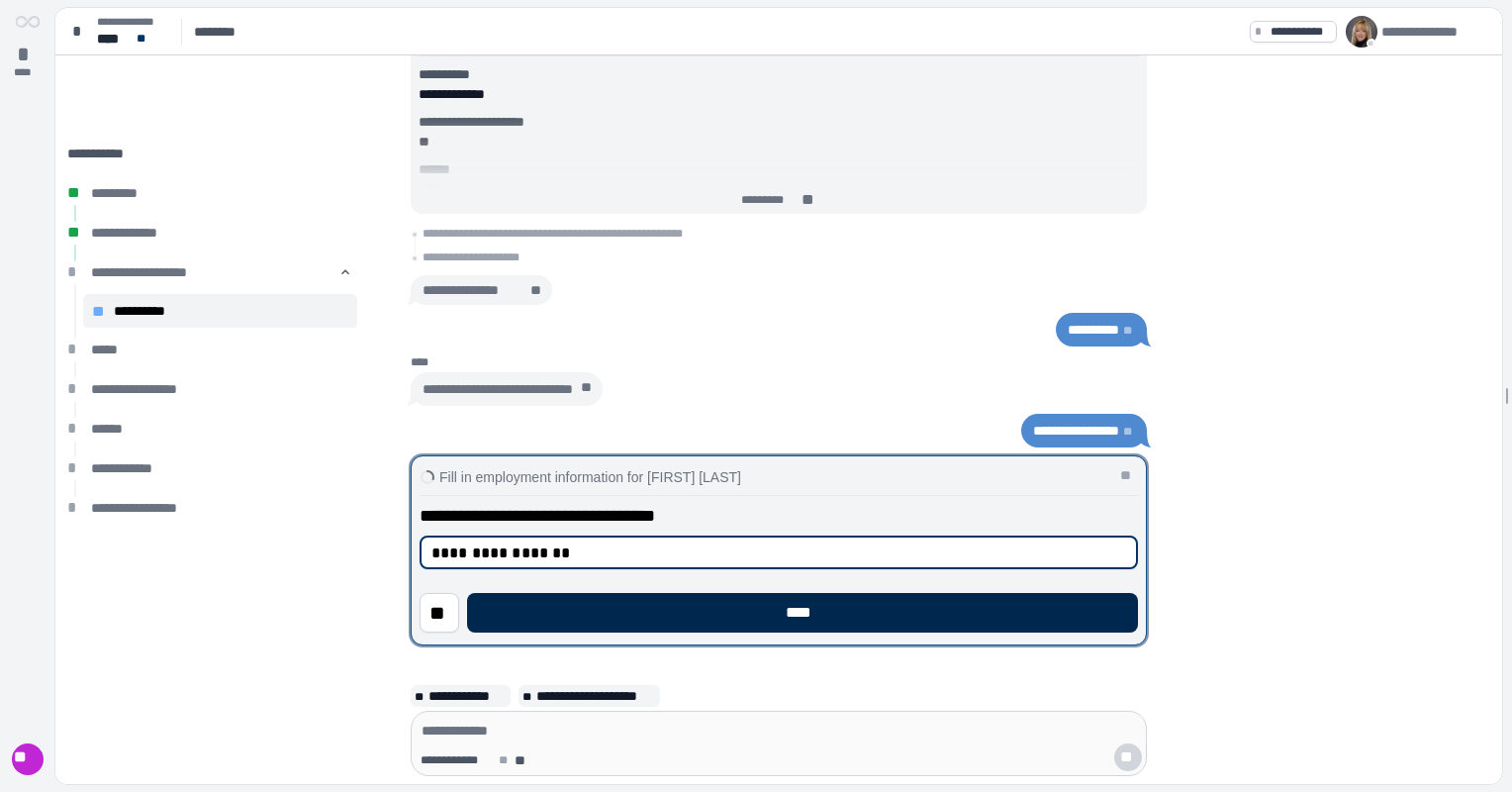 type on "**********" 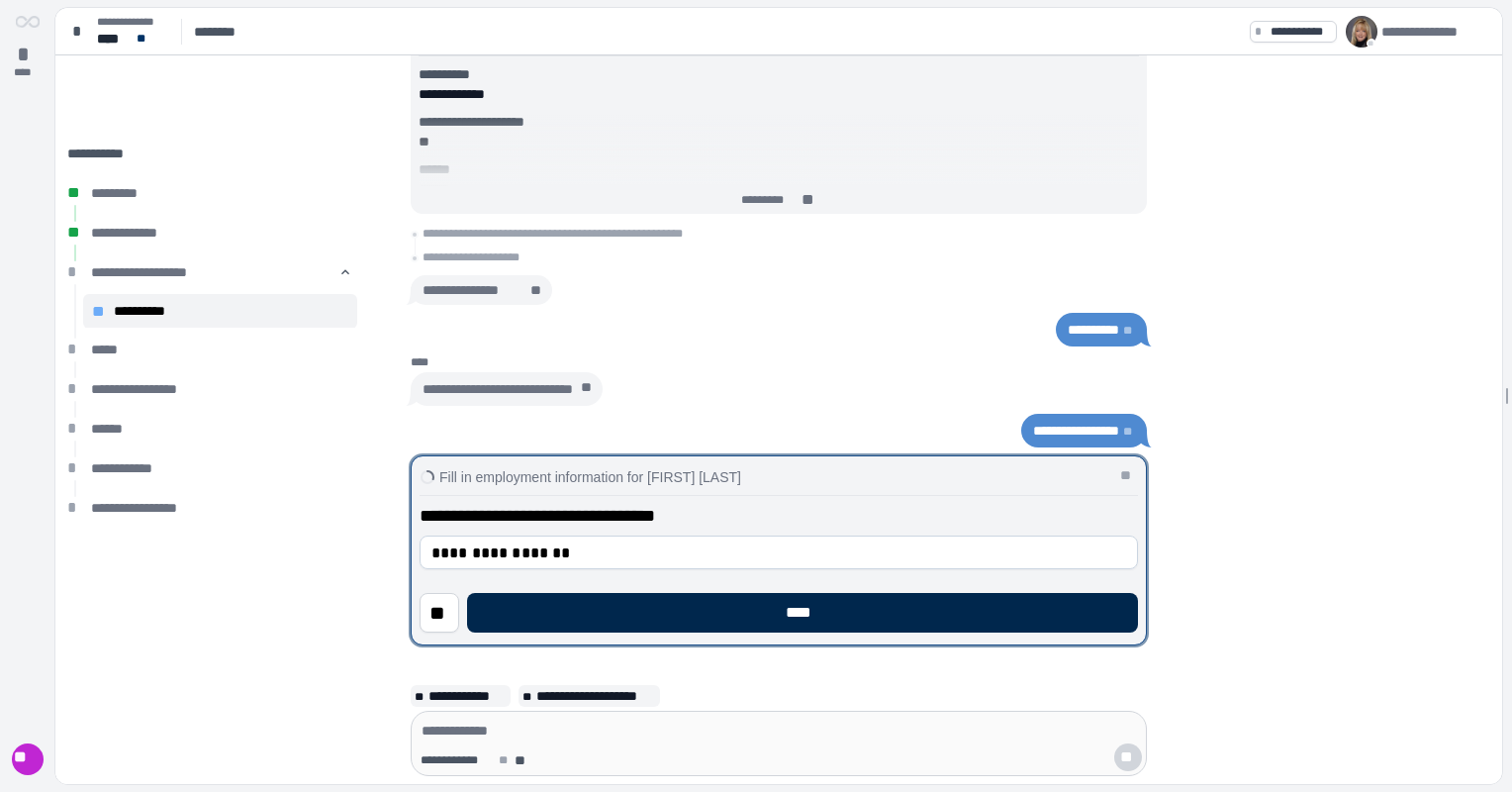 click on "****" at bounding box center [803, 613] 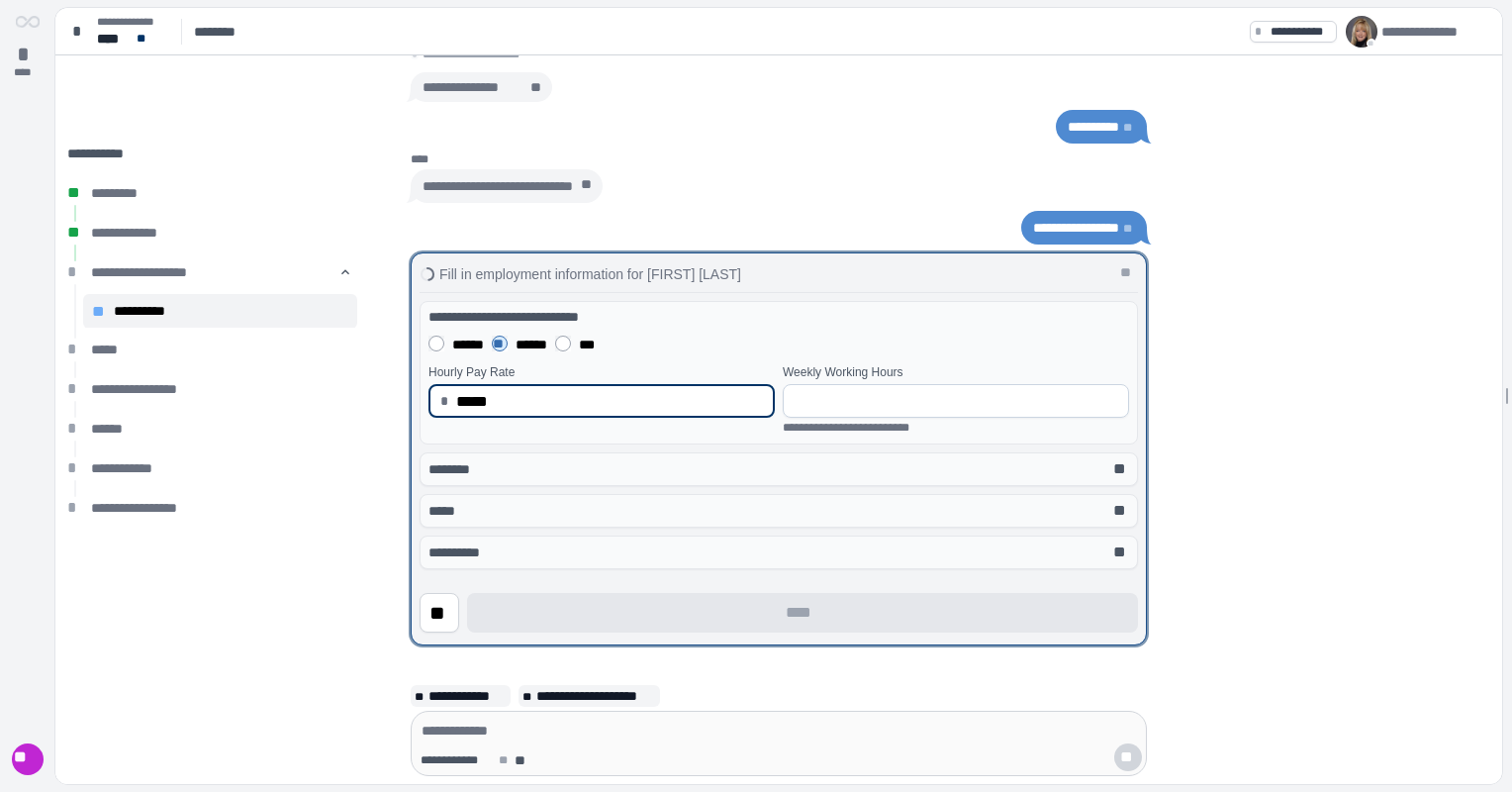 type on "*****" 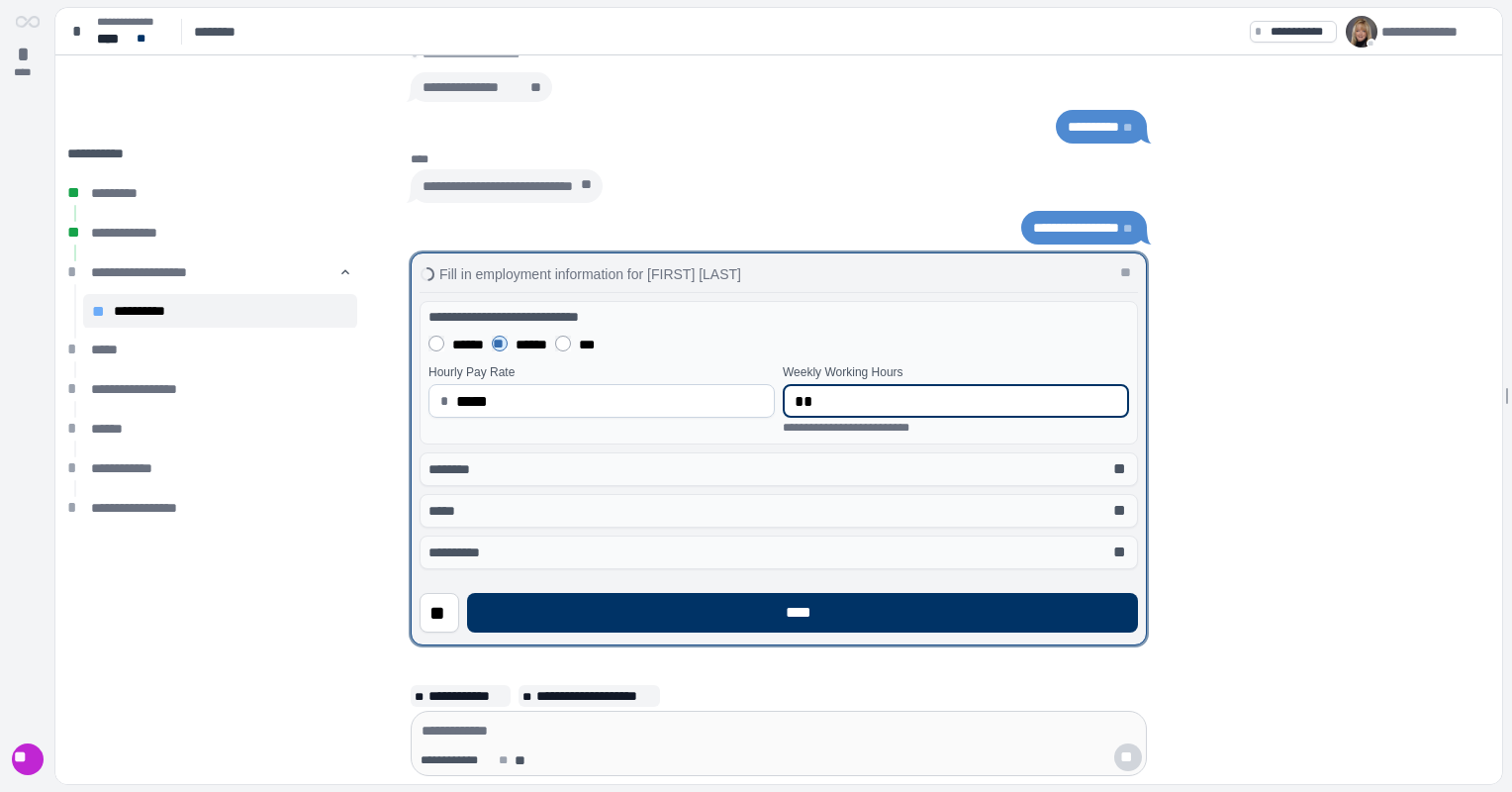 type on "**" 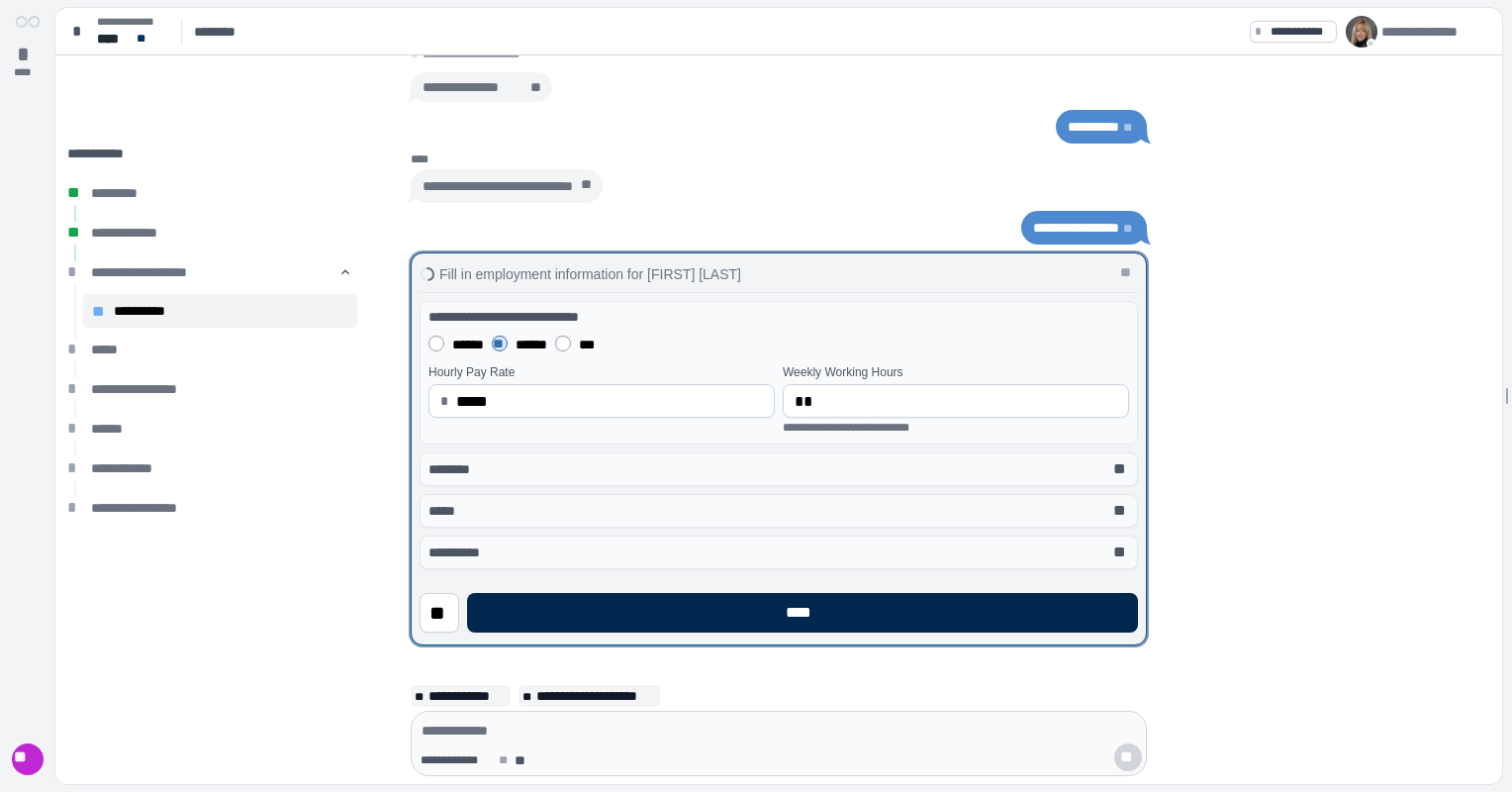 click on "****" at bounding box center (803, 613) 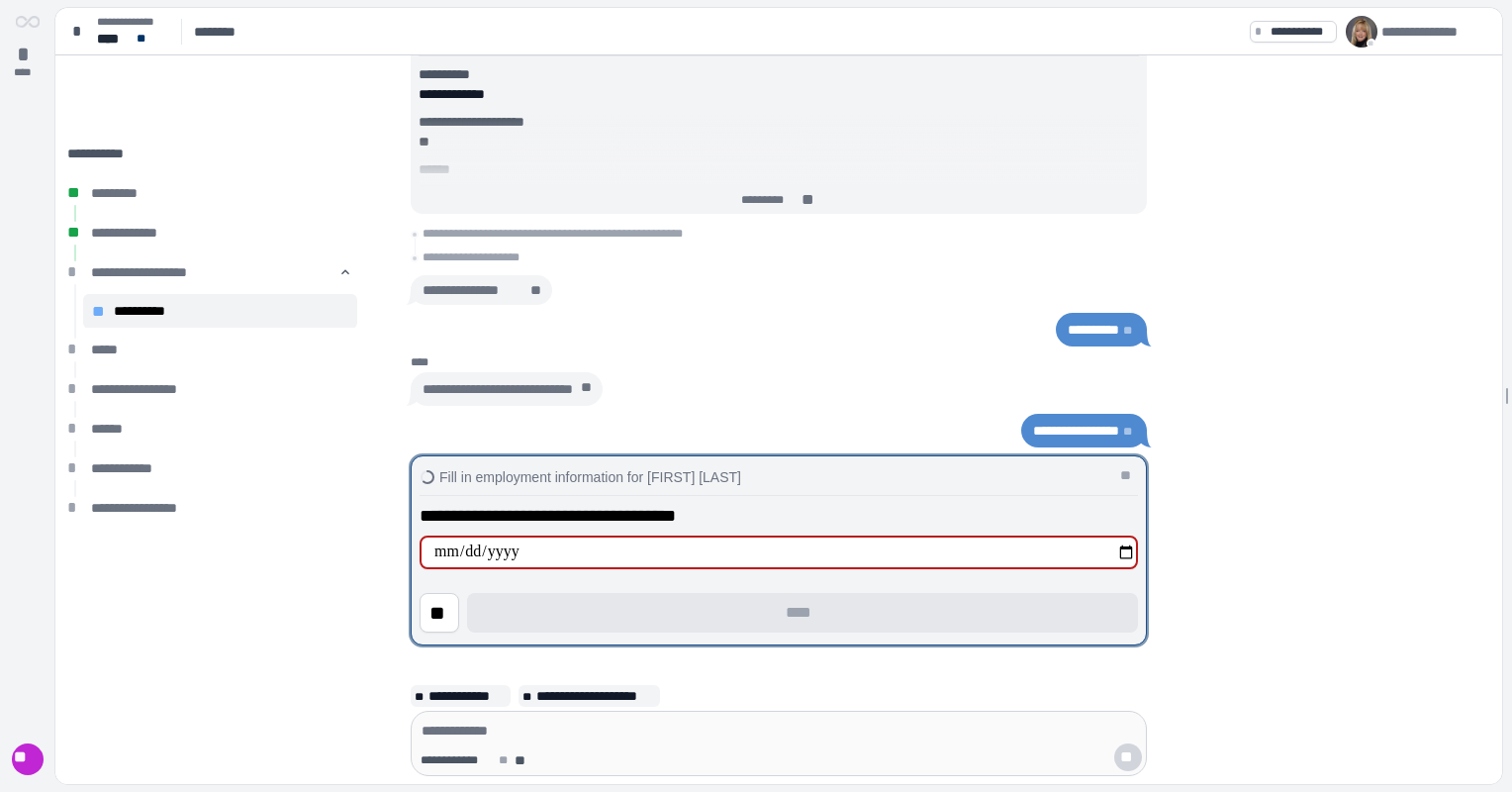type on "**********" 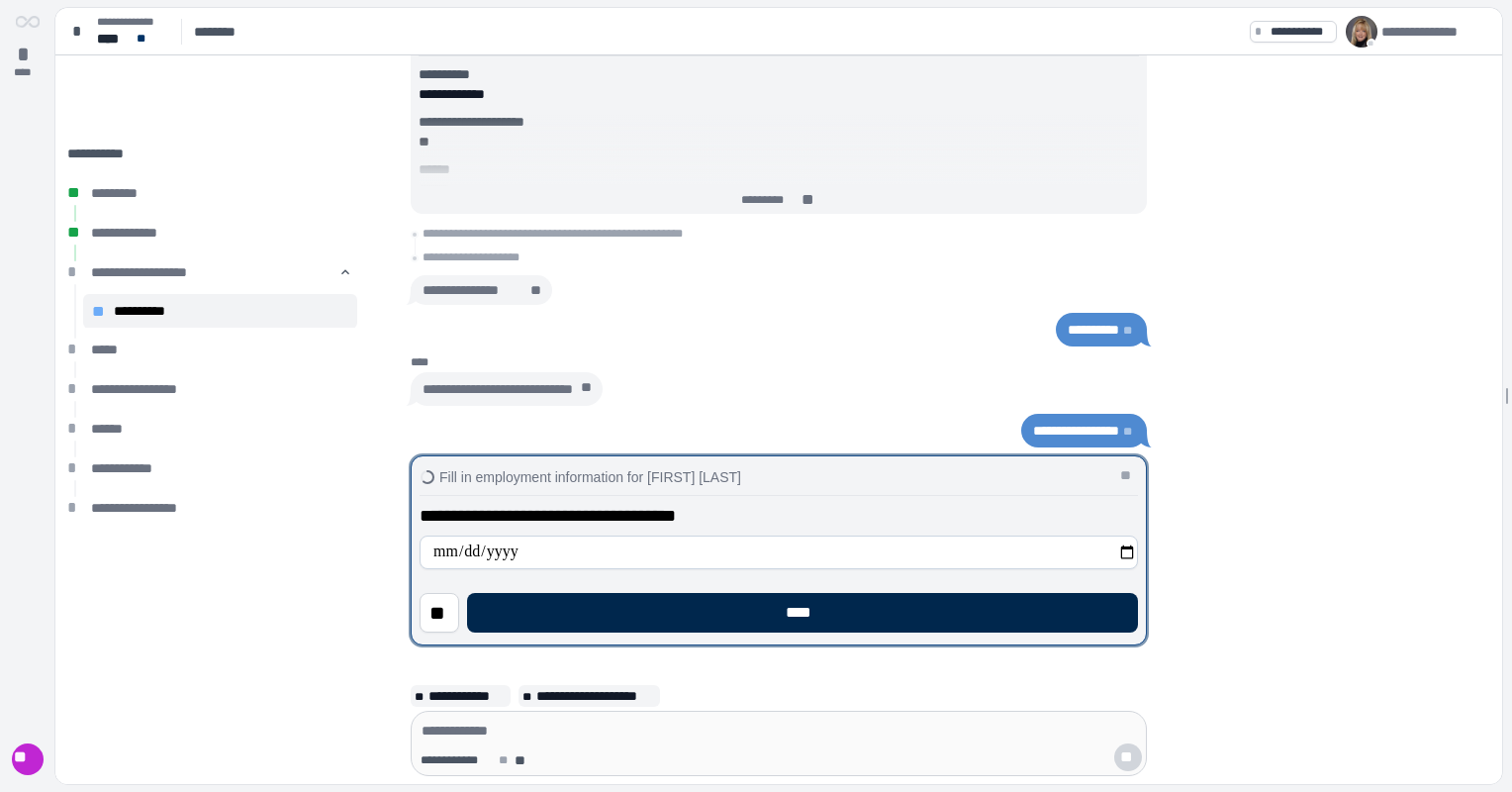 click on "****" at bounding box center (803, 613) 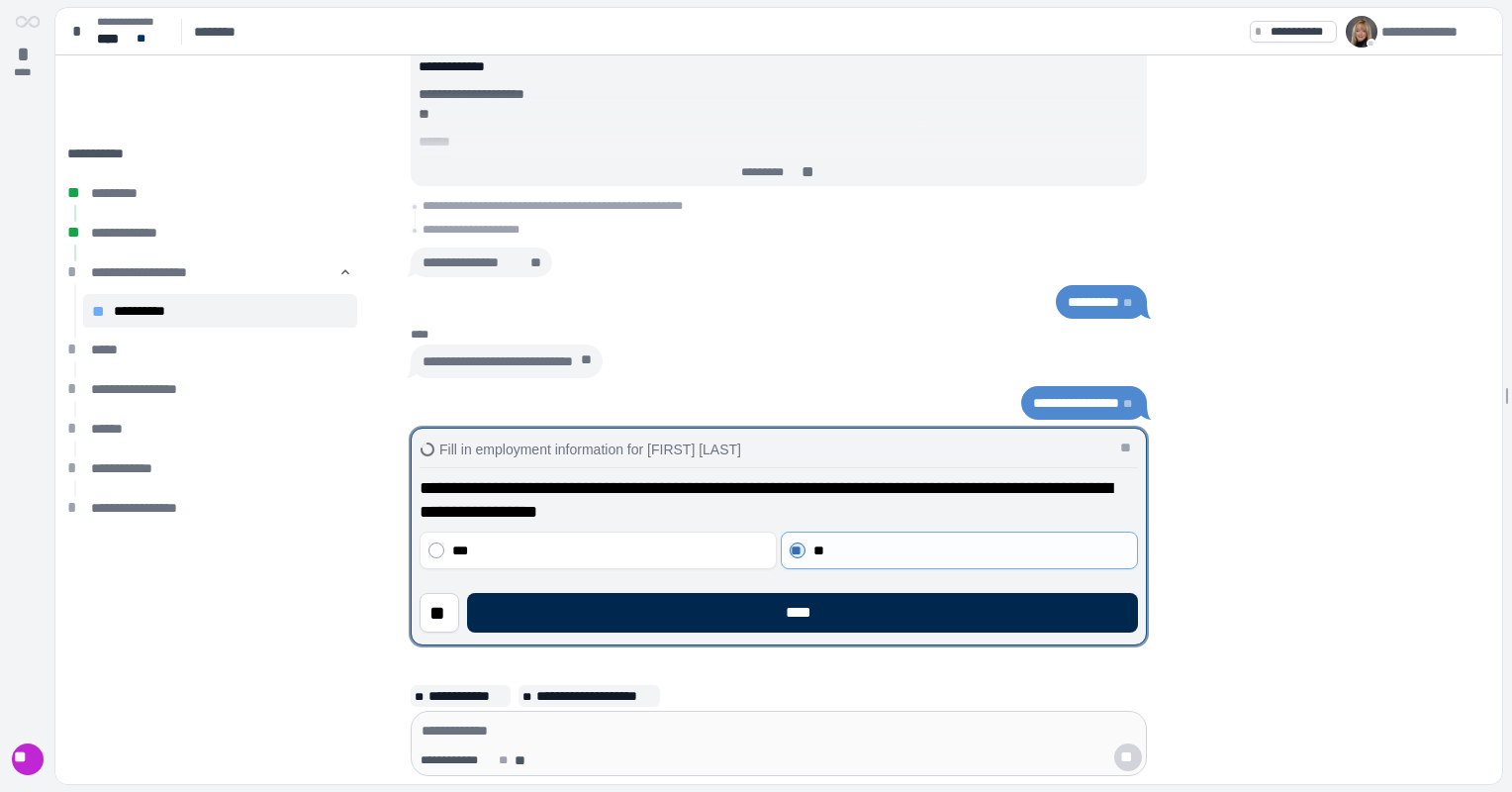 click on "****" at bounding box center (803, 613) 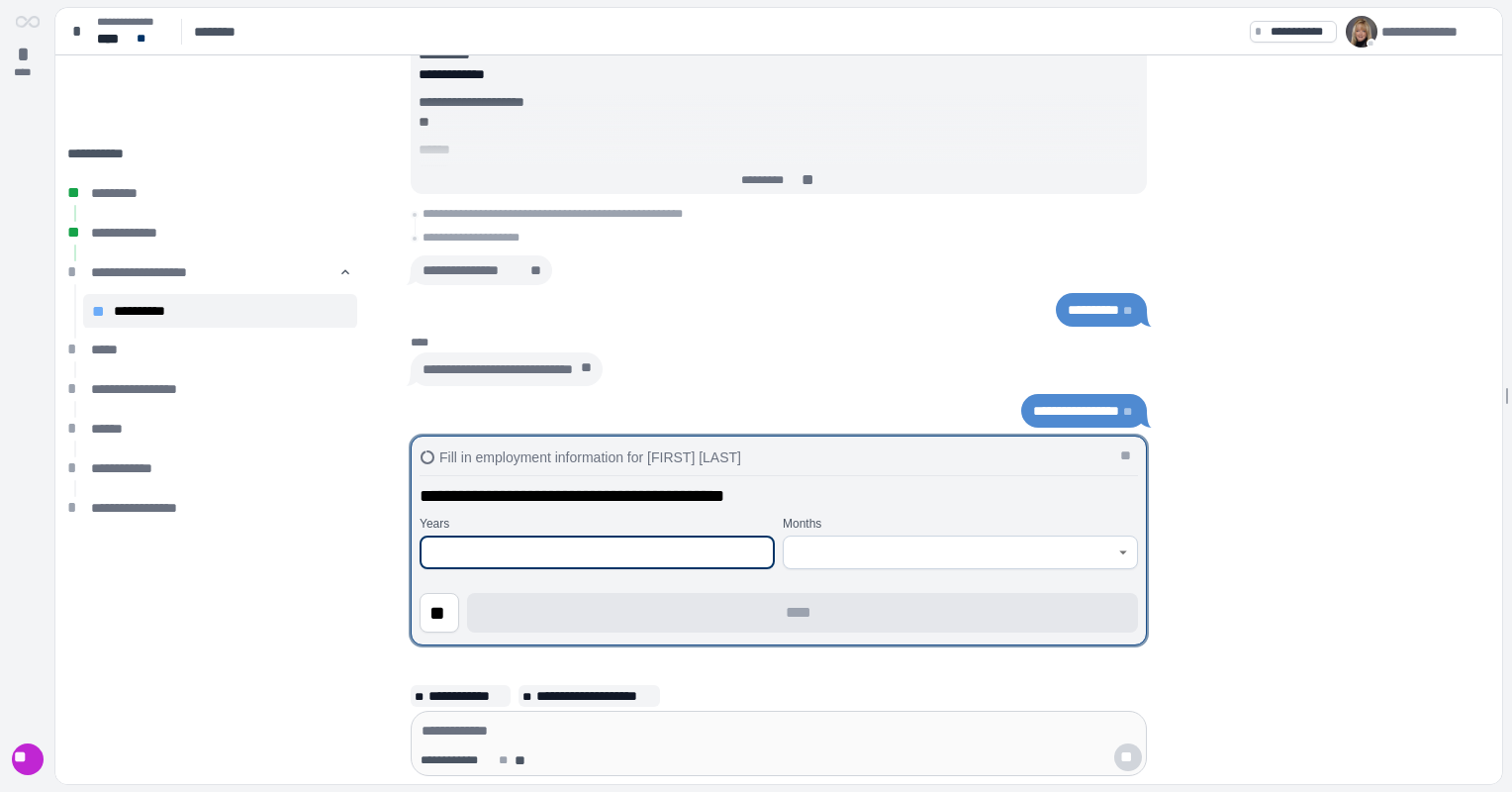 click at bounding box center [597, 552] 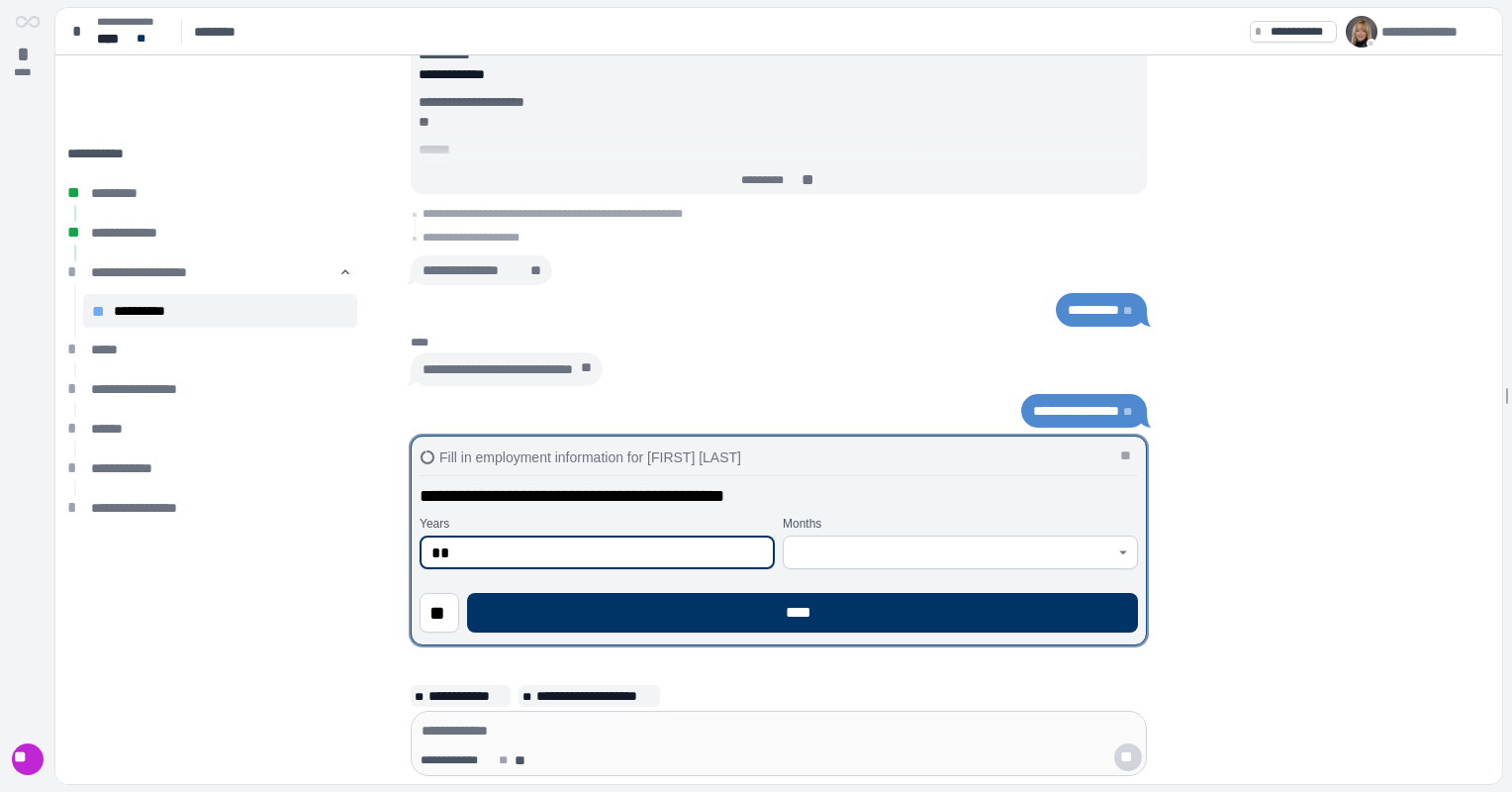 type on "**" 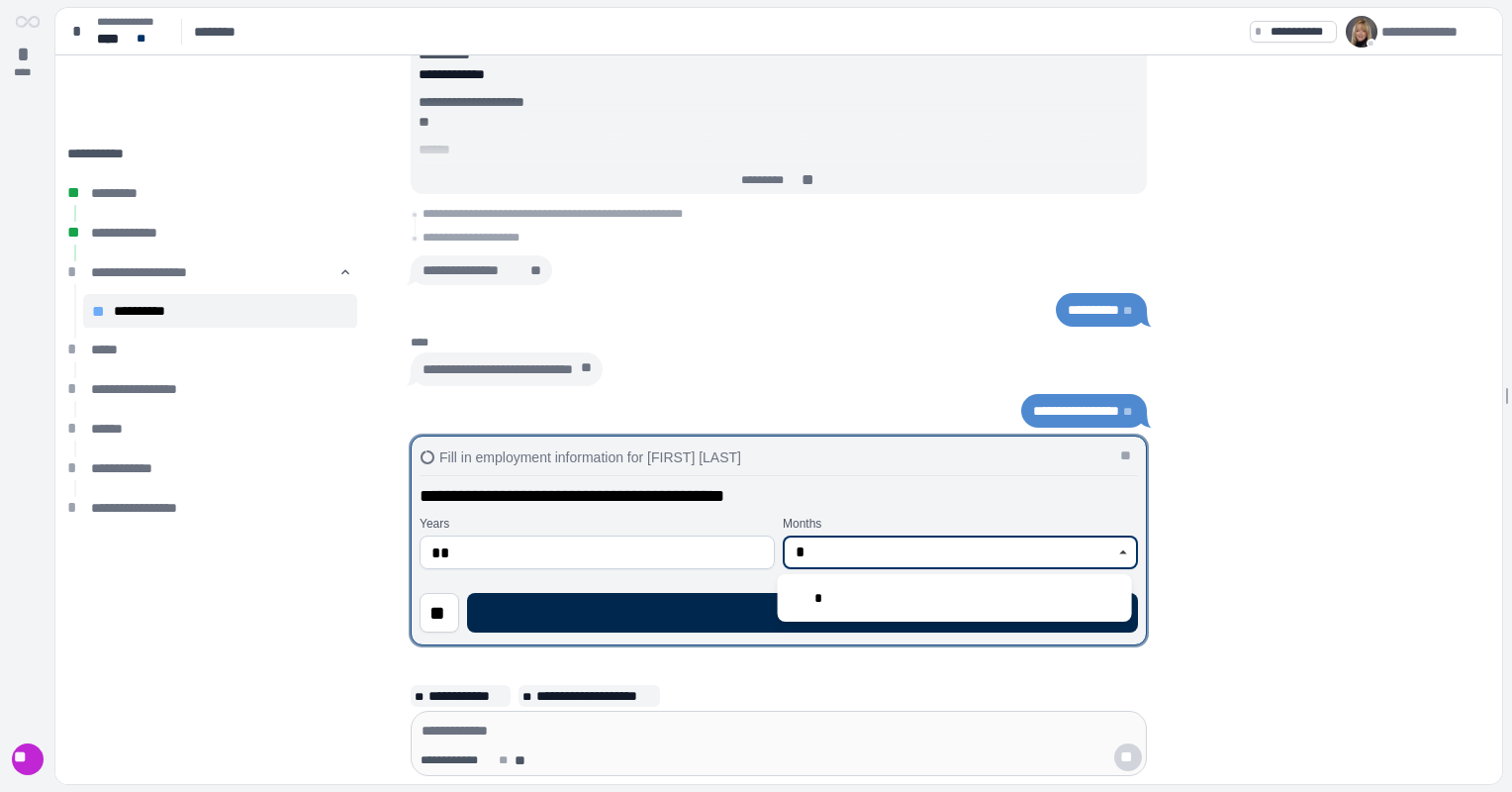 type on "*" 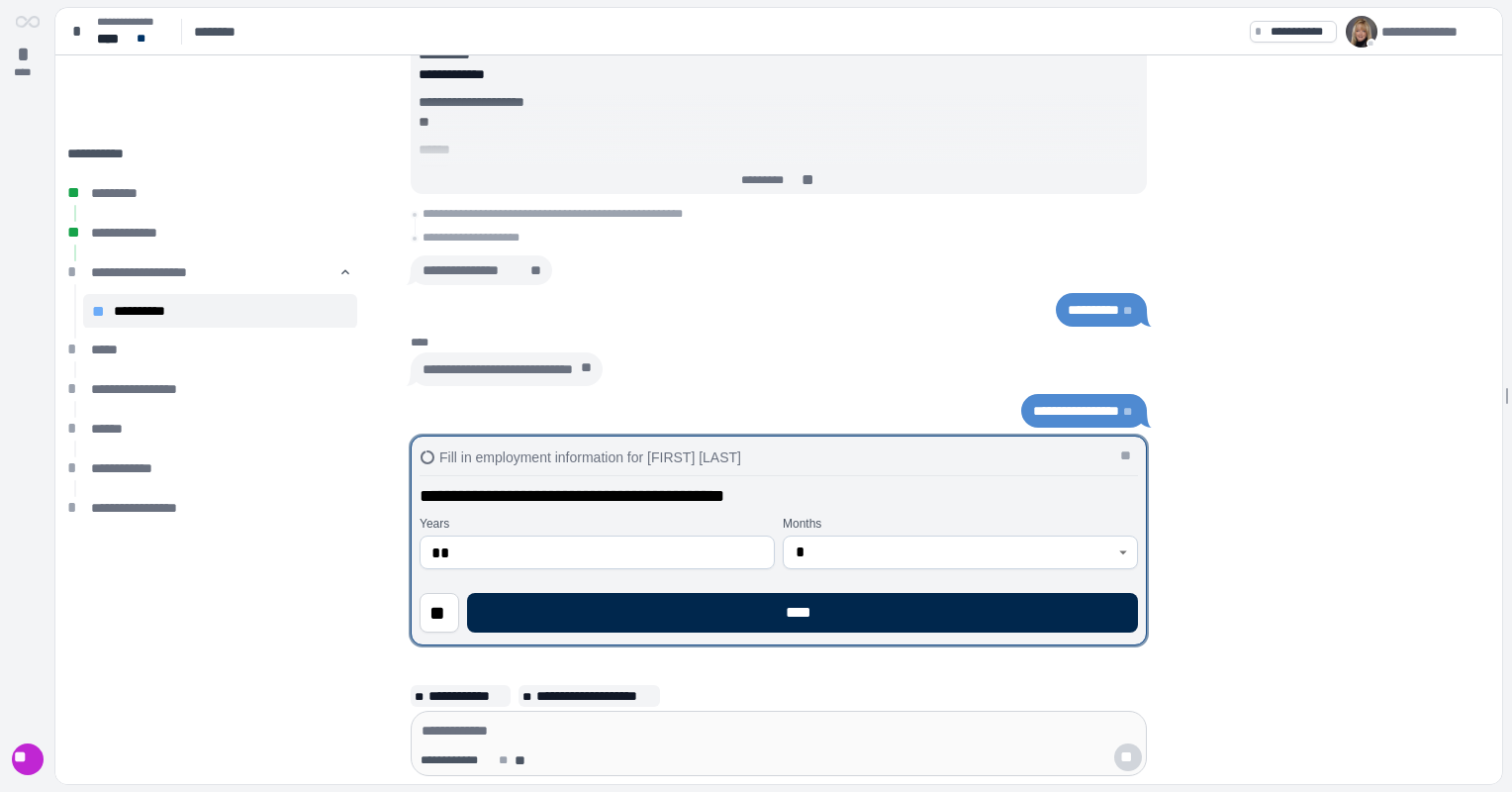 click on "****" at bounding box center (803, 613) 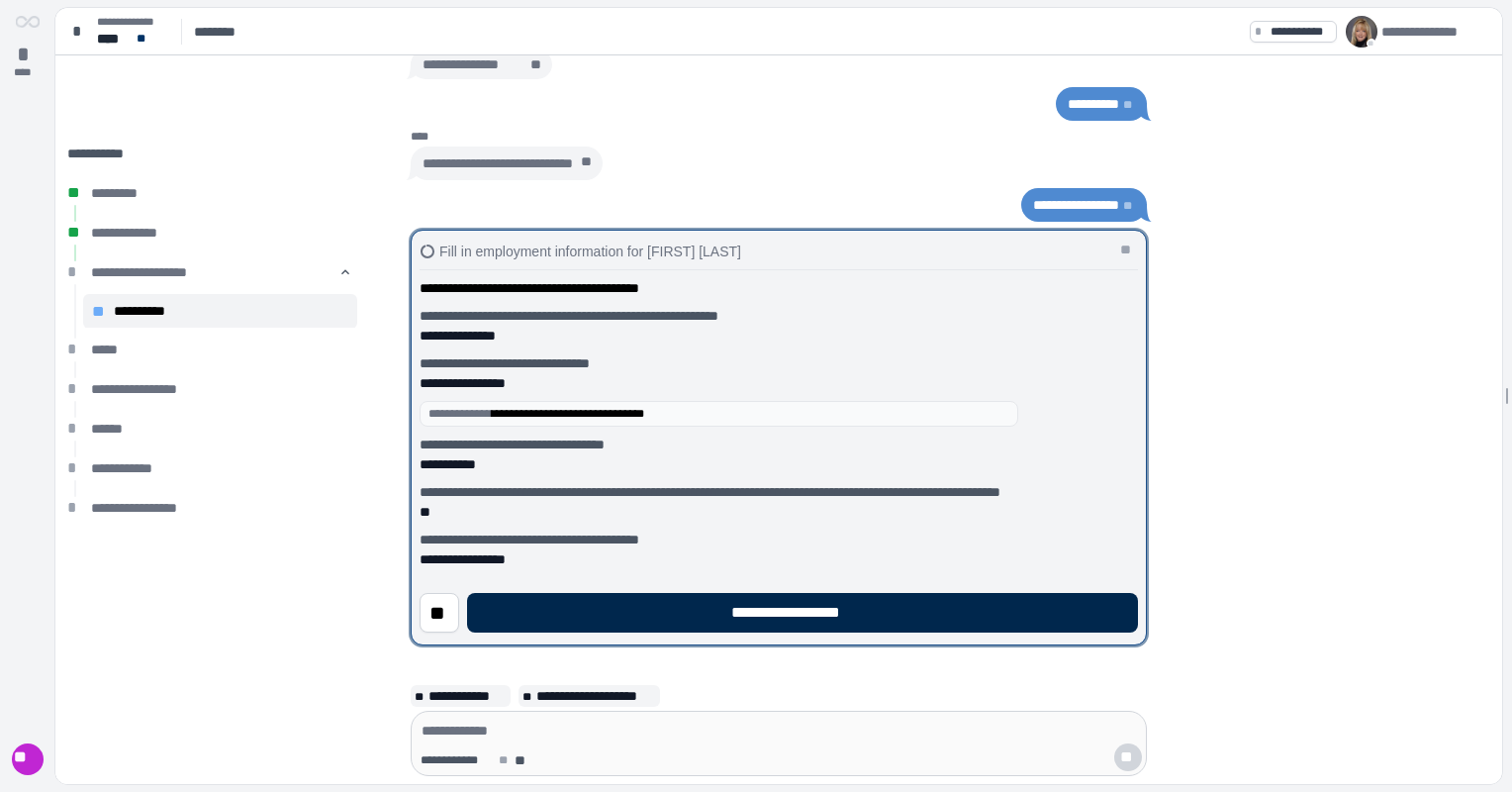 click on "**********" at bounding box center [803, 613] 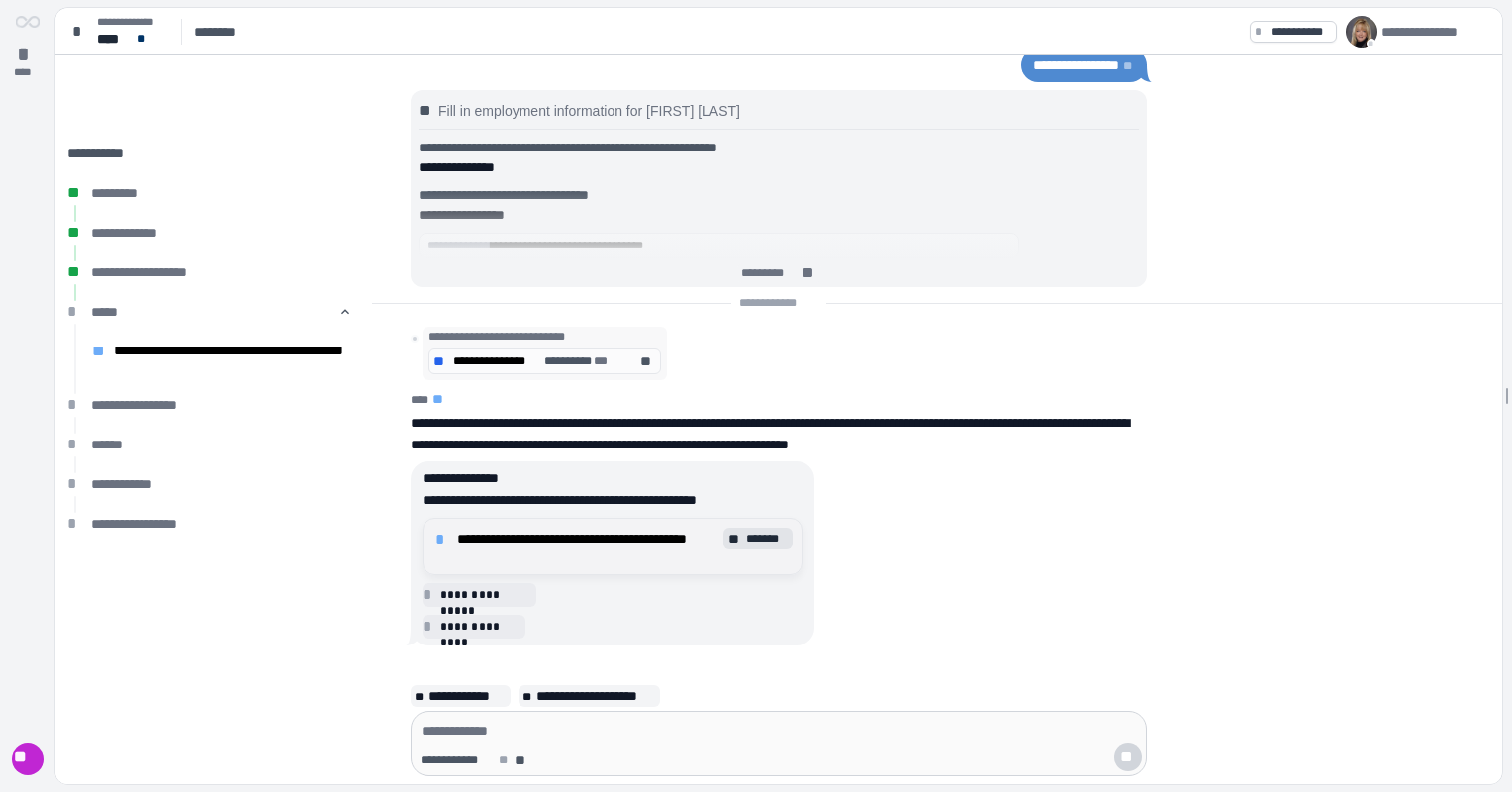 click on "**" at bounding box center [735, 539] 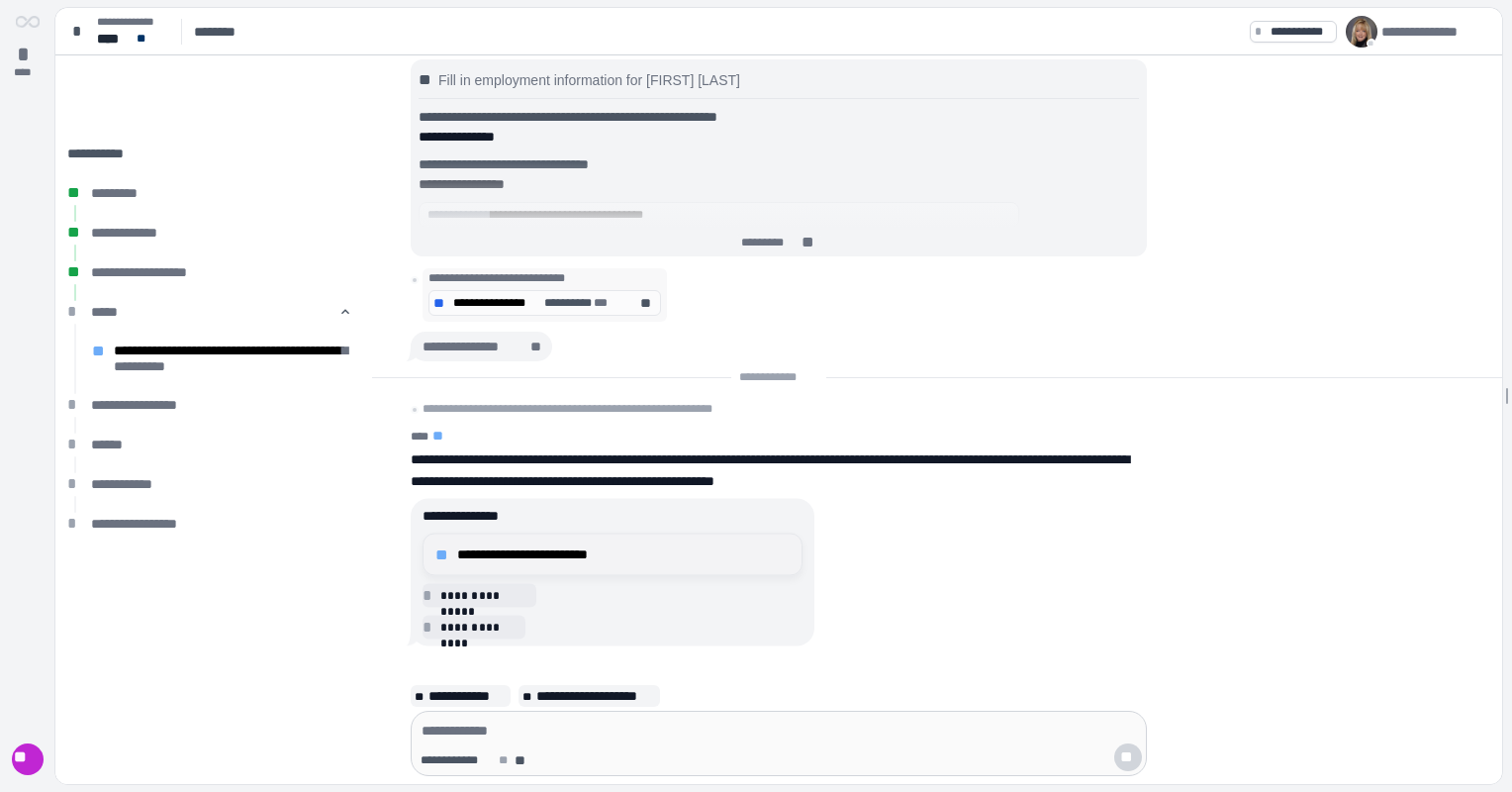 click on "**********" at bounding box center (613, 554) 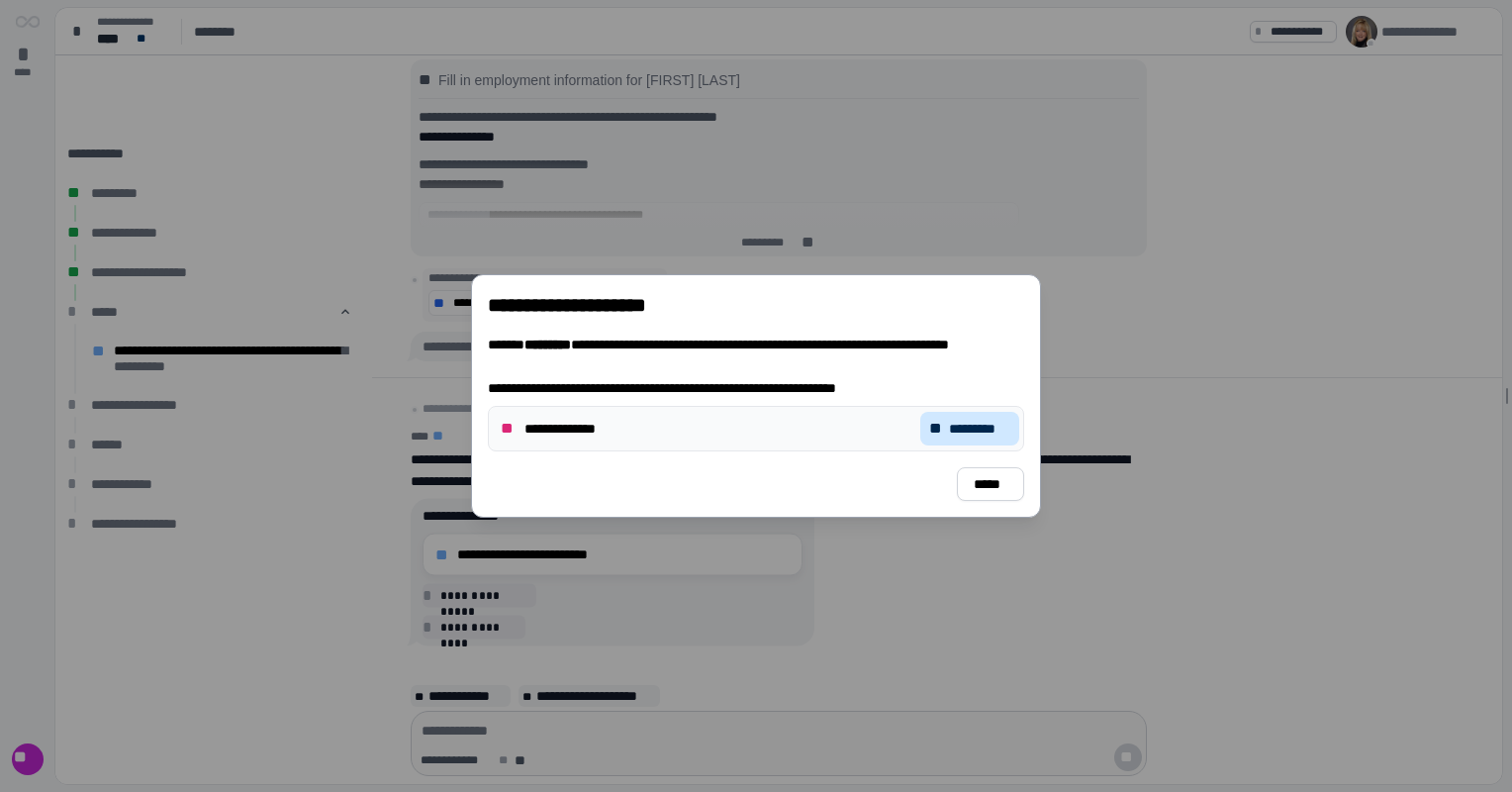 click on "*********" at bounding box center [980, 429] 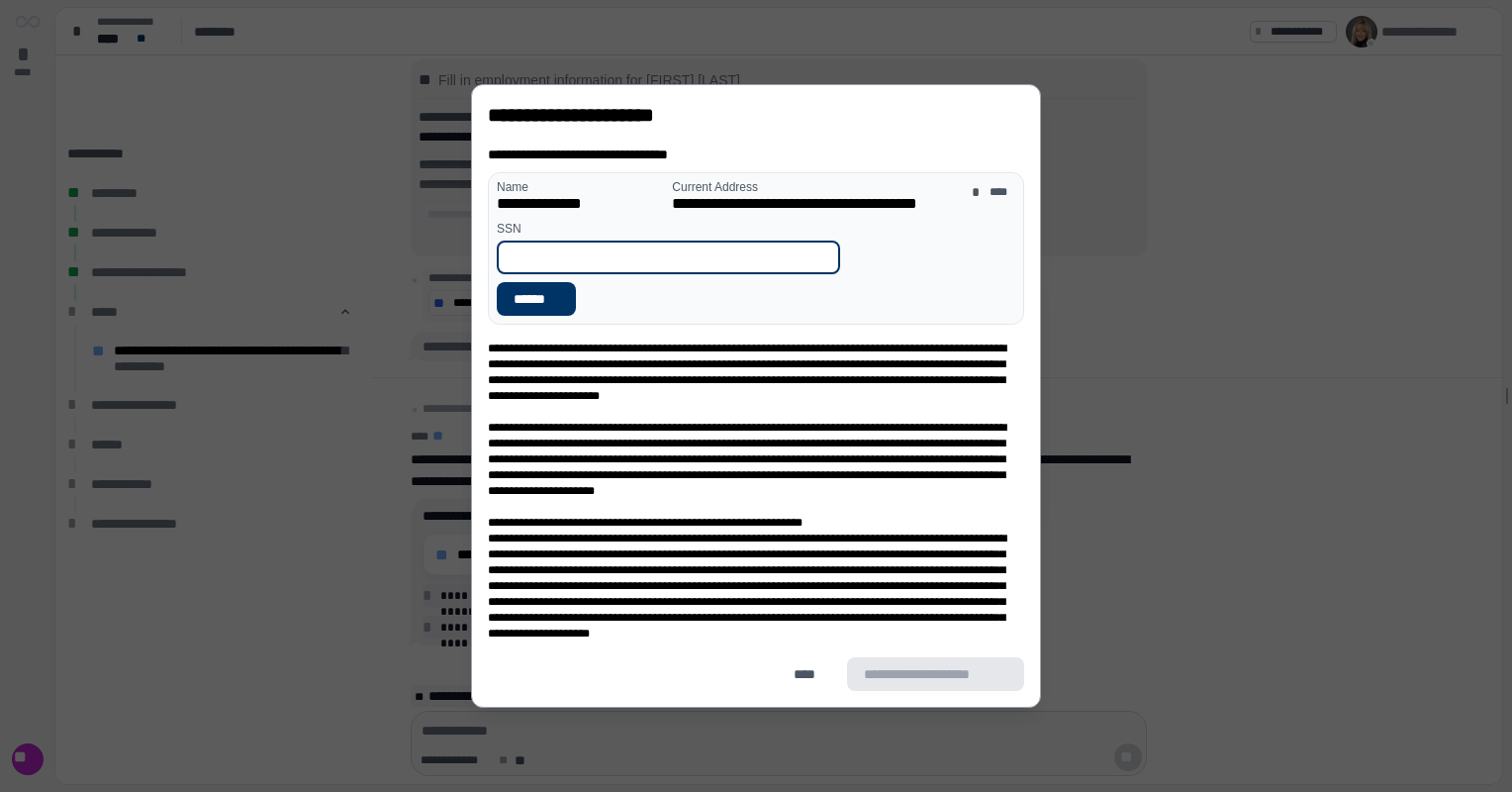 click at bounding box center (668, 257) 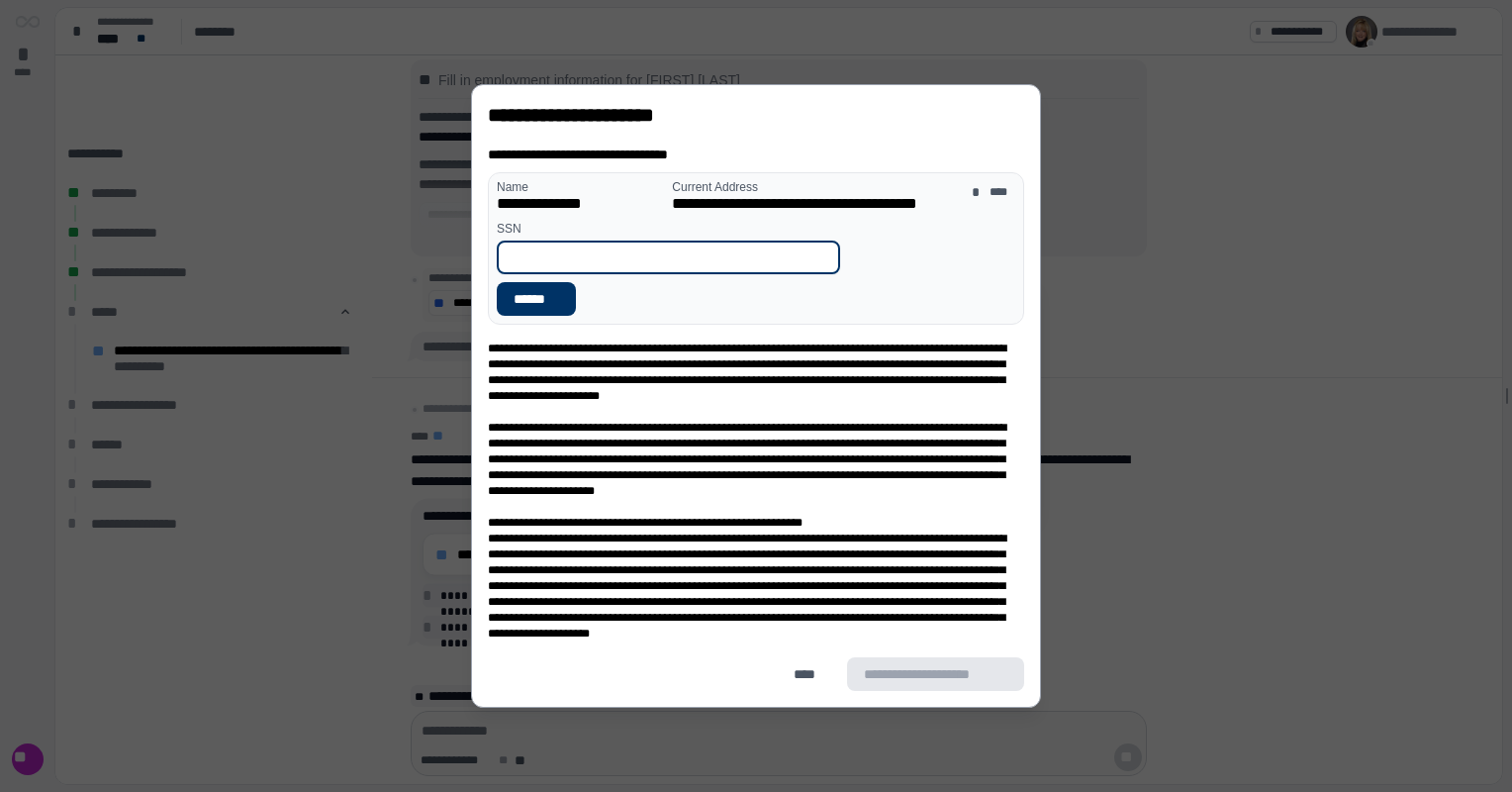 click at bounding box center (668, 257) 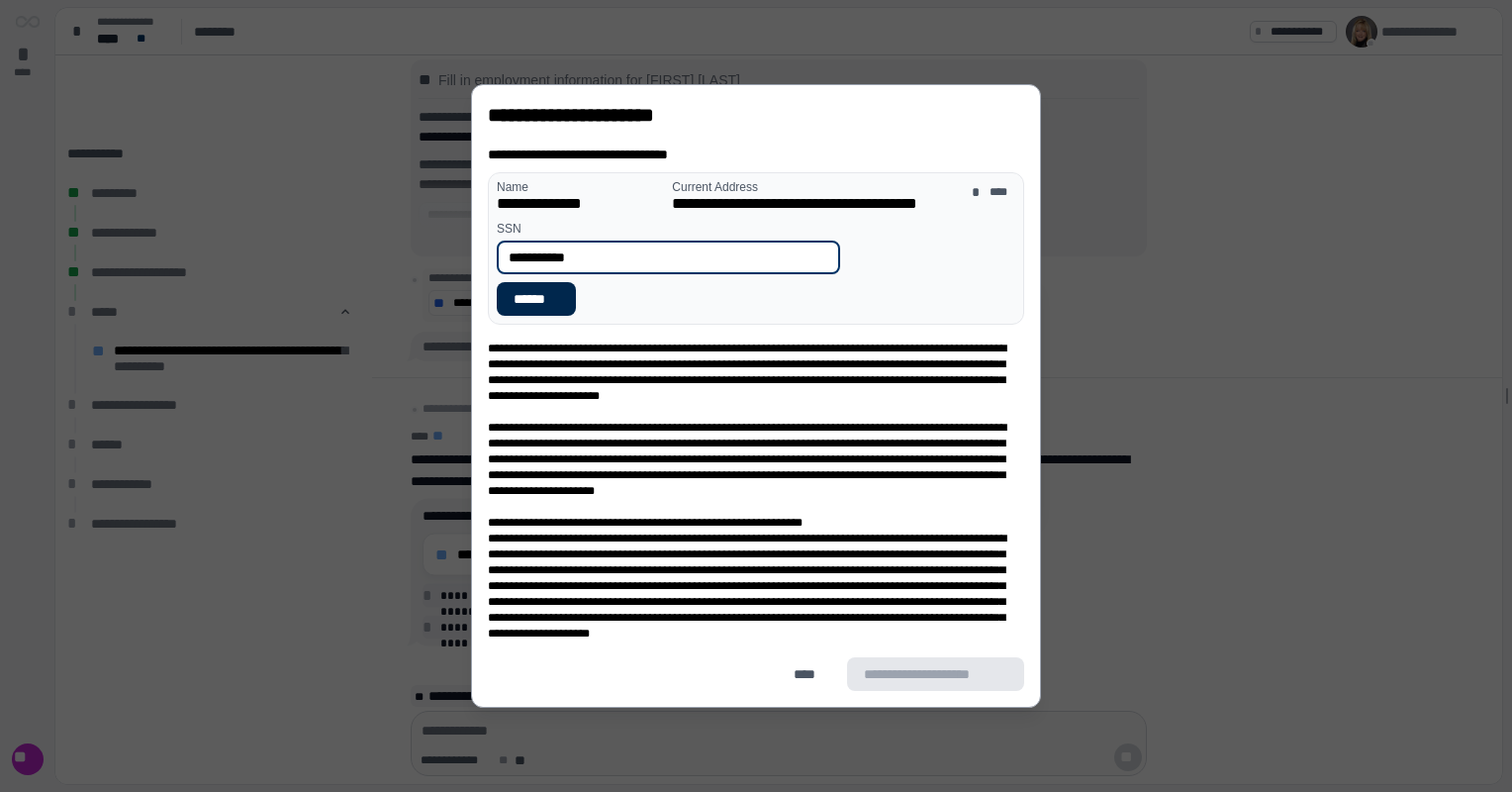 type on "**********" 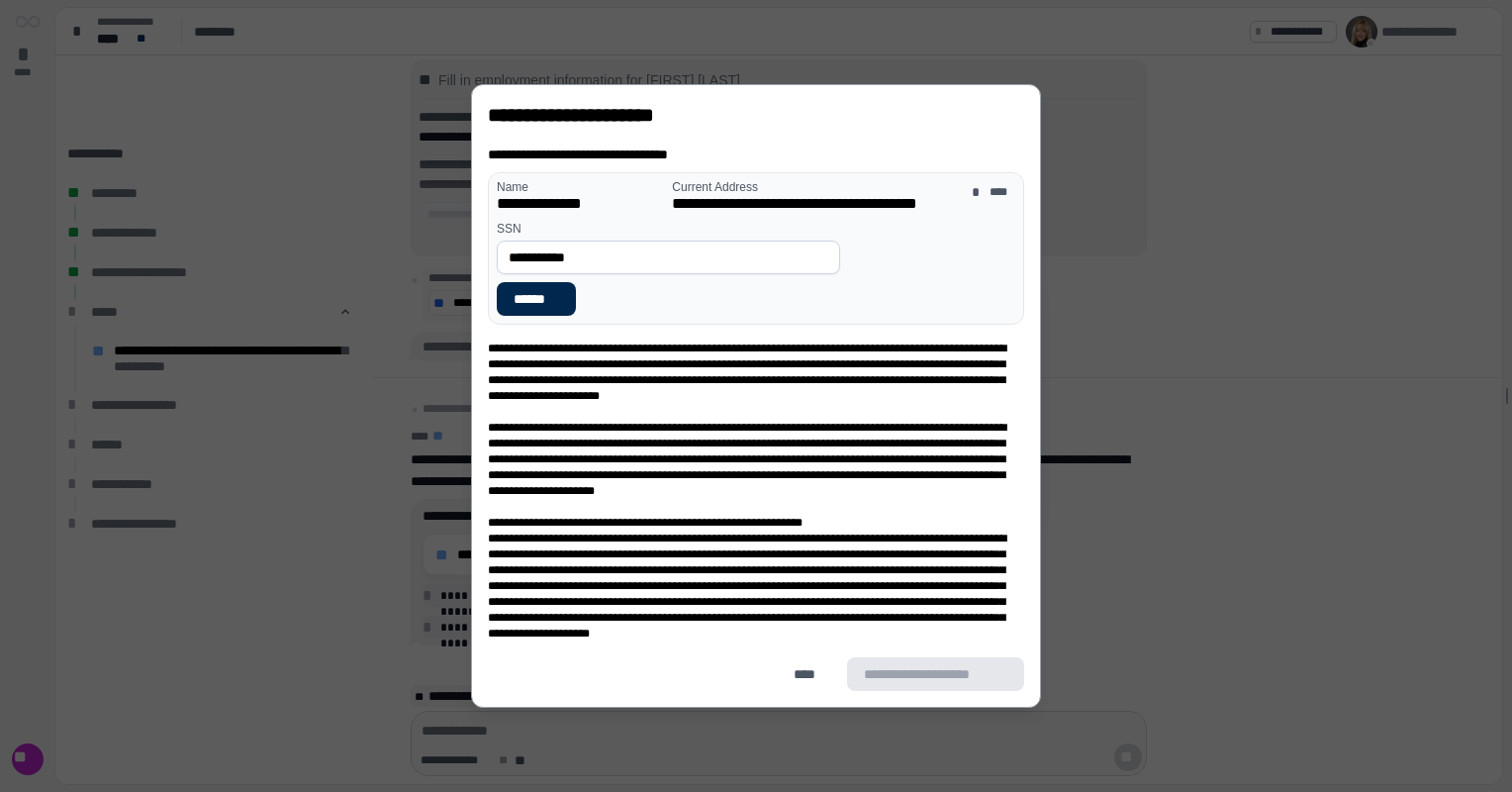 click on "******" at bounding box center [536, 299] 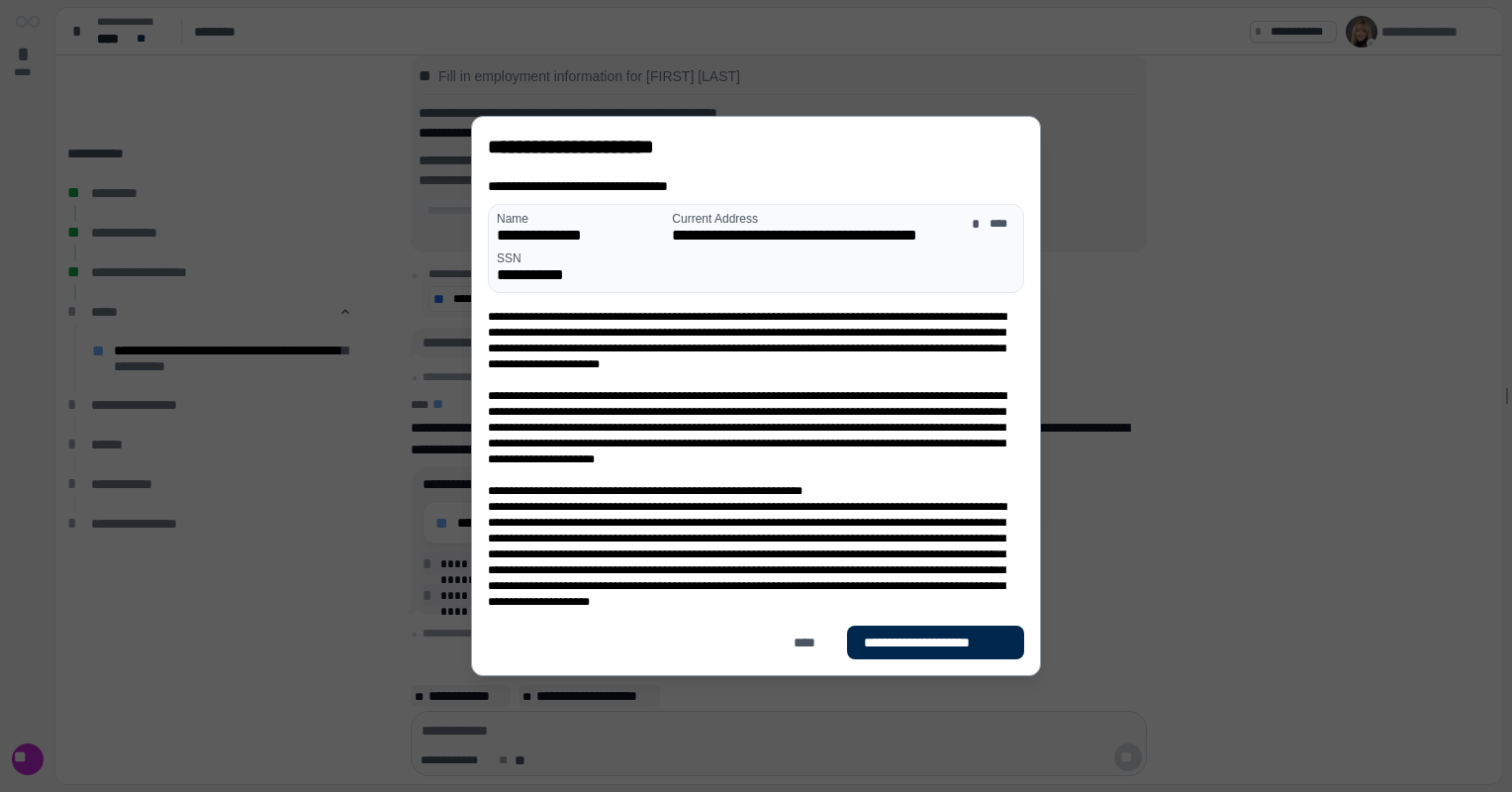 click on "**********" at bounding box center [935, 643] 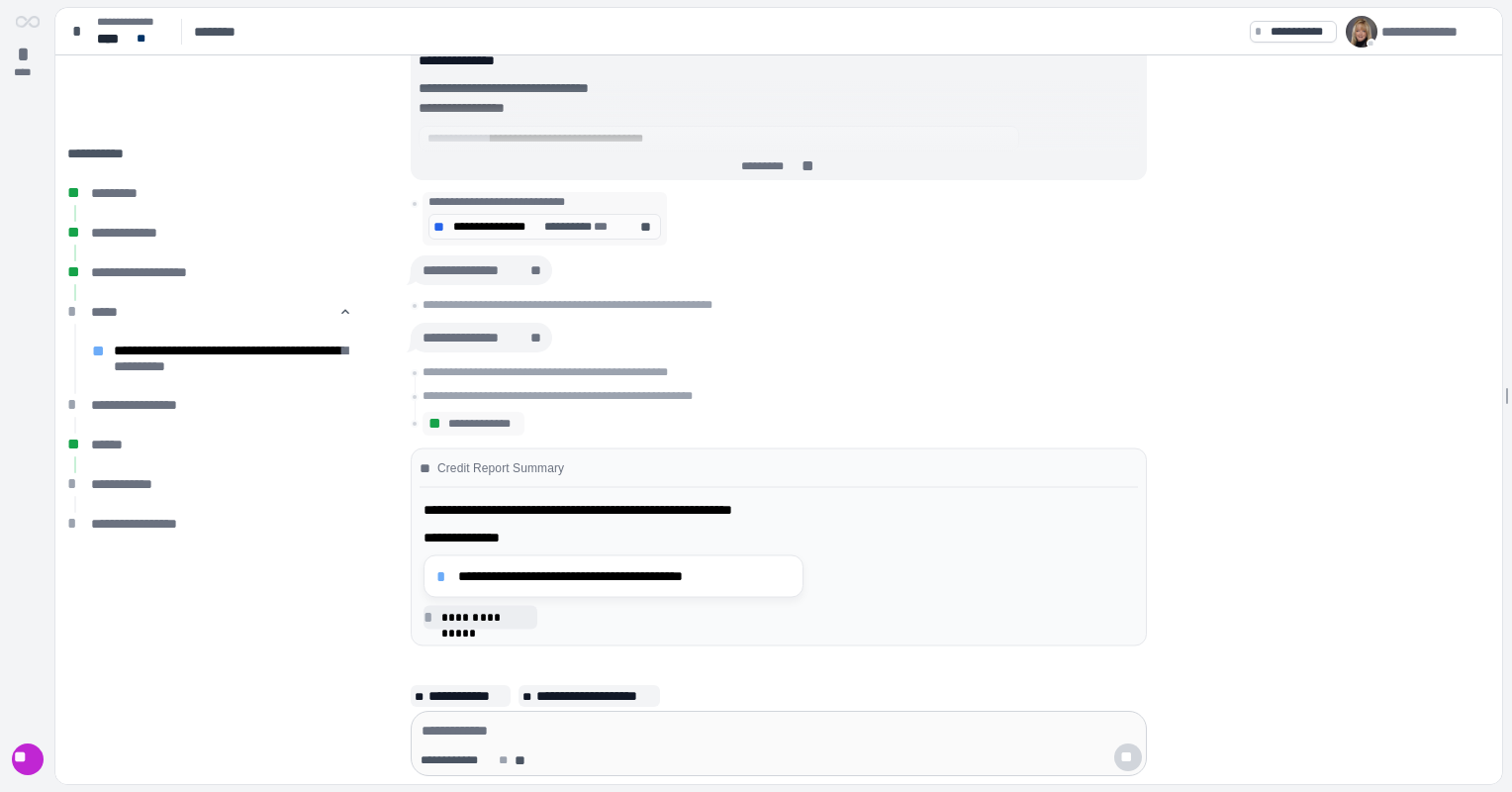 click on "**********" at bounding box center [779, 547] 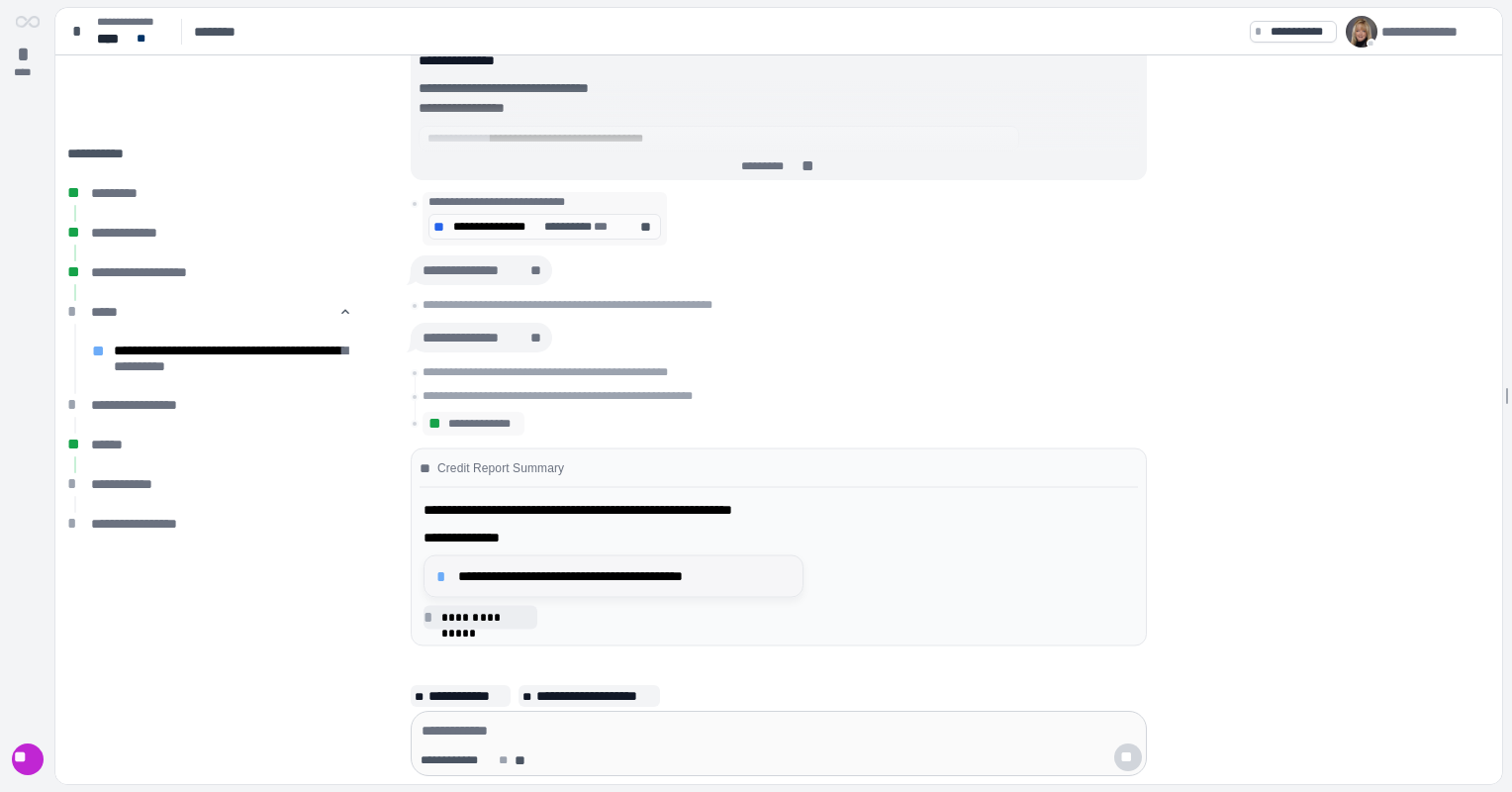 click on "**********" at bounding box center (624, 576) 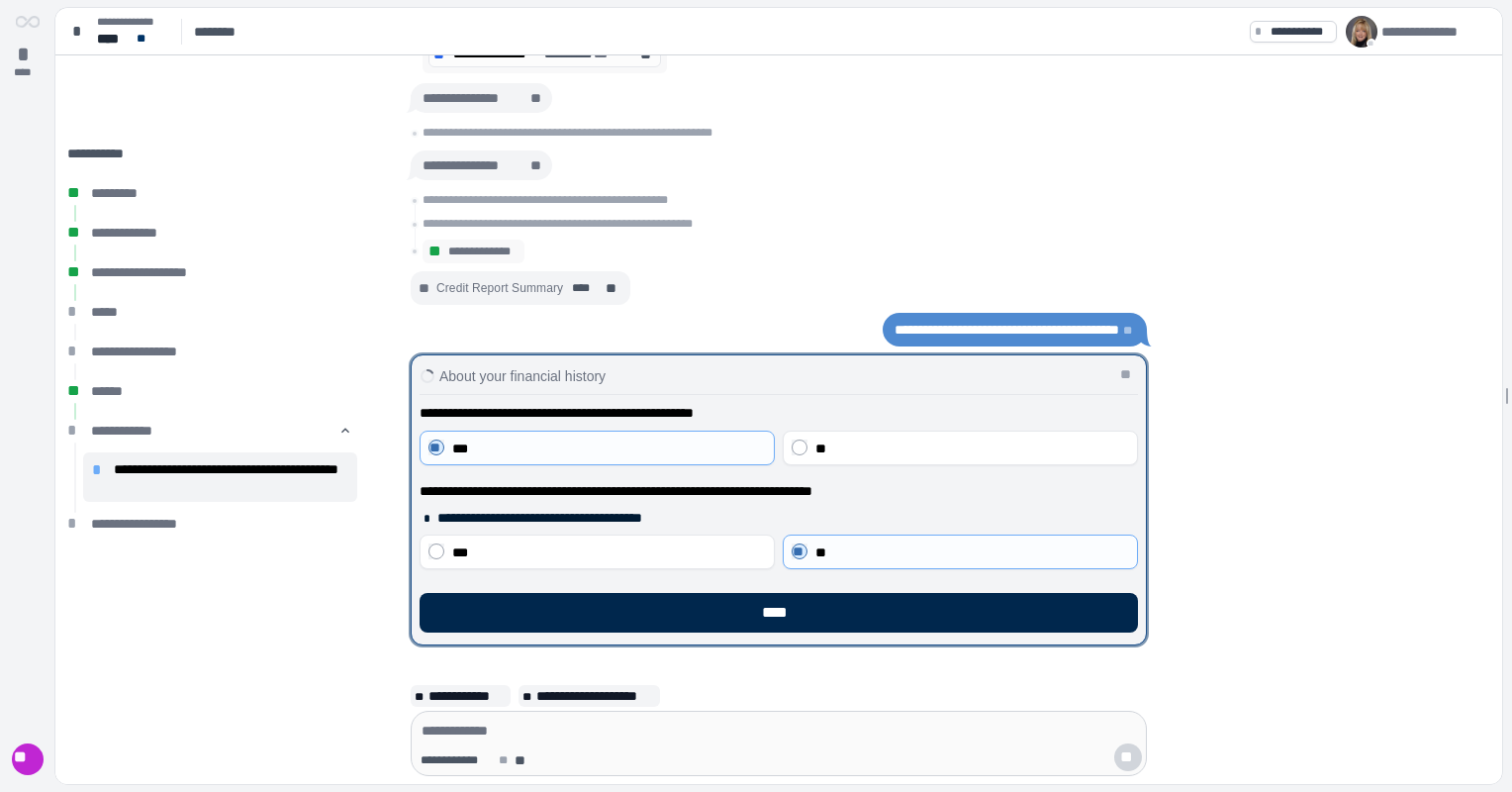 click on "****" at bounding box center (779, 613) 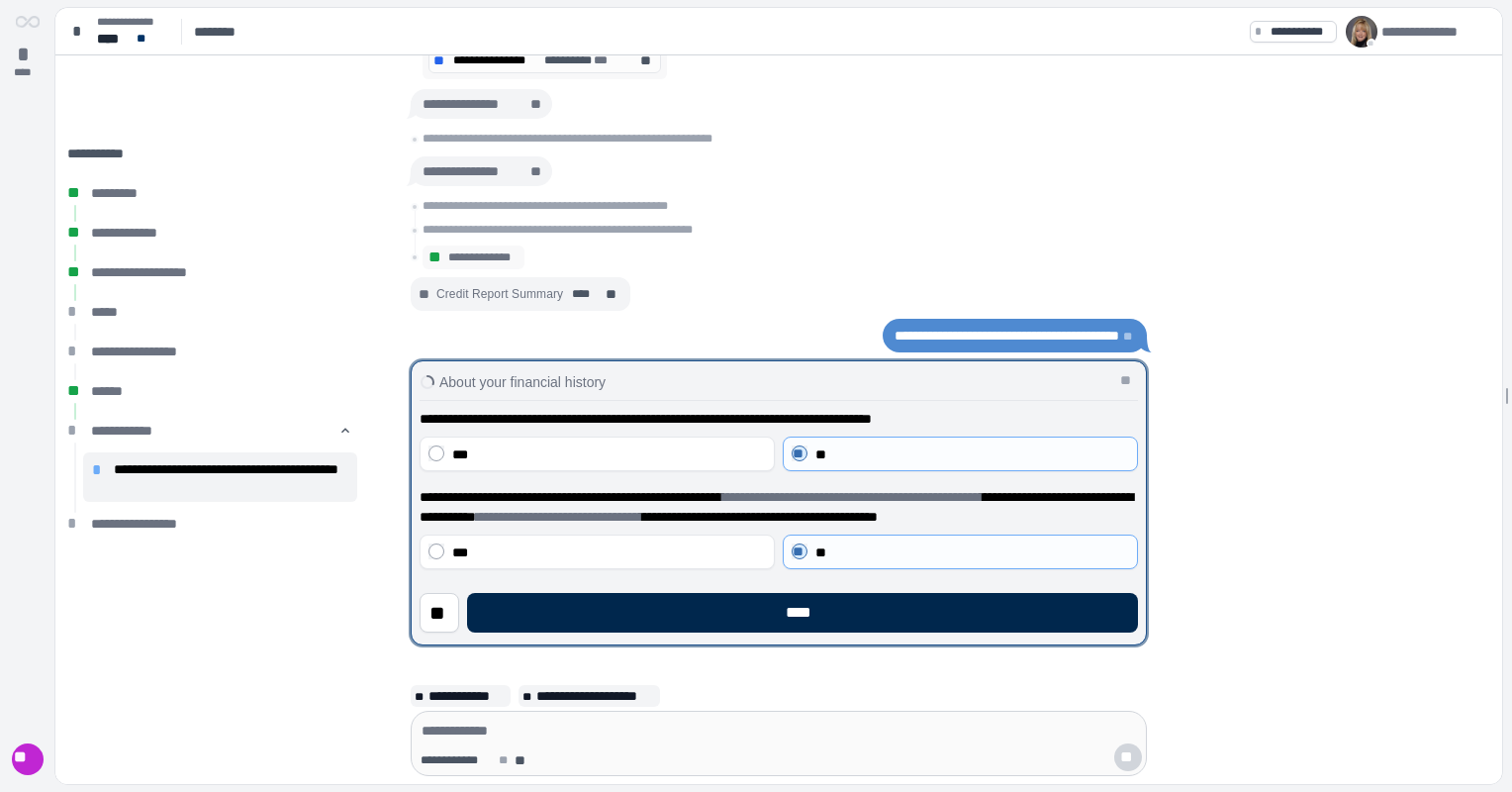 click on "****" at bounding box center [803, 613] 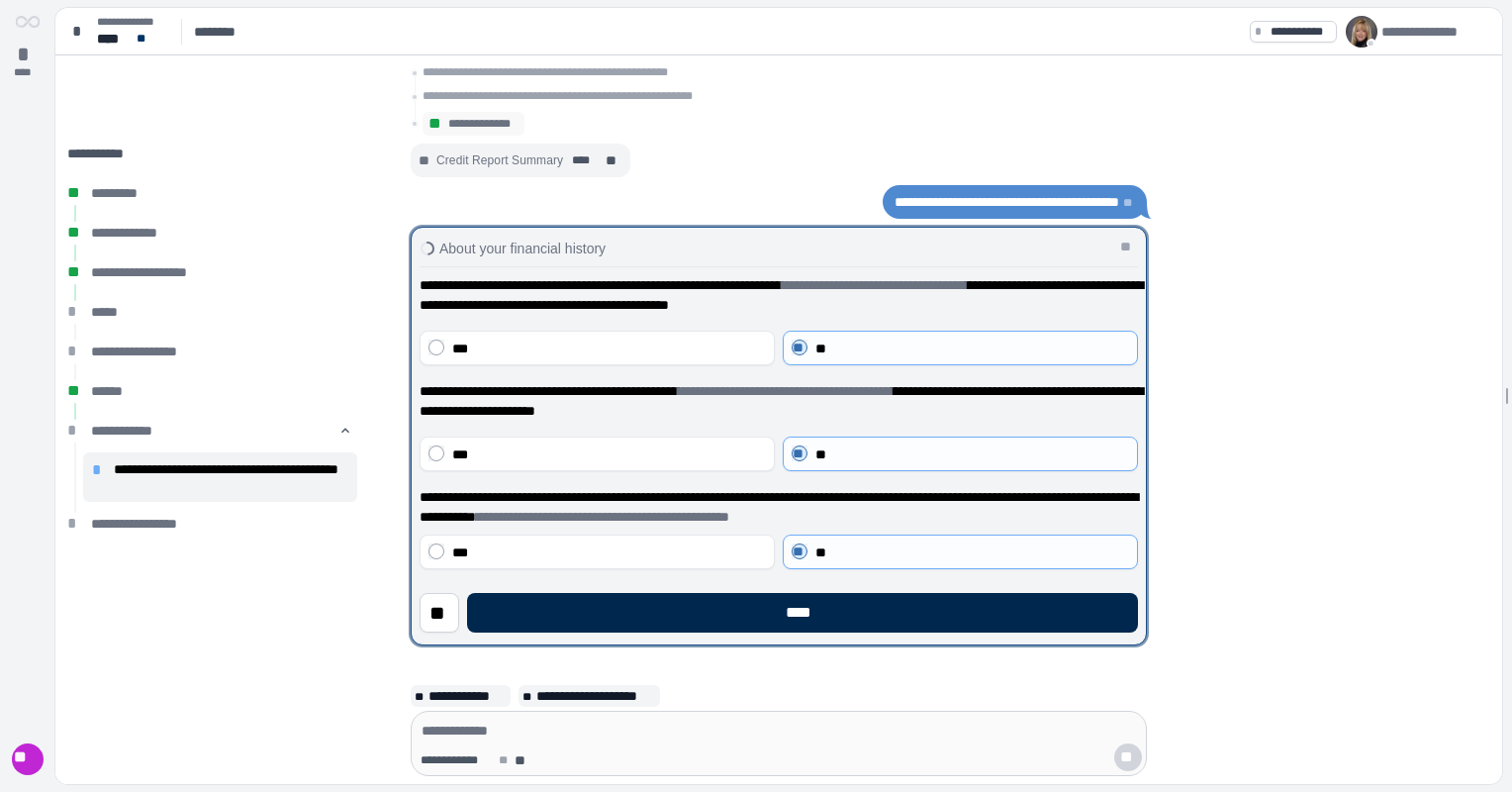 click on "****" at bounding box center (803, 613) 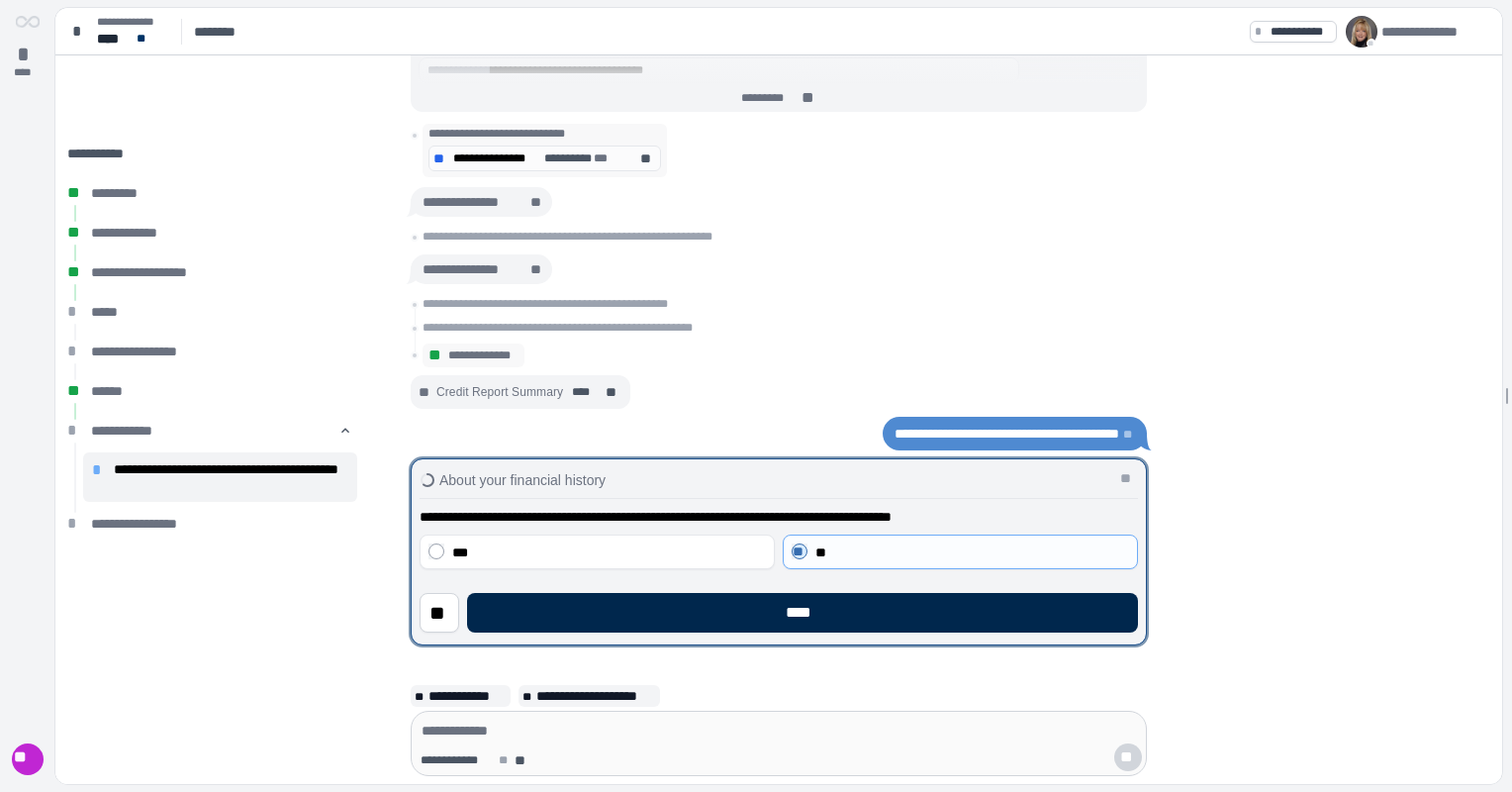 click on "****" at bounding box center [803, 613] 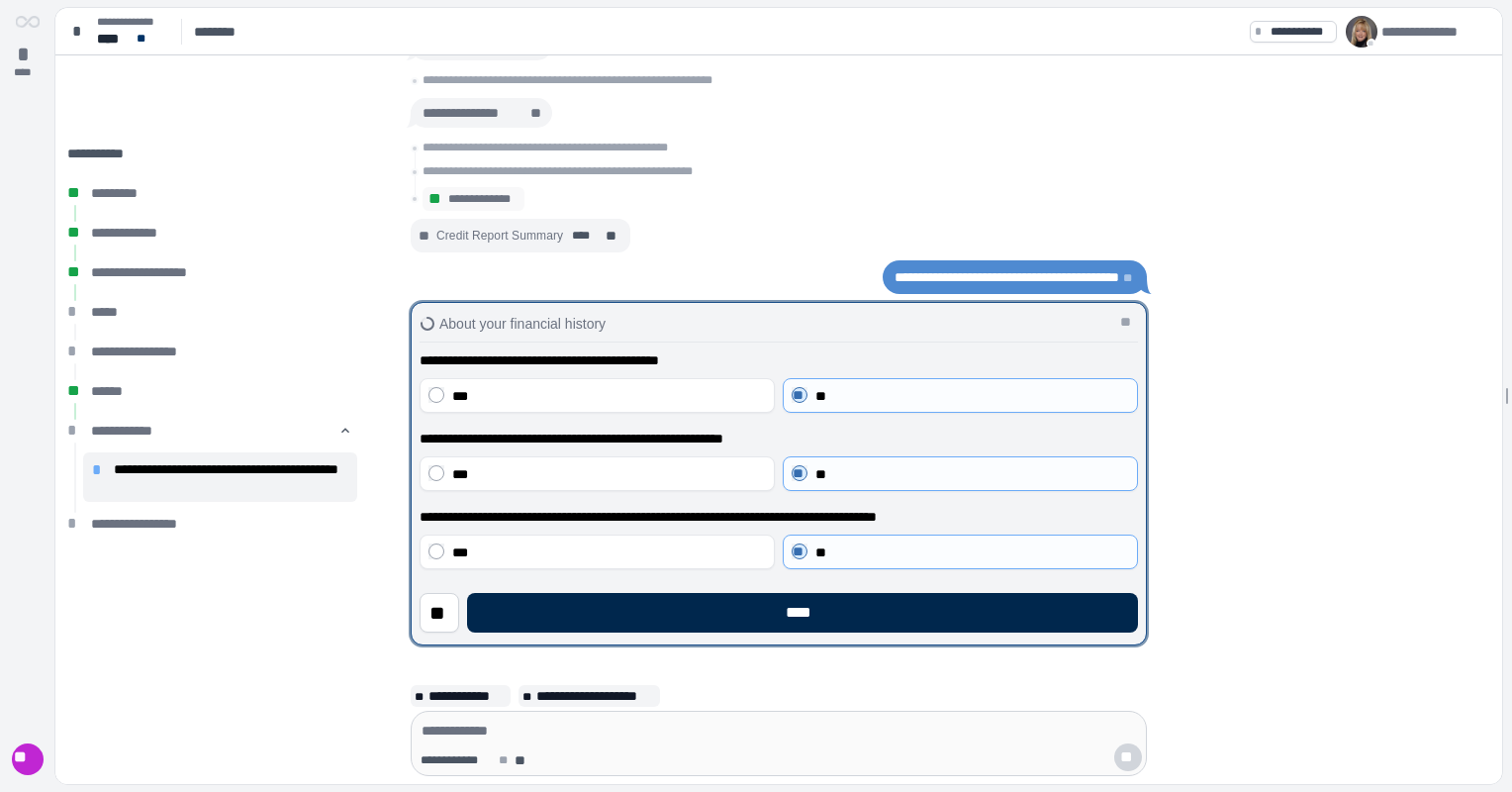 click on "****" at bounding box center [803, 613] 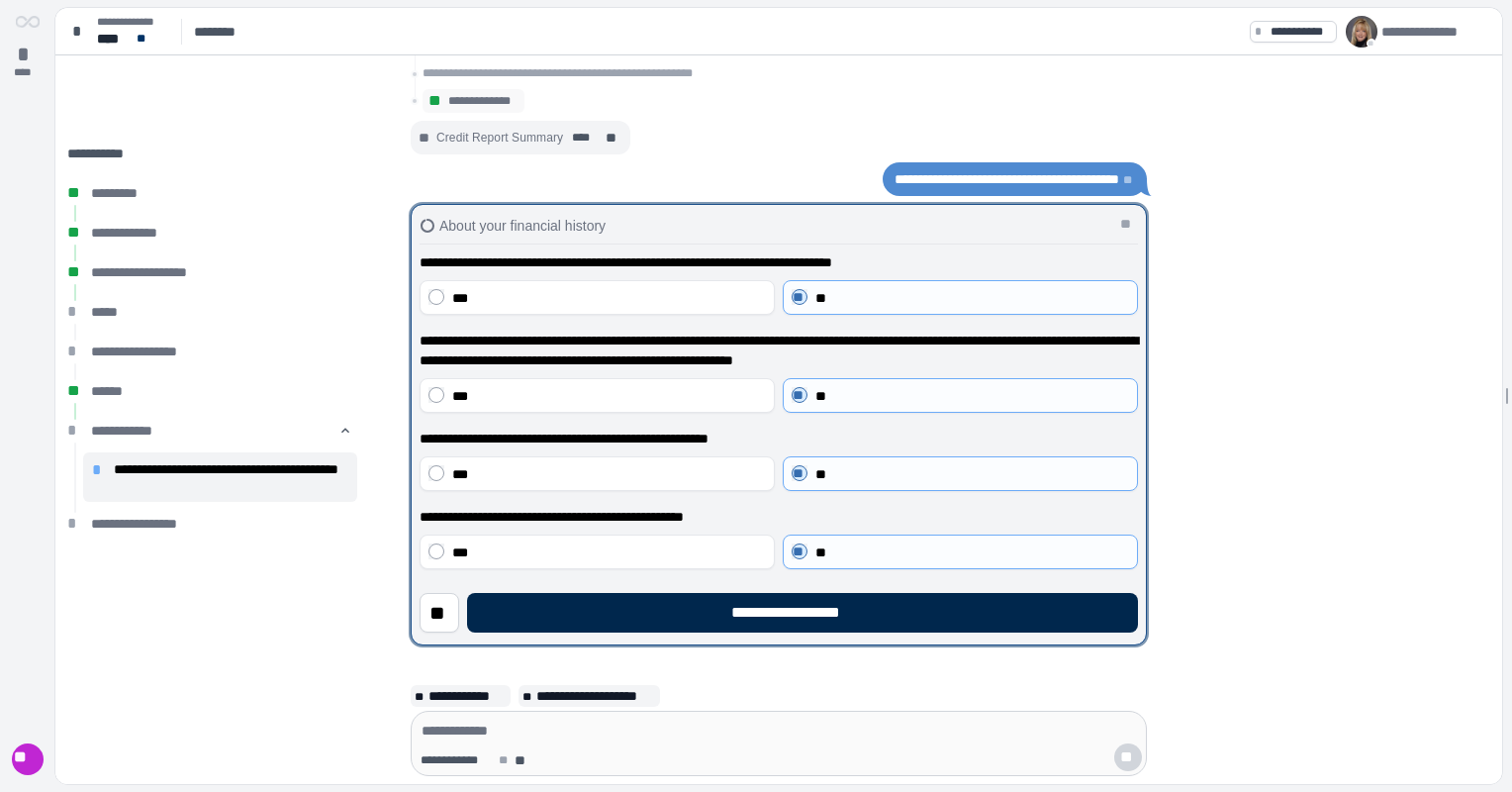 click on "**********" at bounding box center [803, 613] 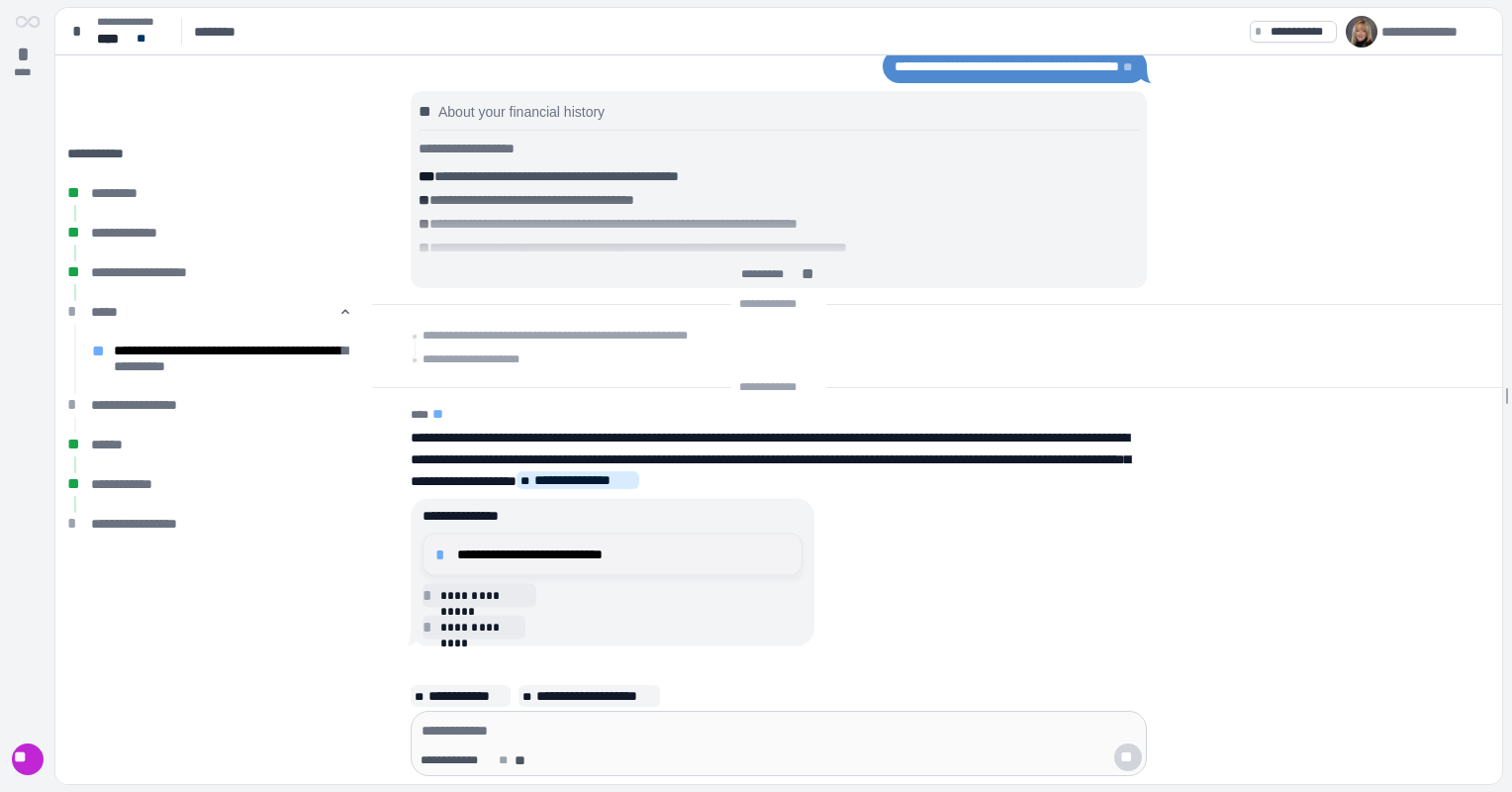 click on "**********" at bounding box center (623, 554) 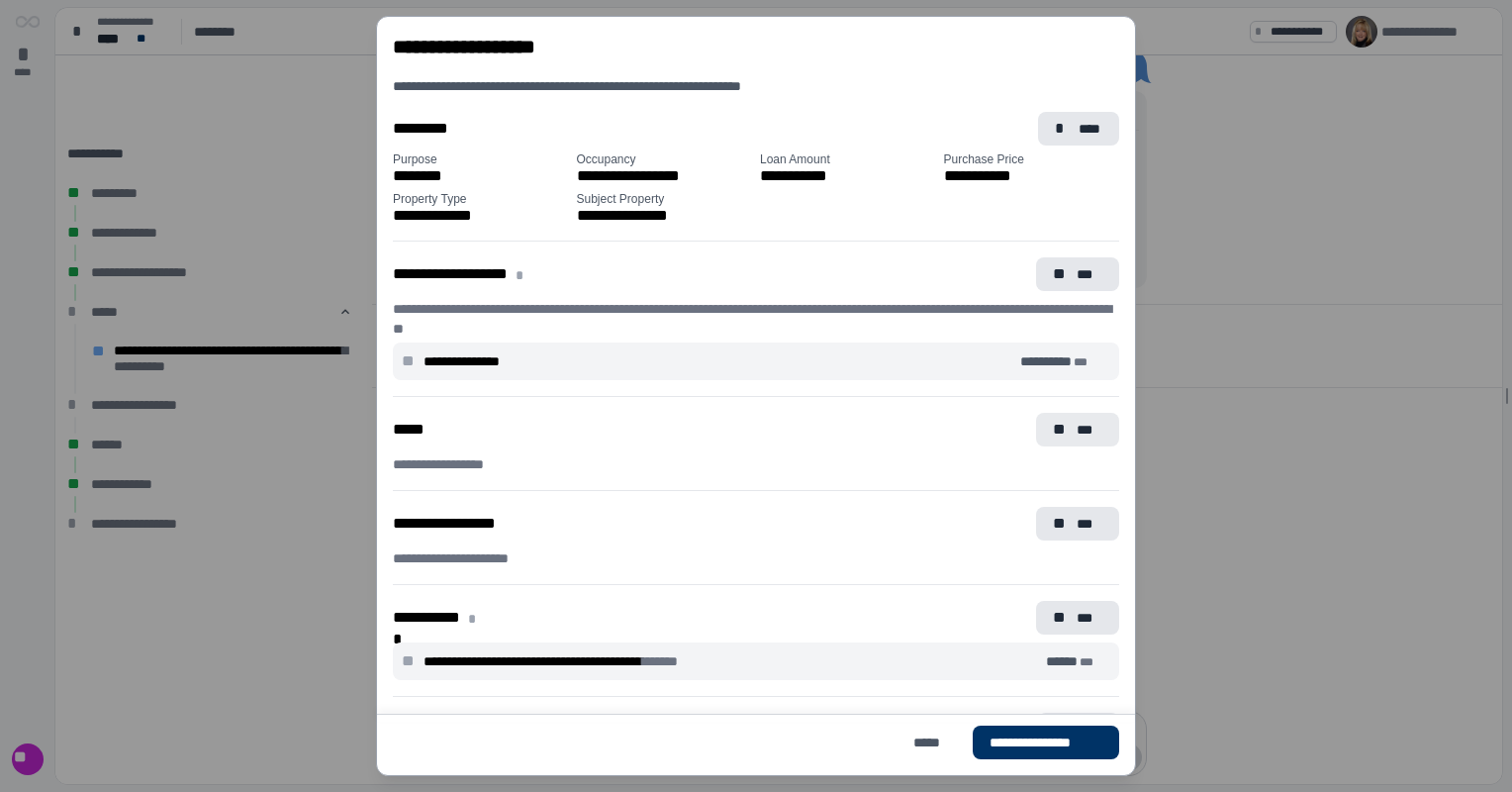 click on "**" at bounding box center (1061, 430) 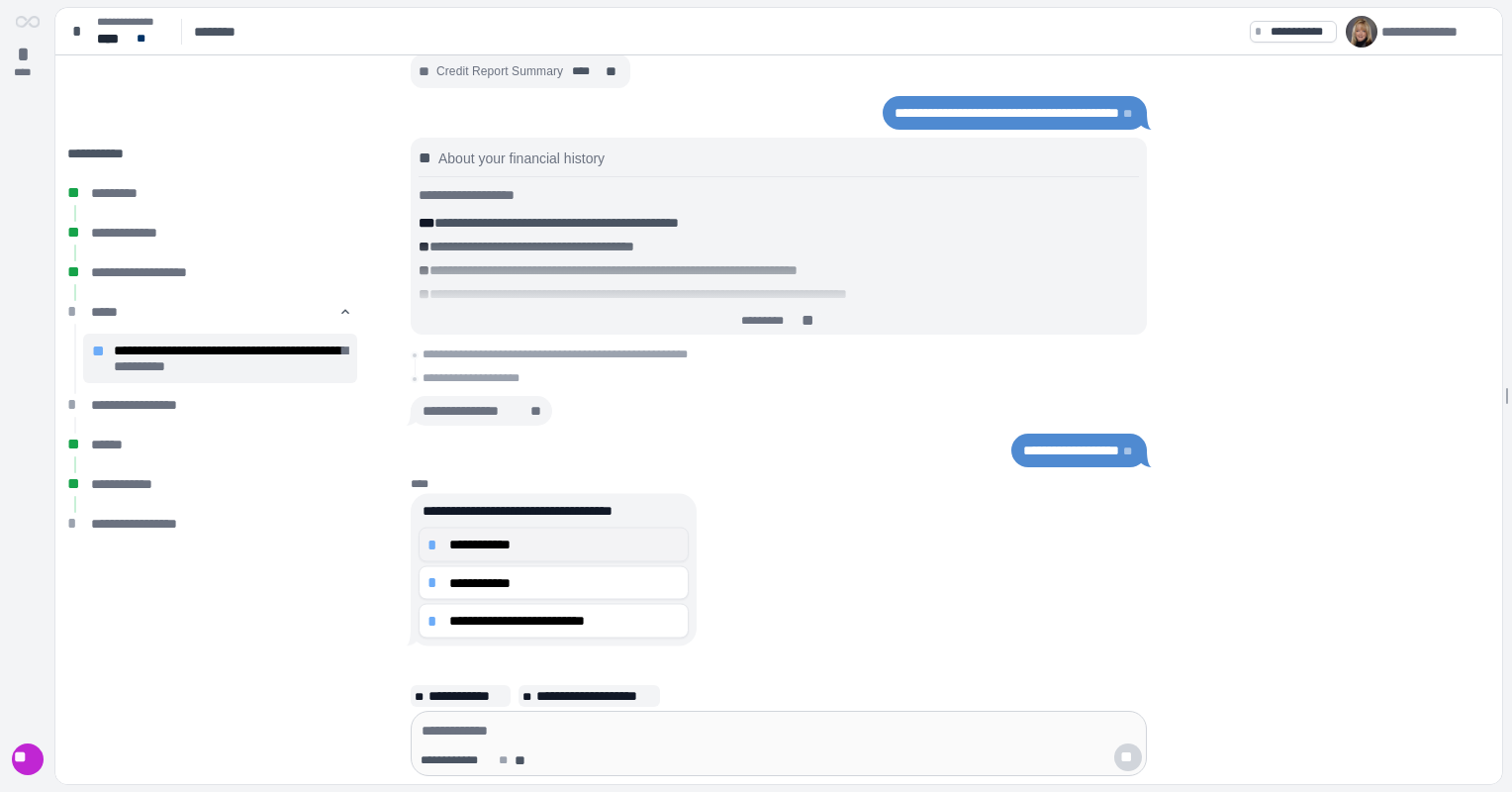 click on "**********" at bounding box center (564, 544) 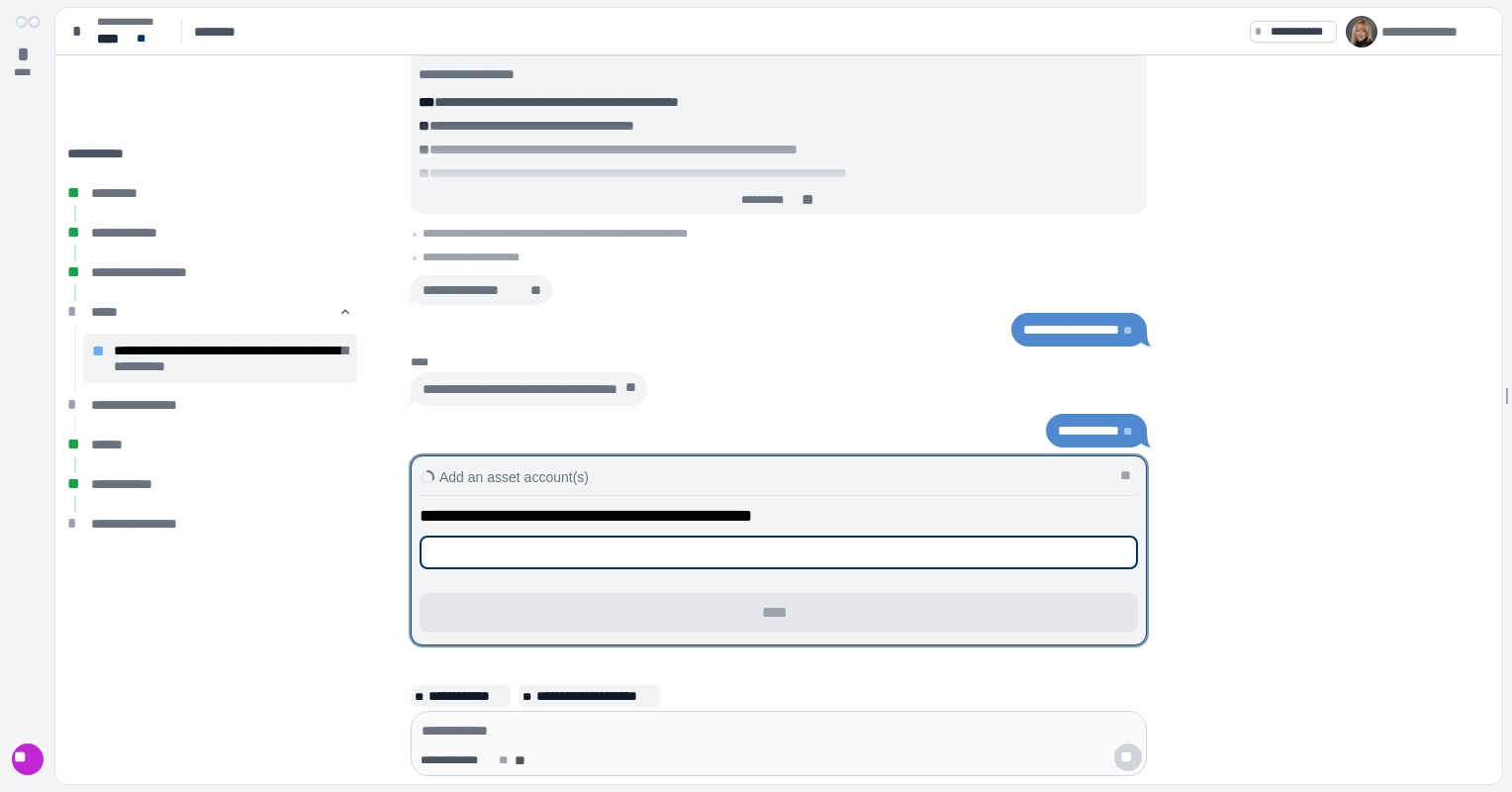 click at bounding box center (779, 552) 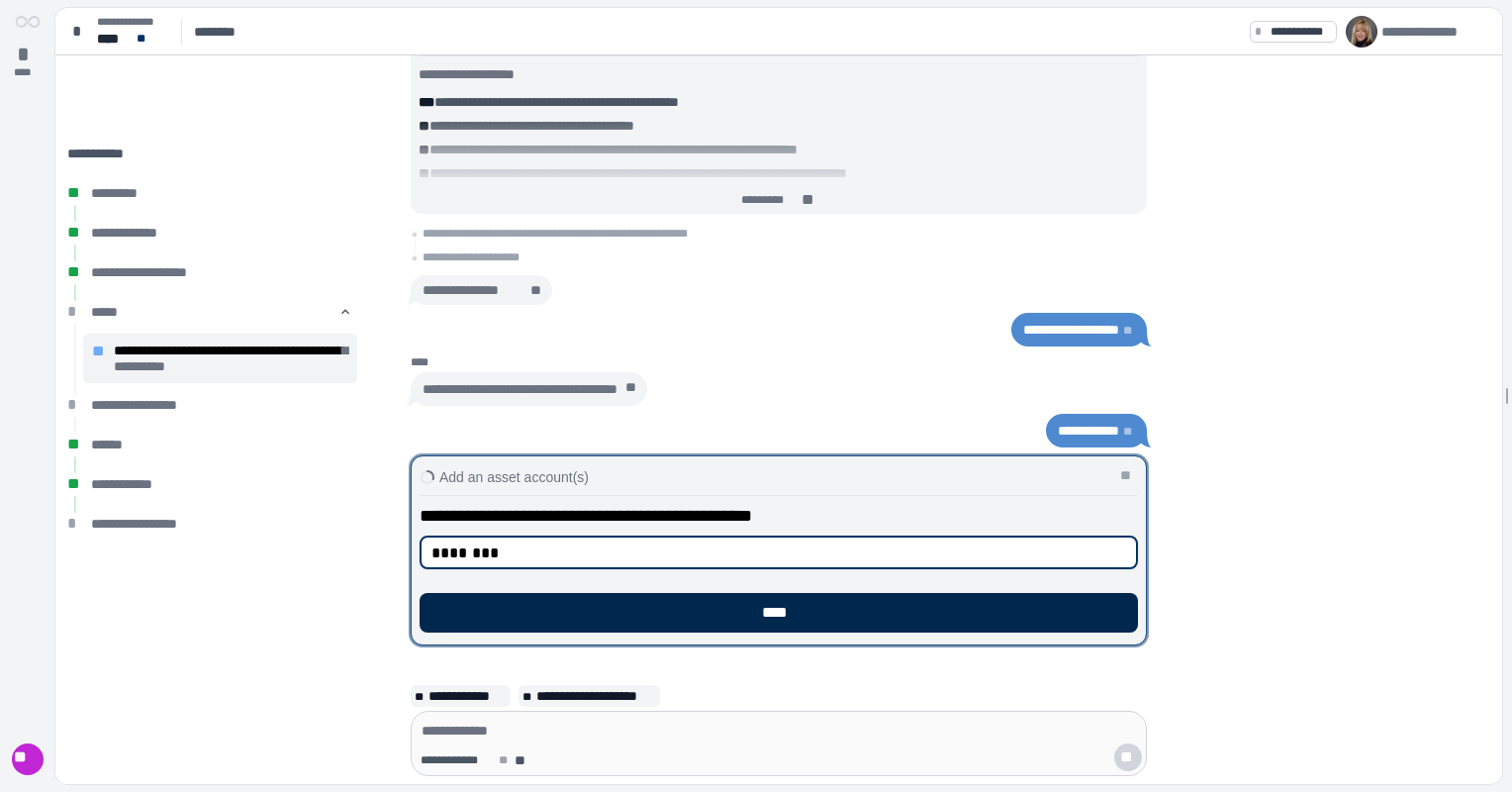 type on "********" 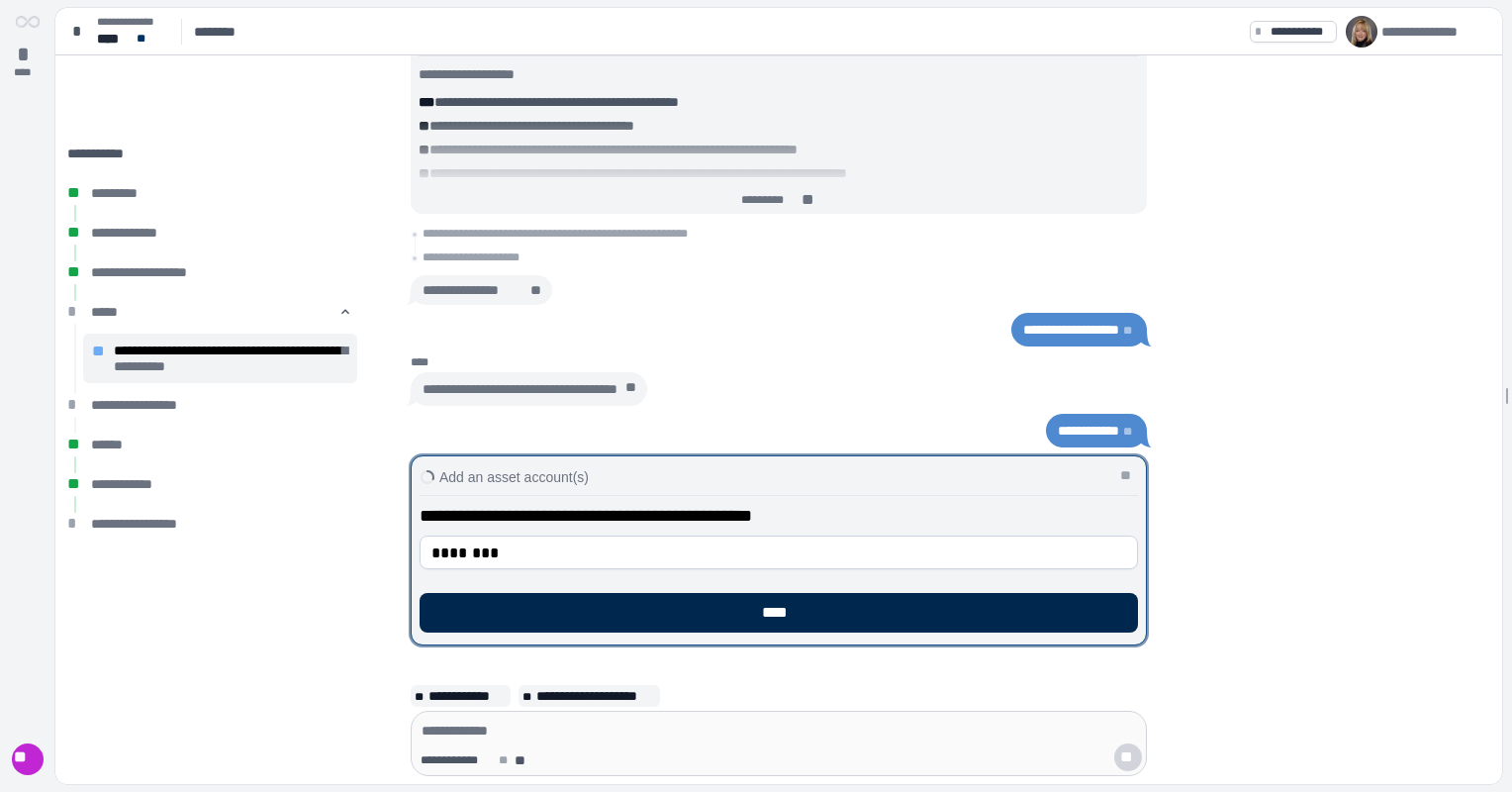 click on "****" at bounding box center [779, 613] 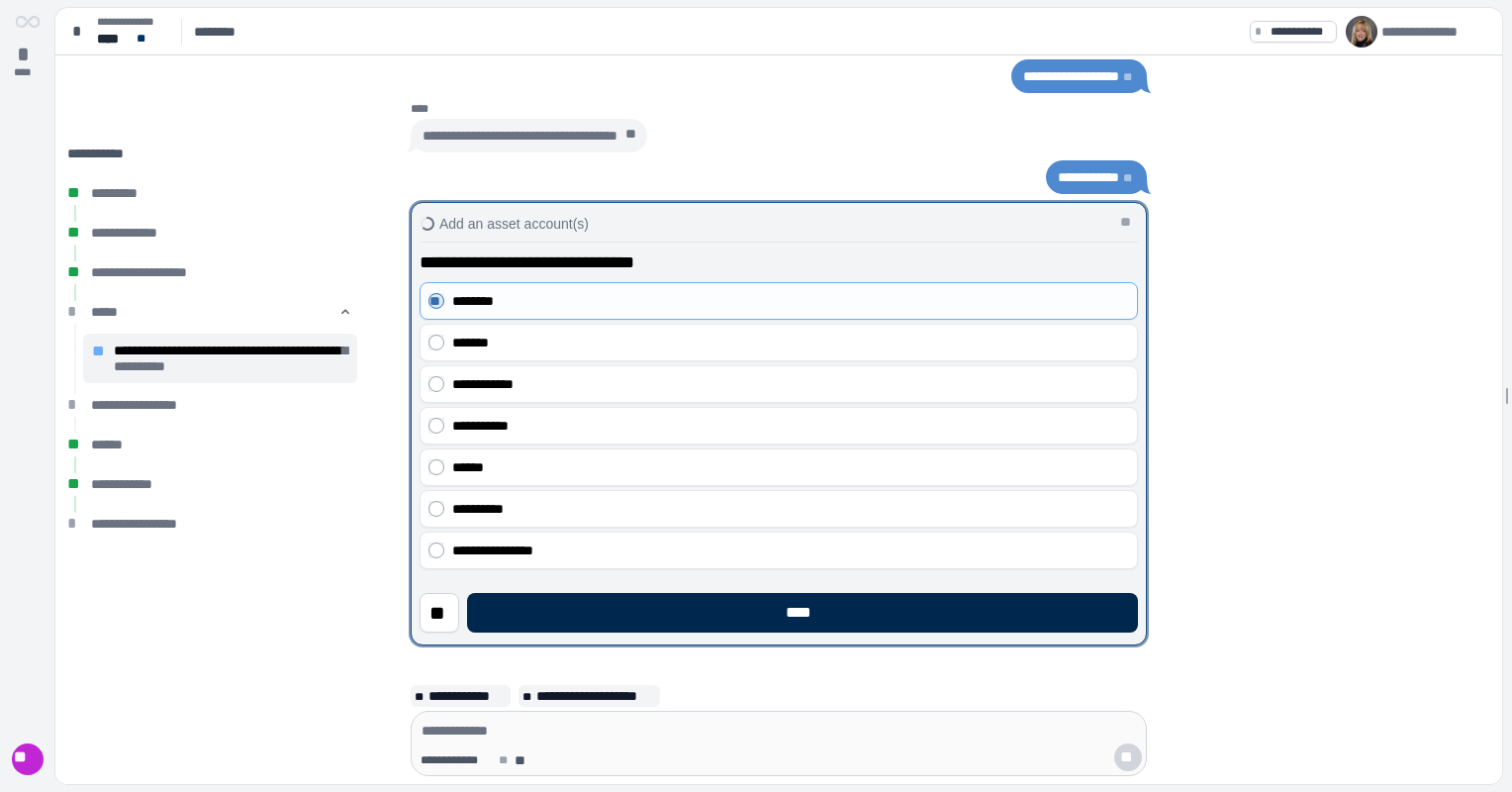 click on "****" at bounding box center (803, 613) 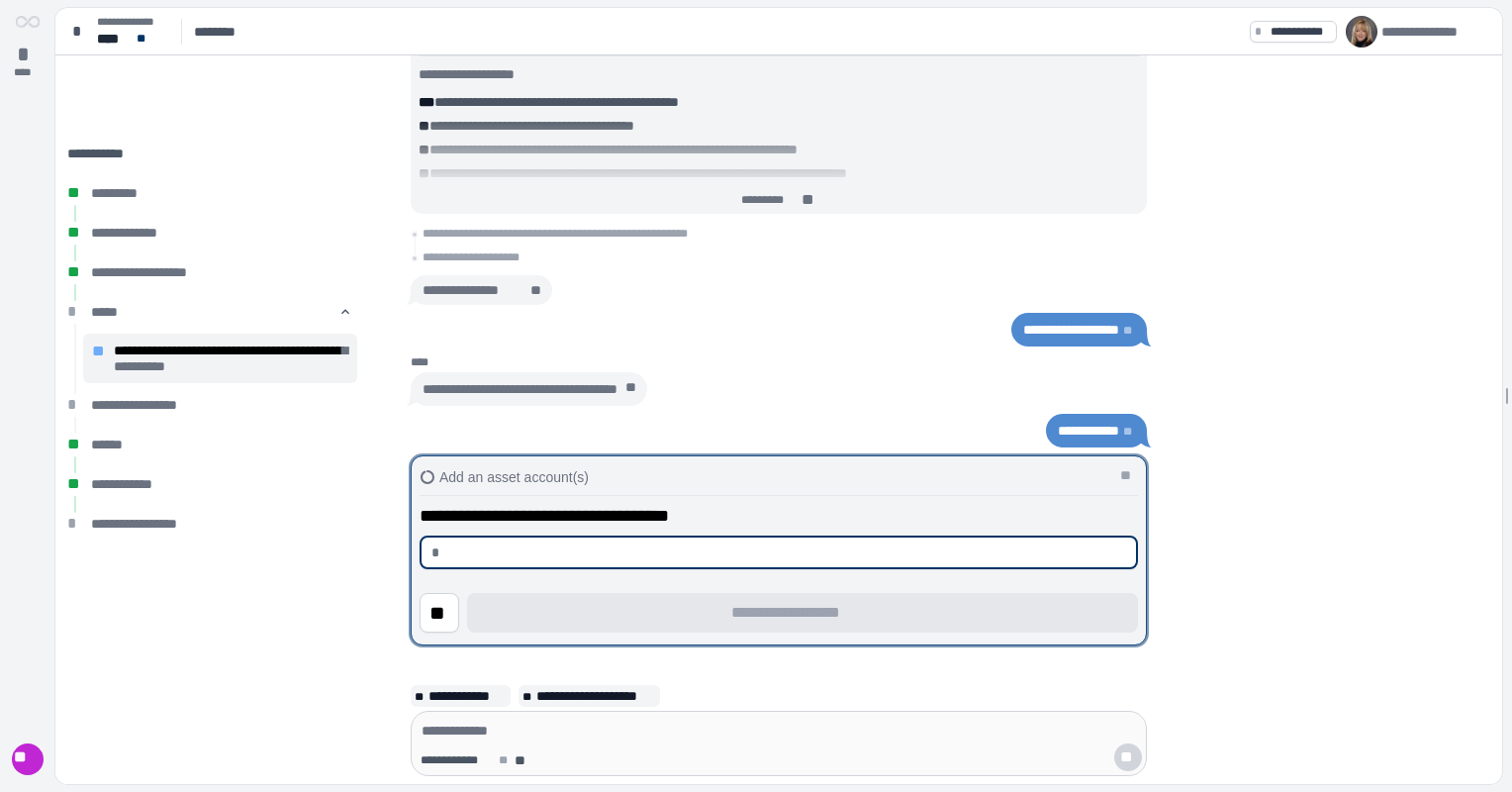 click at bounding box center [787, 552] 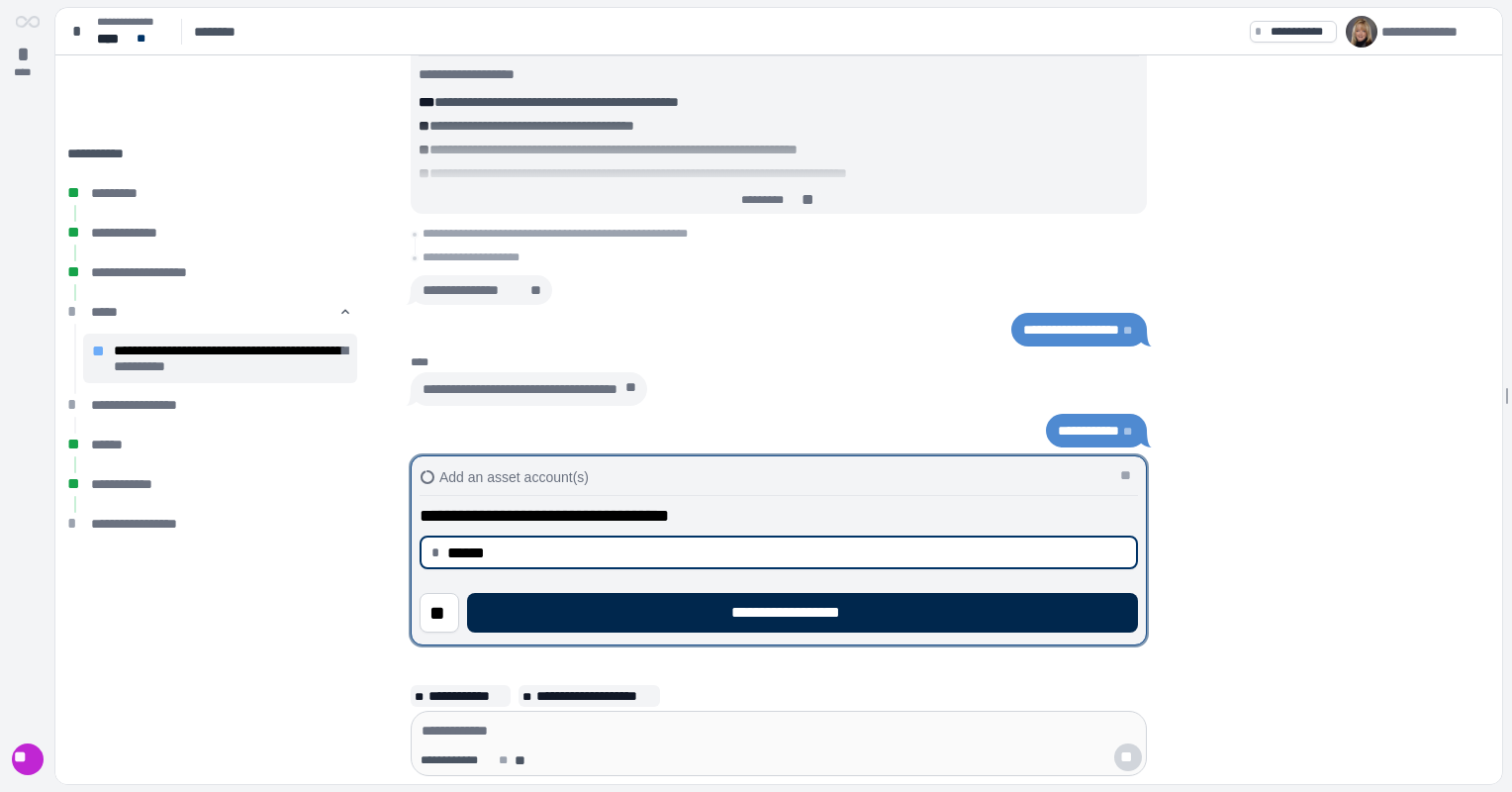 type on "******" 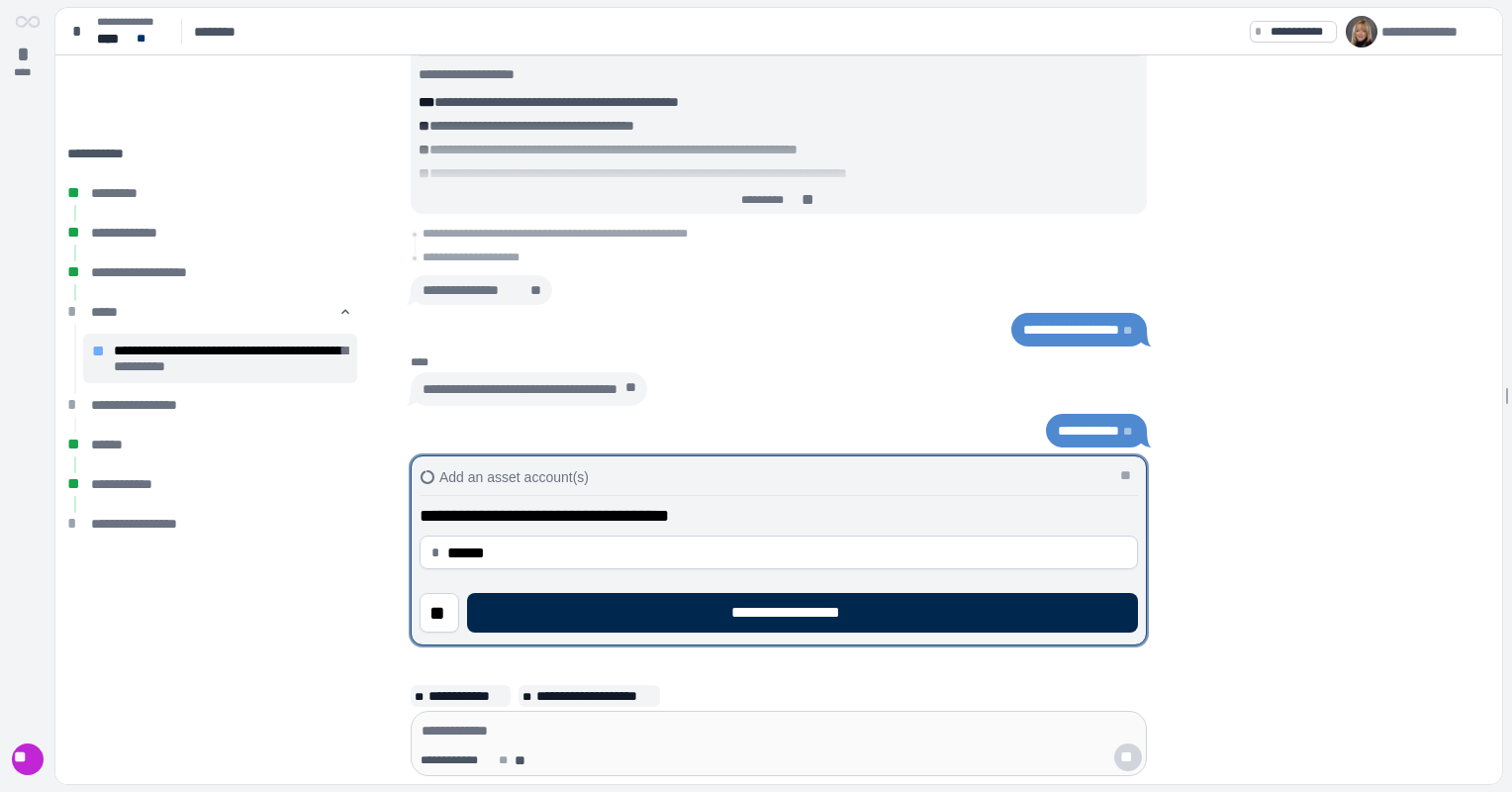 click on "**********" at bounding box center [803, 613] 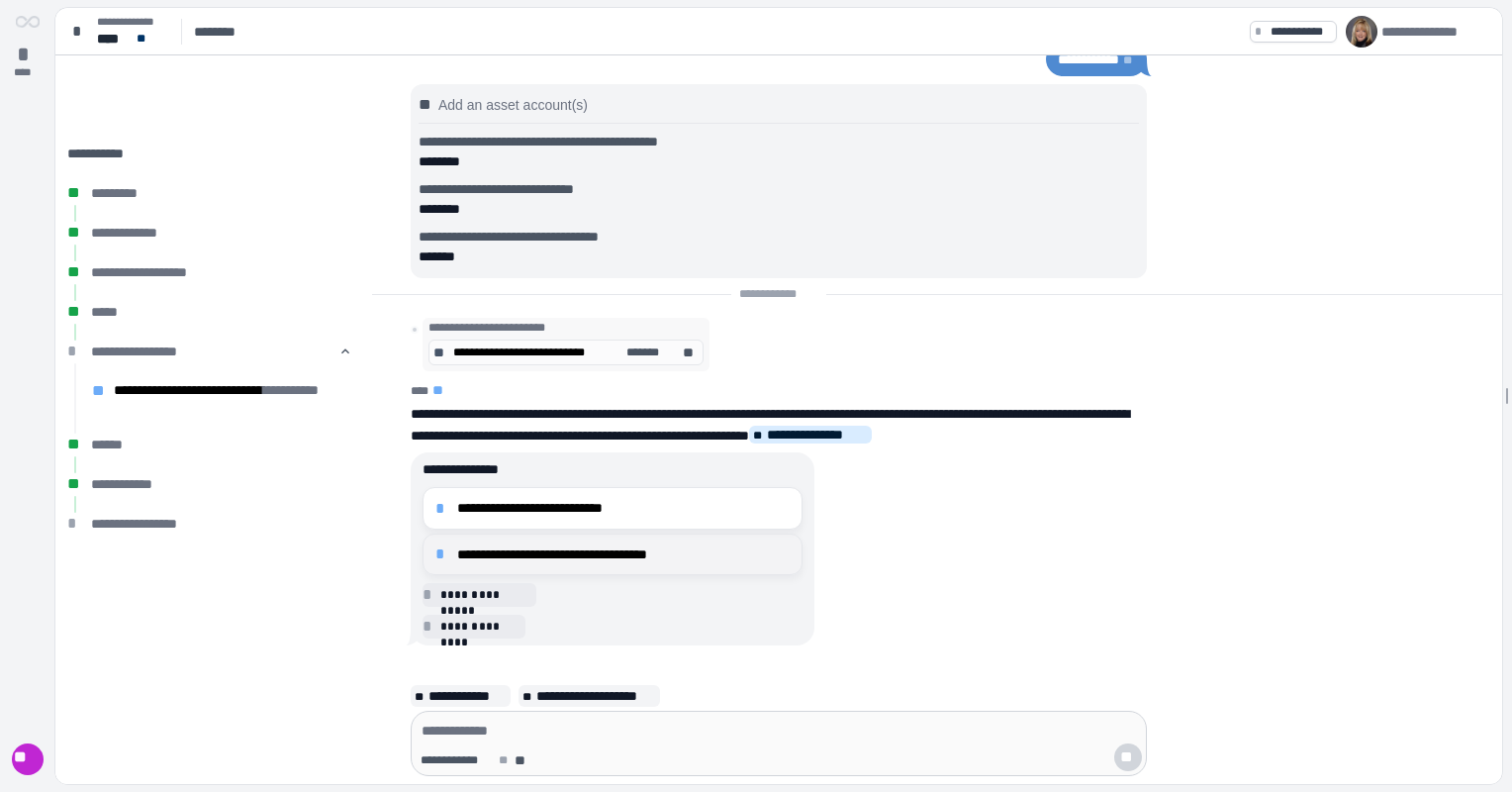 click on "**********" at bounding box center (623, 554) 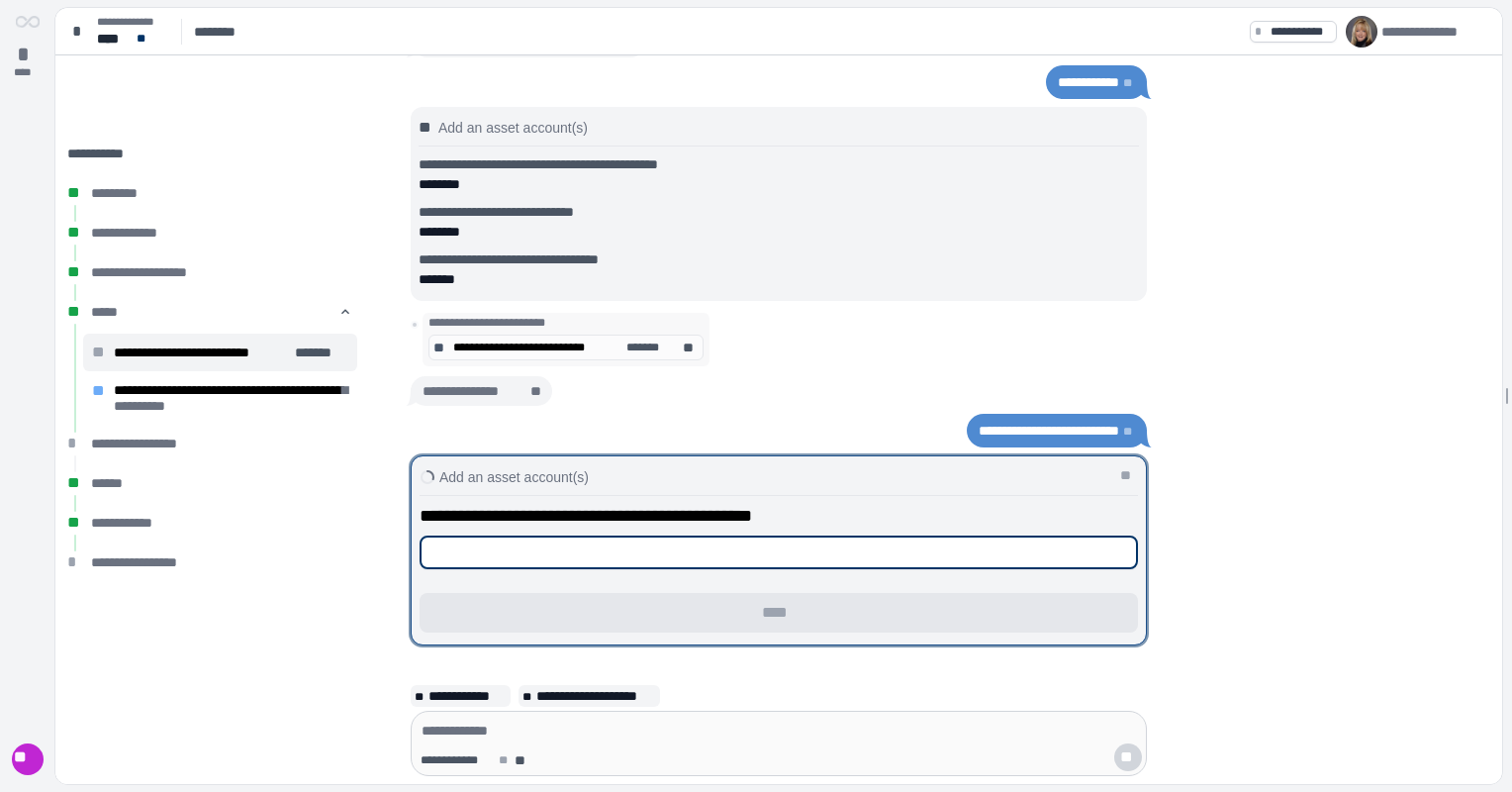 click at bounding box center (779, 552) 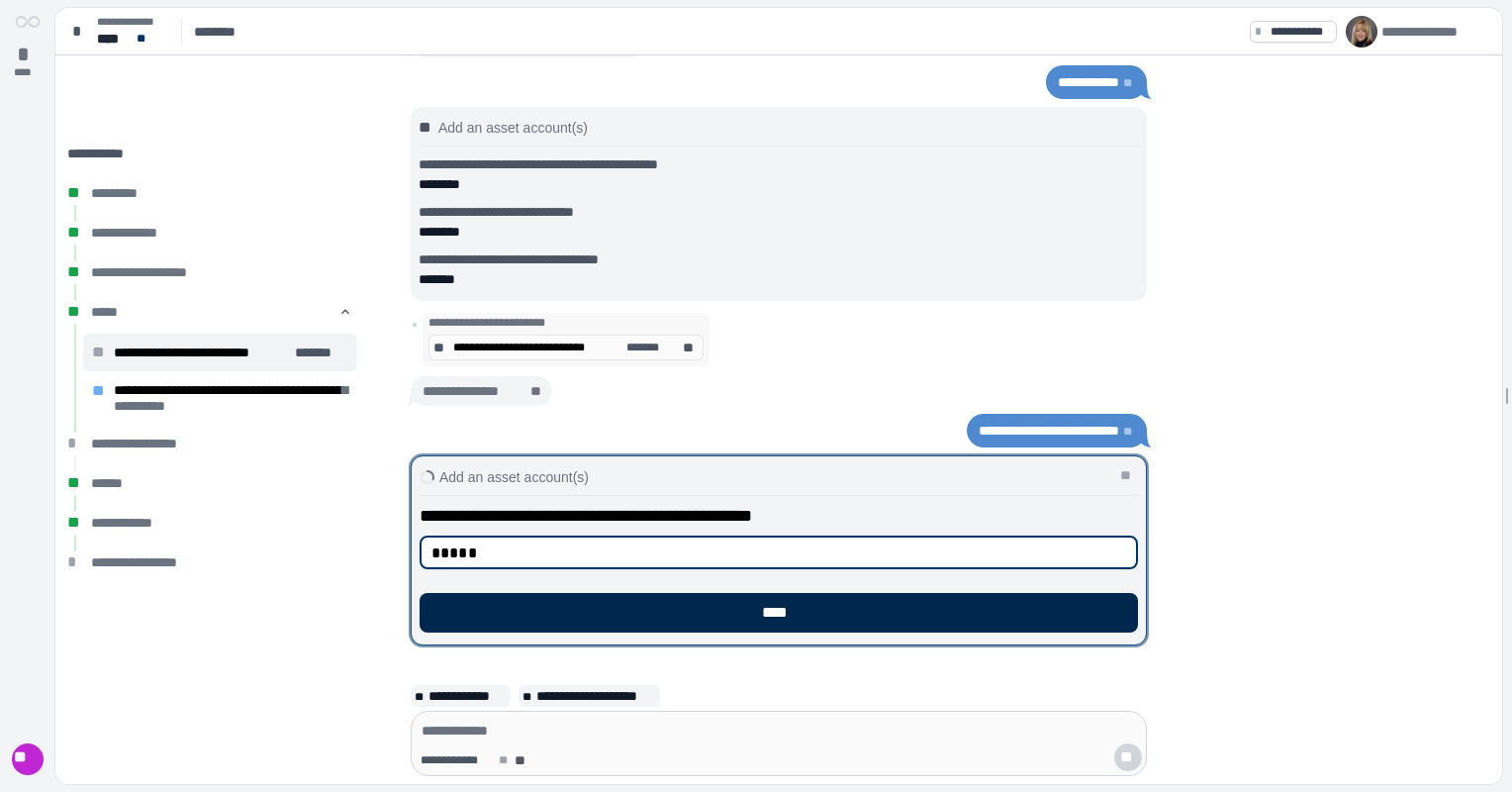type on "*****" 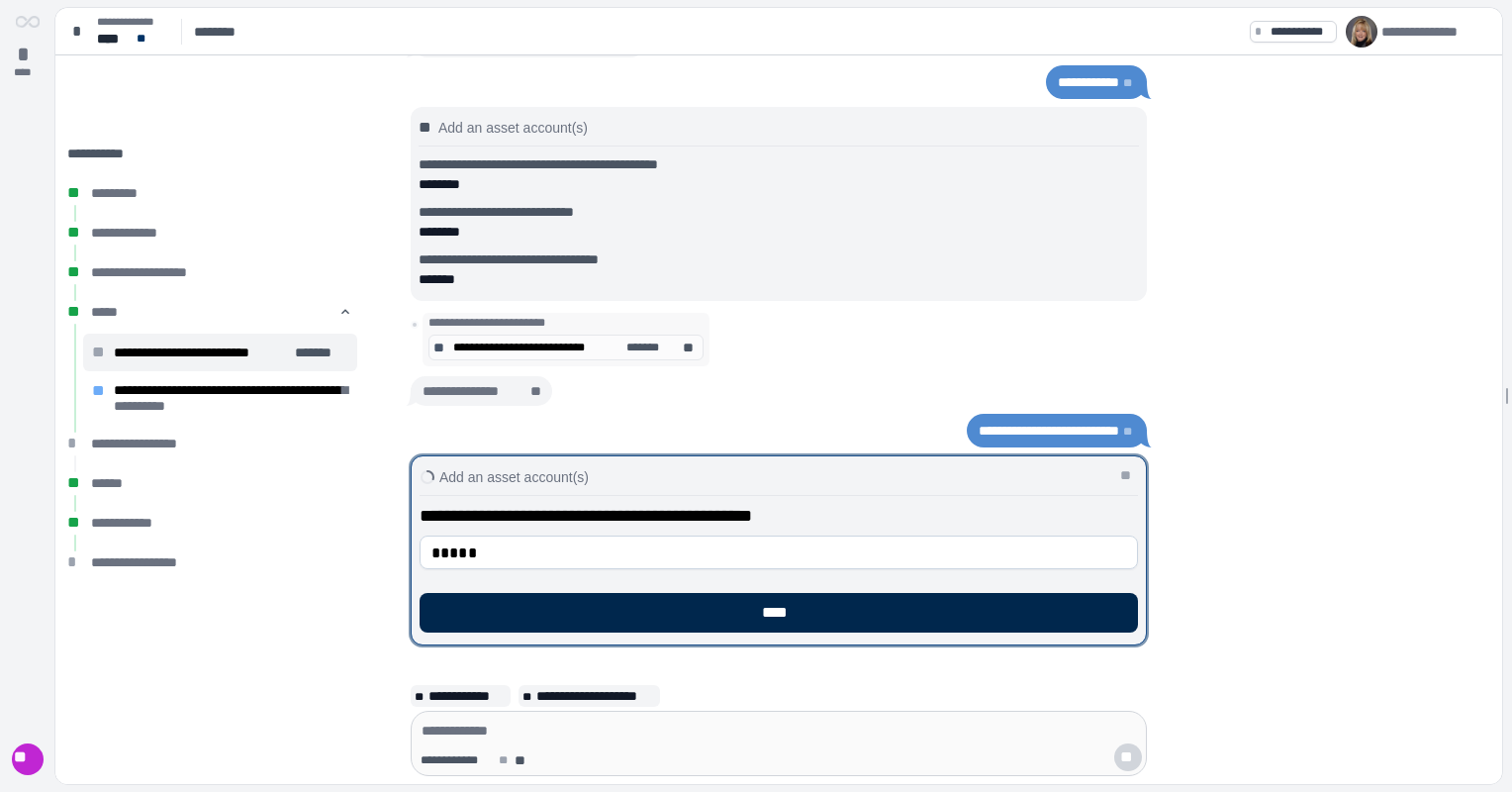 click on "****" at bounding box center [779, 613] 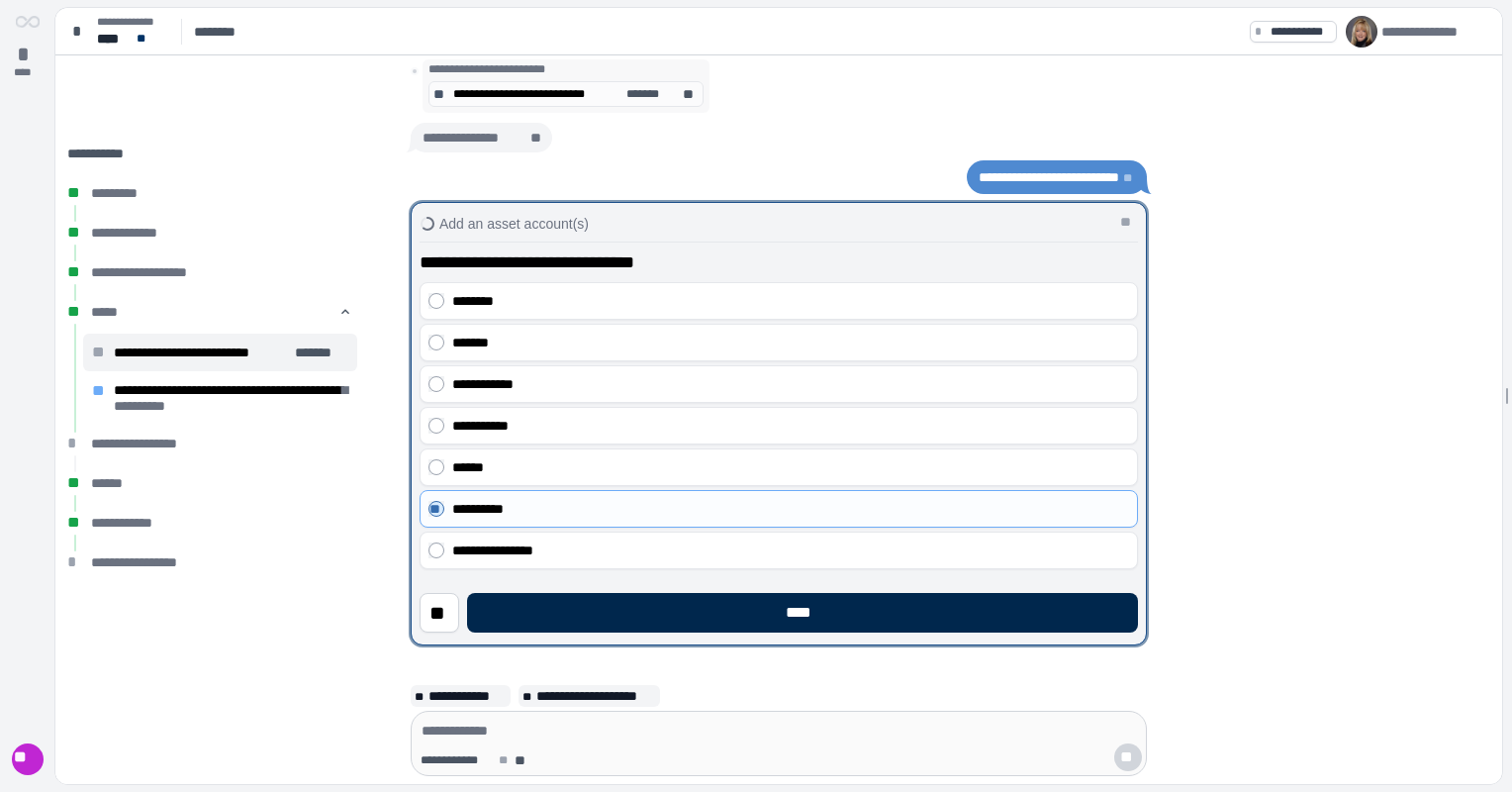 click on "****" at bounding box center (803, 613) 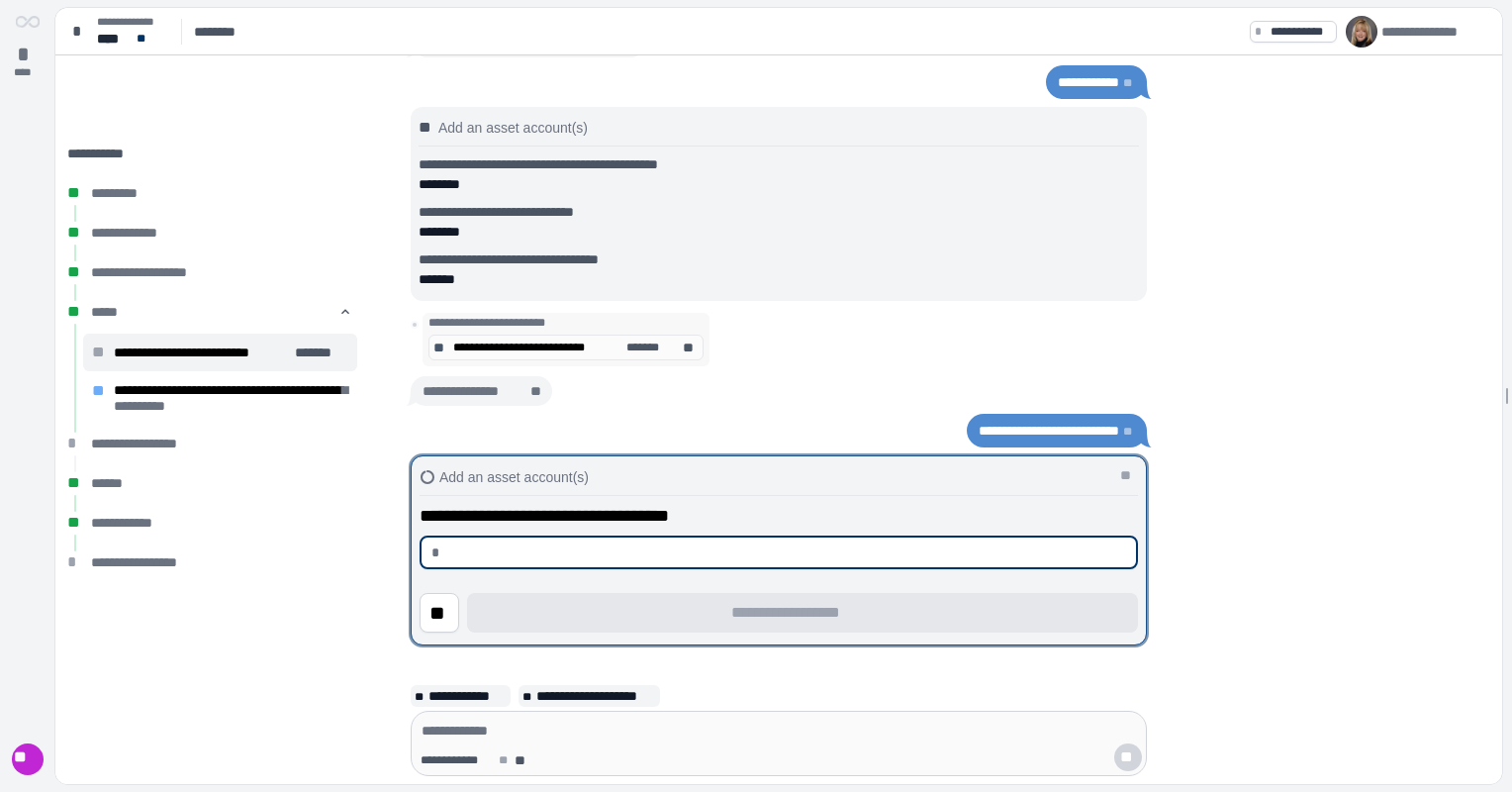 click at bounding box center (787, 552) 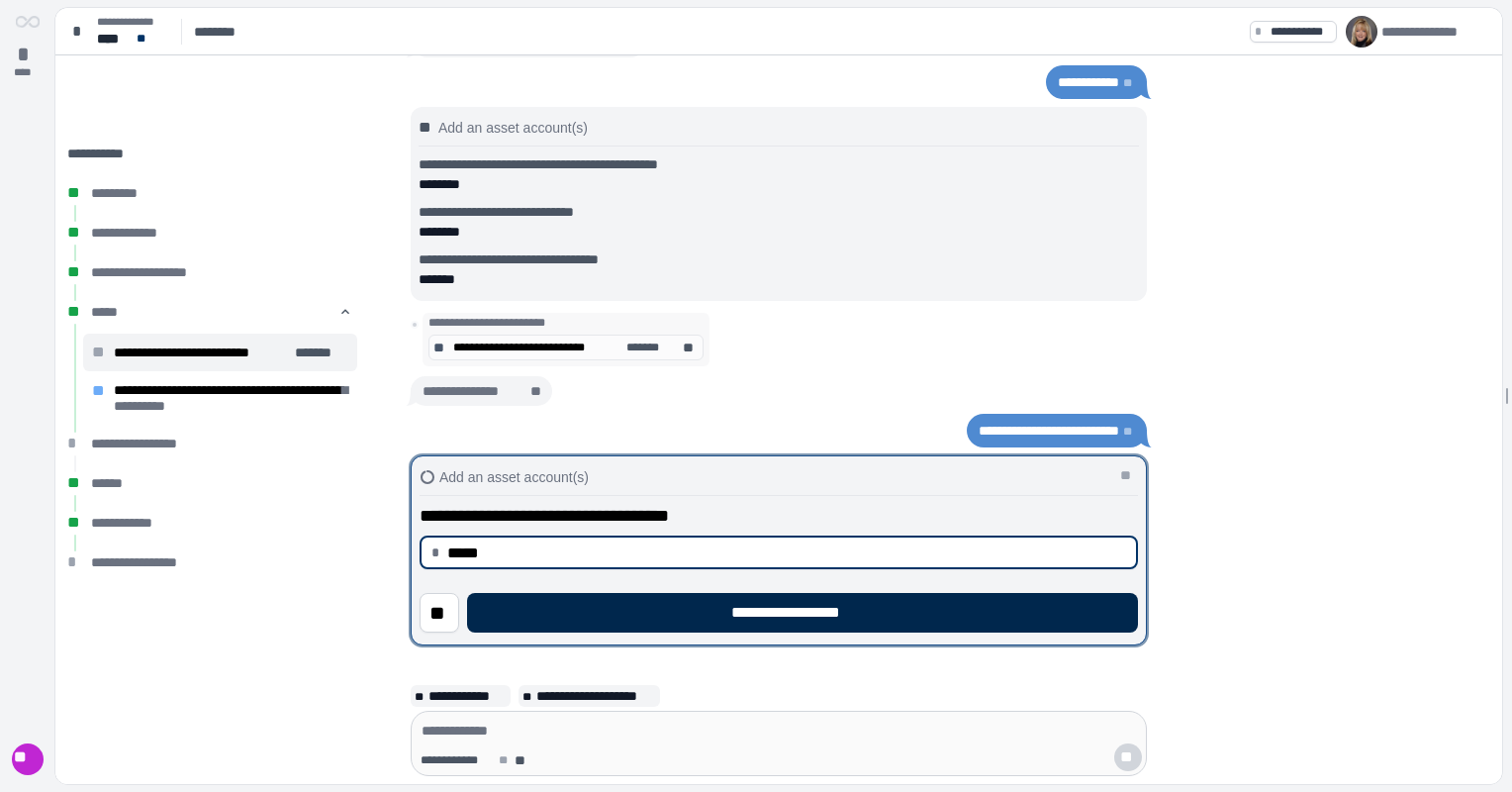 type on "********" 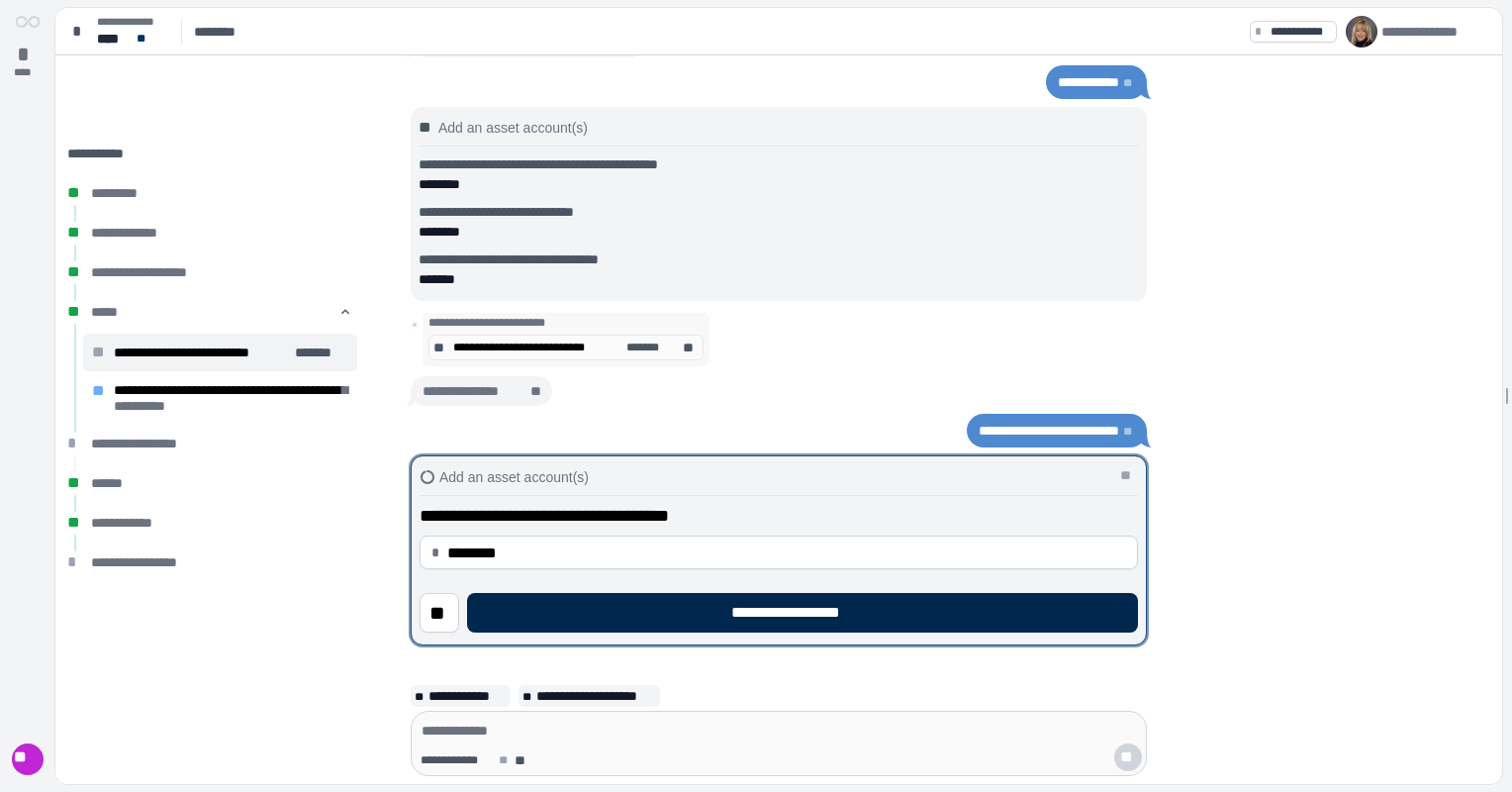 click on "**********" at bounding box center [803, 613] 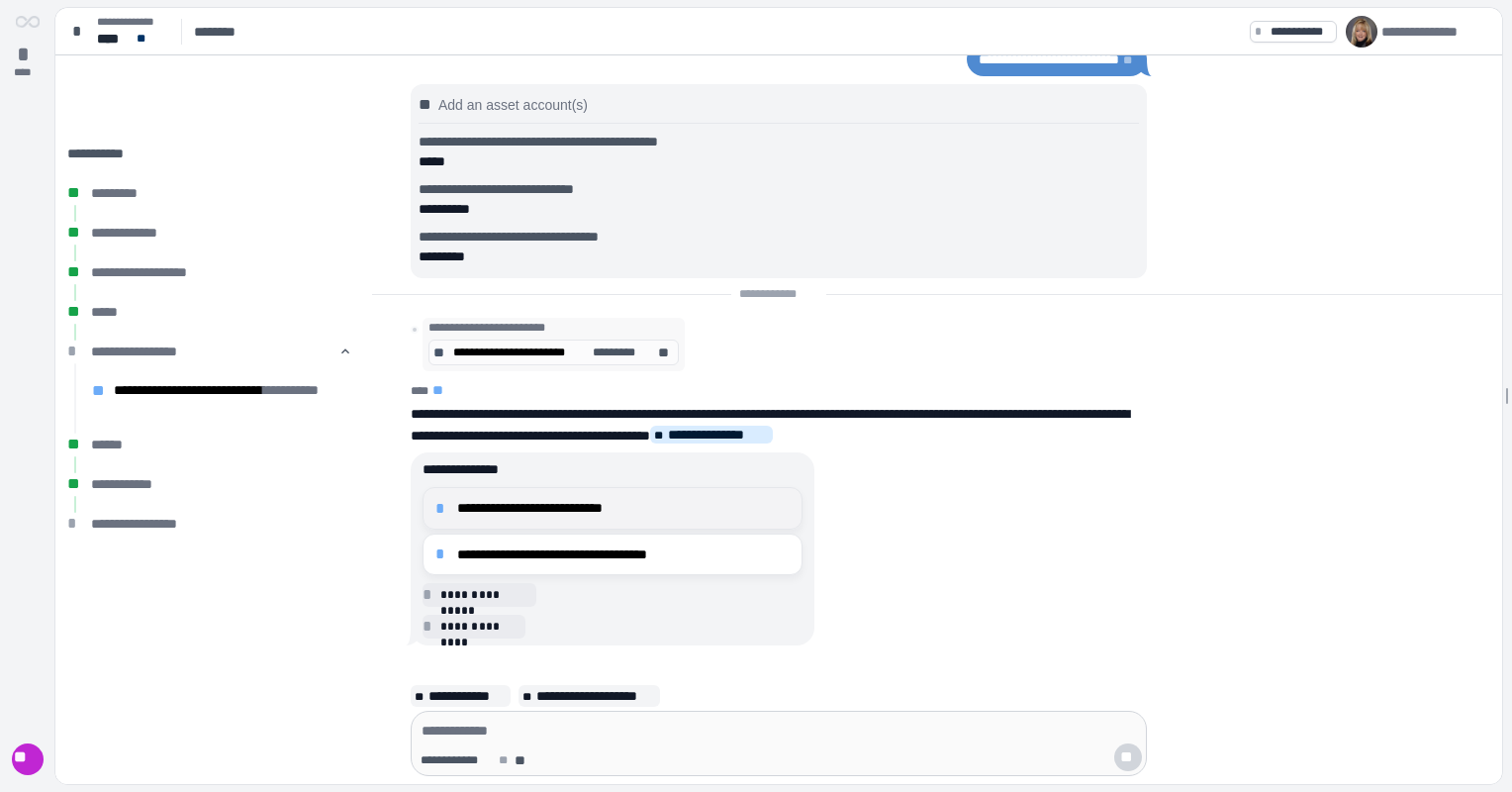 click on "**********" at bounding box center [623, 508] 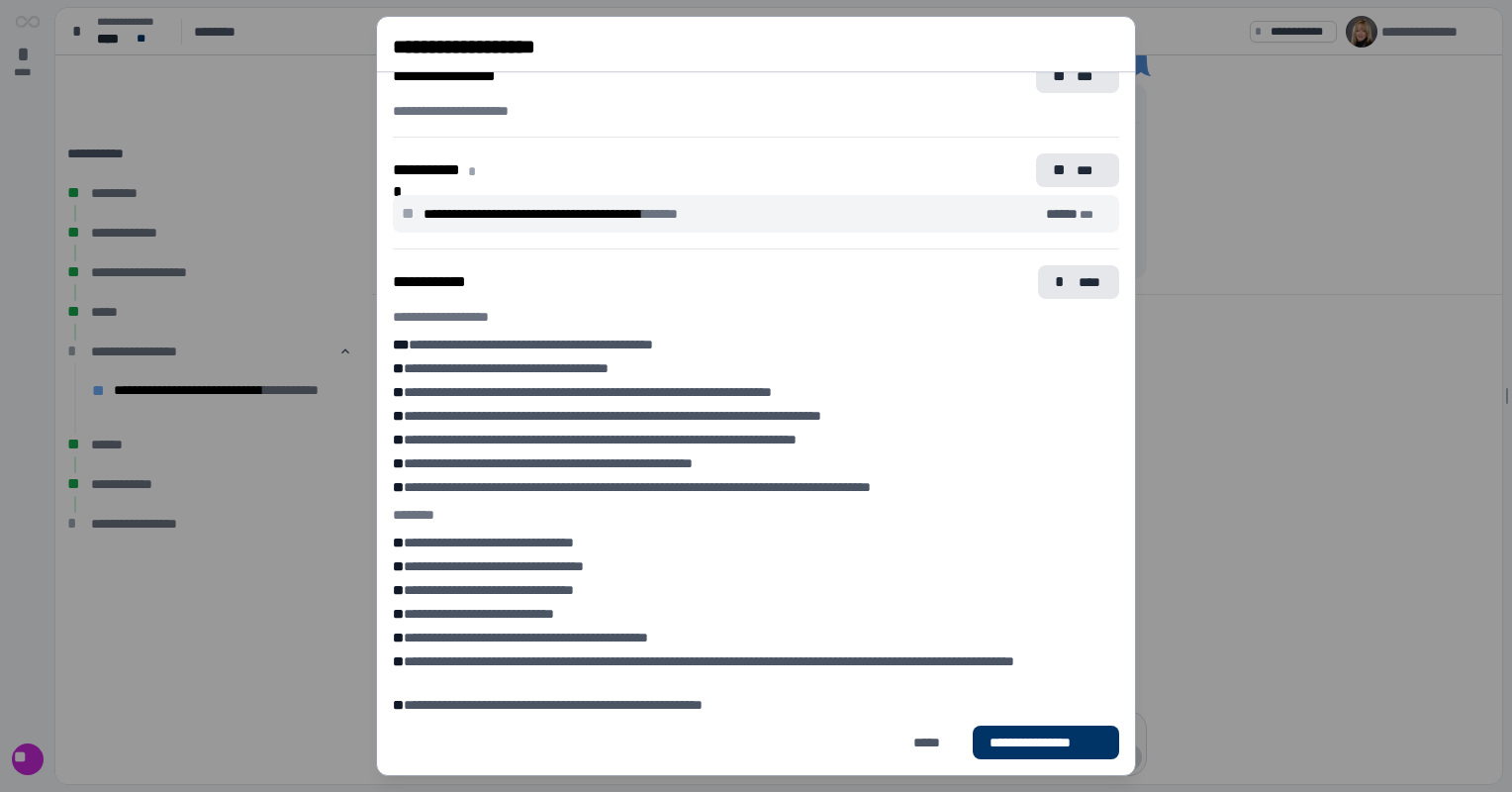 scroll, scrollTop: 531, scrollLeft: 0, axis: vertical 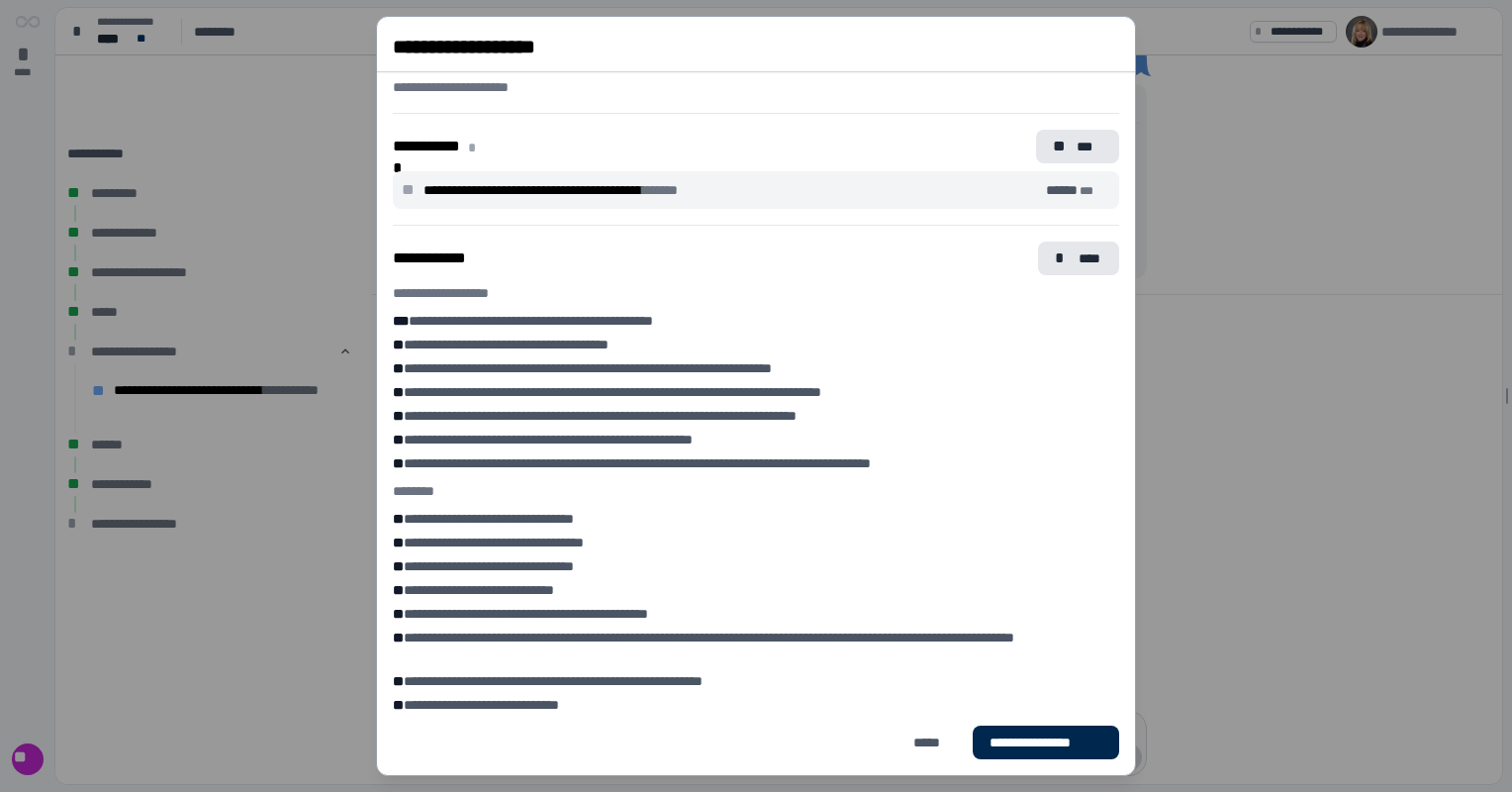 click on "**********" at bounding box center (1046, 742) 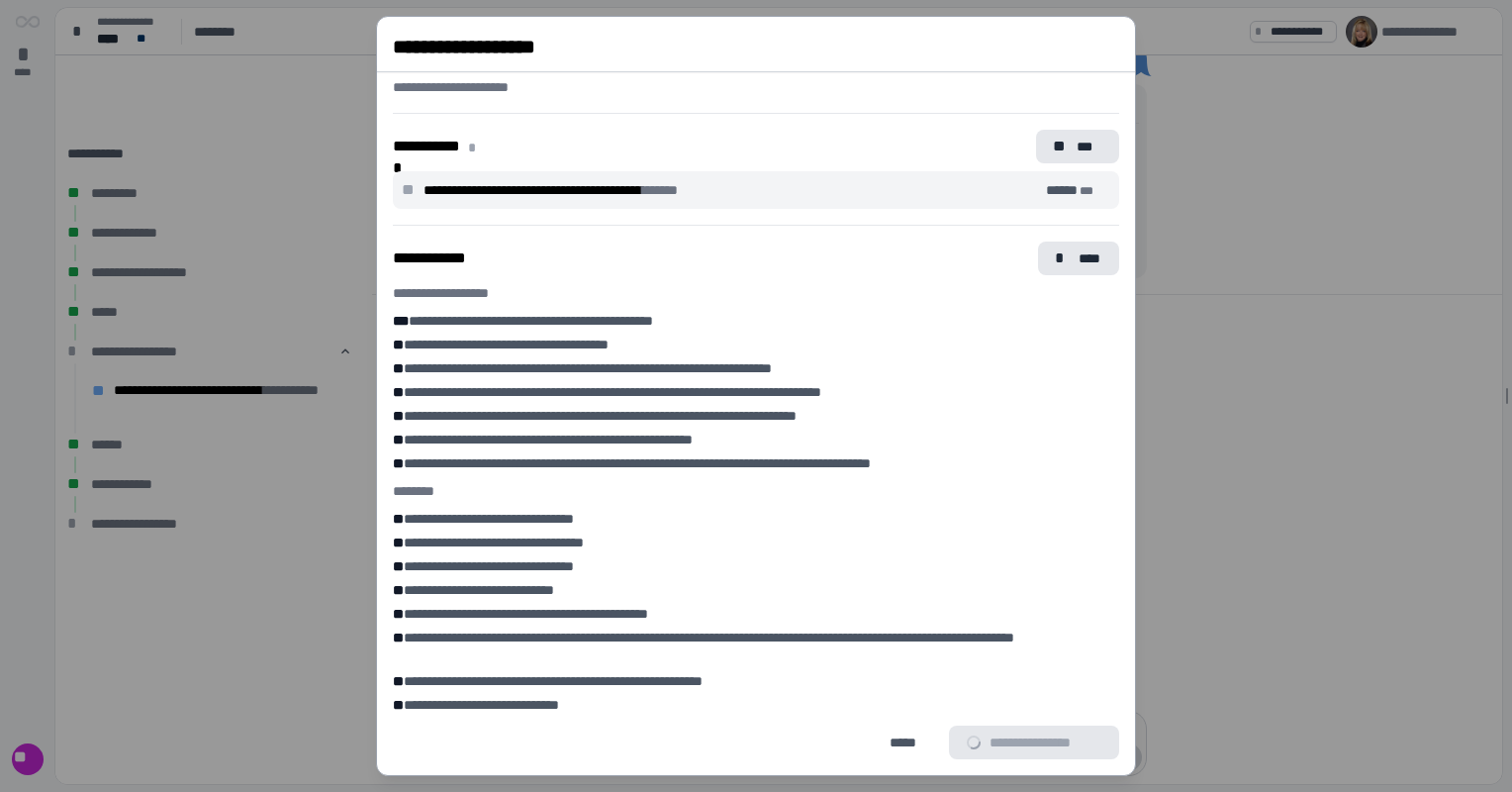 scroll, scrollTop: 539, scrollLeft: 0, axis: vertical 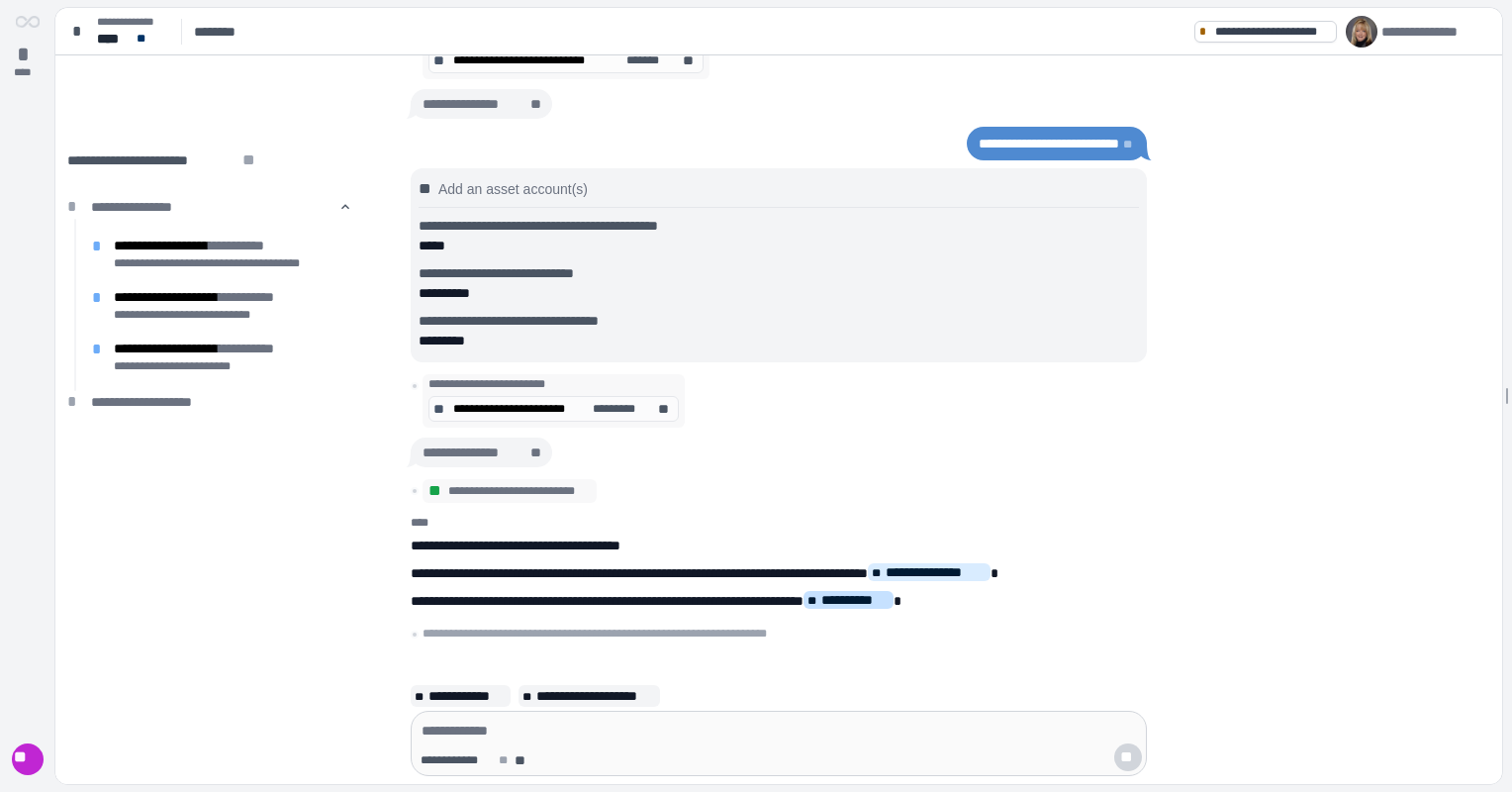 click on "**********" at bounding box center [855, 600] 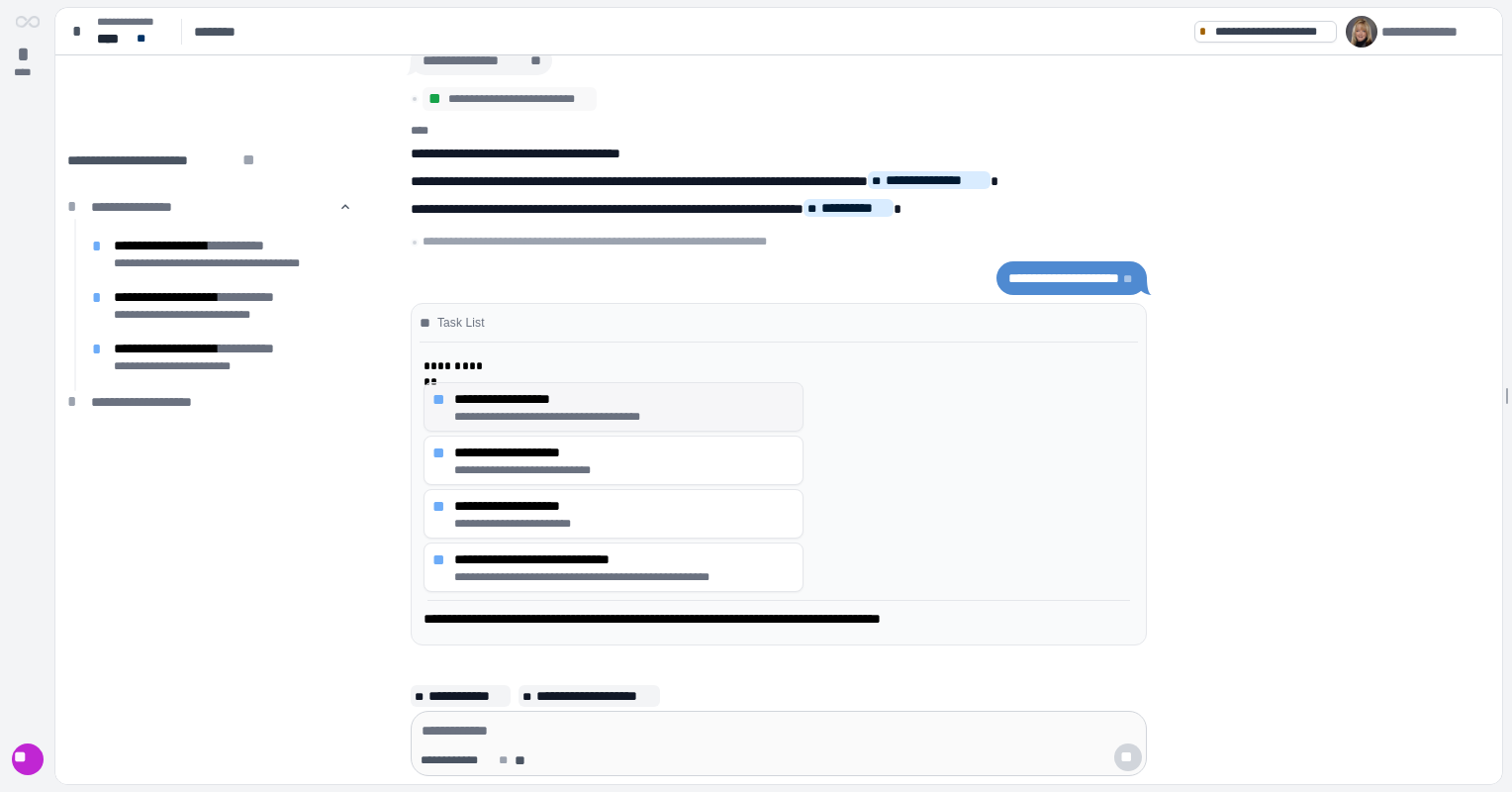 click on "**********" at bounding box center [624, 407] 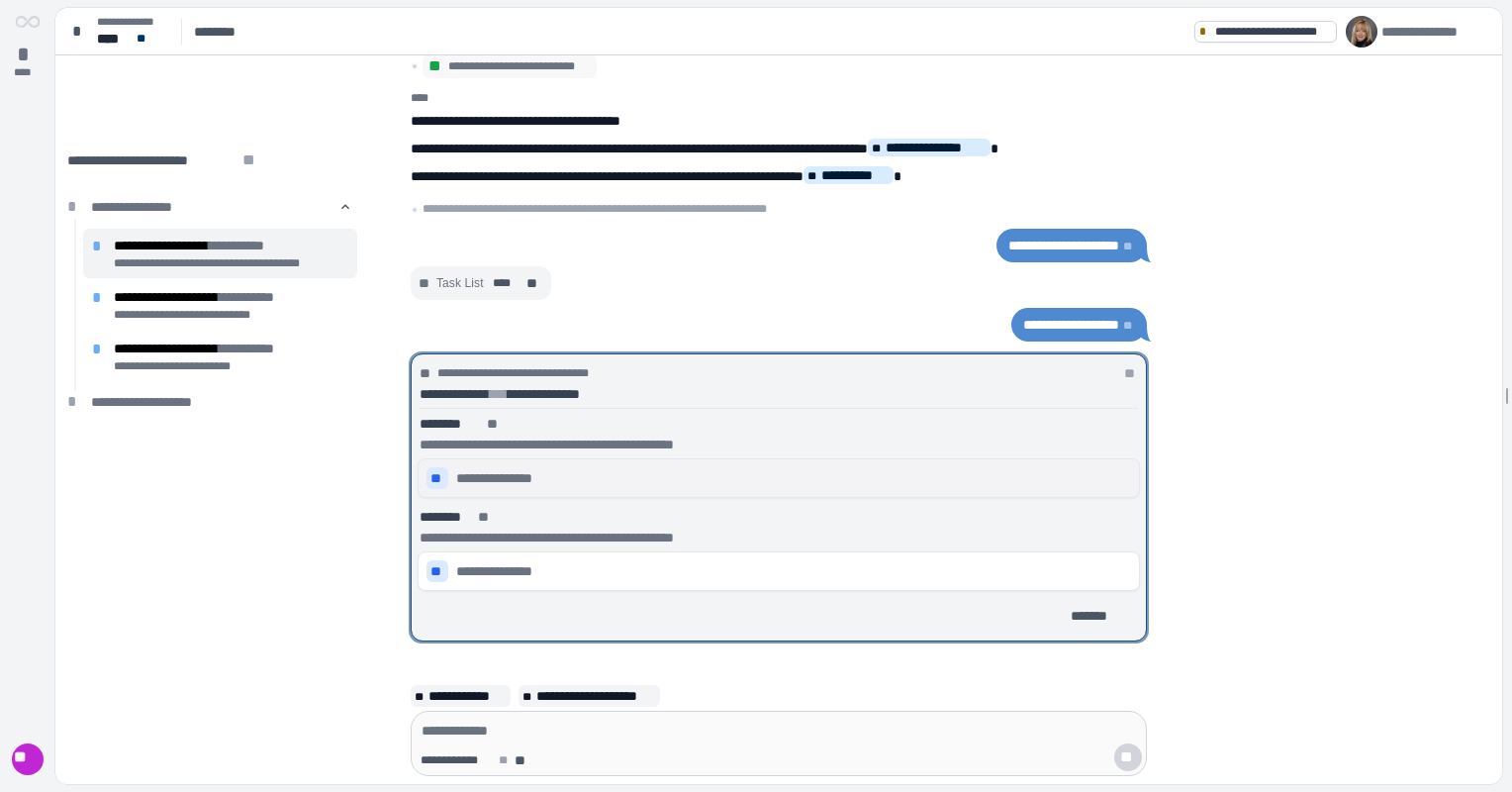 click on "**" at bounding box center [437, 478] 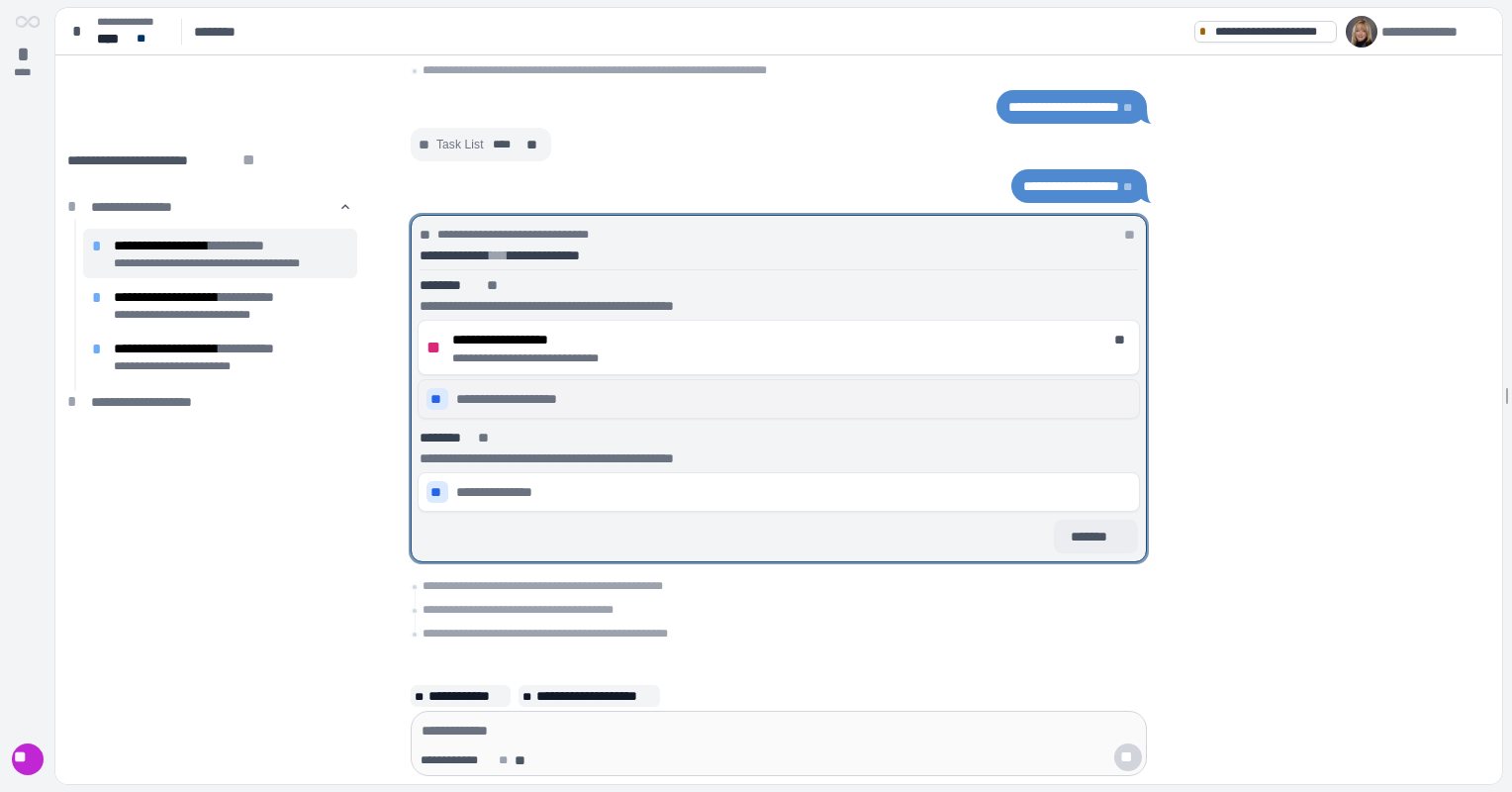 click on "*******" at bounding box center [1095, 537] 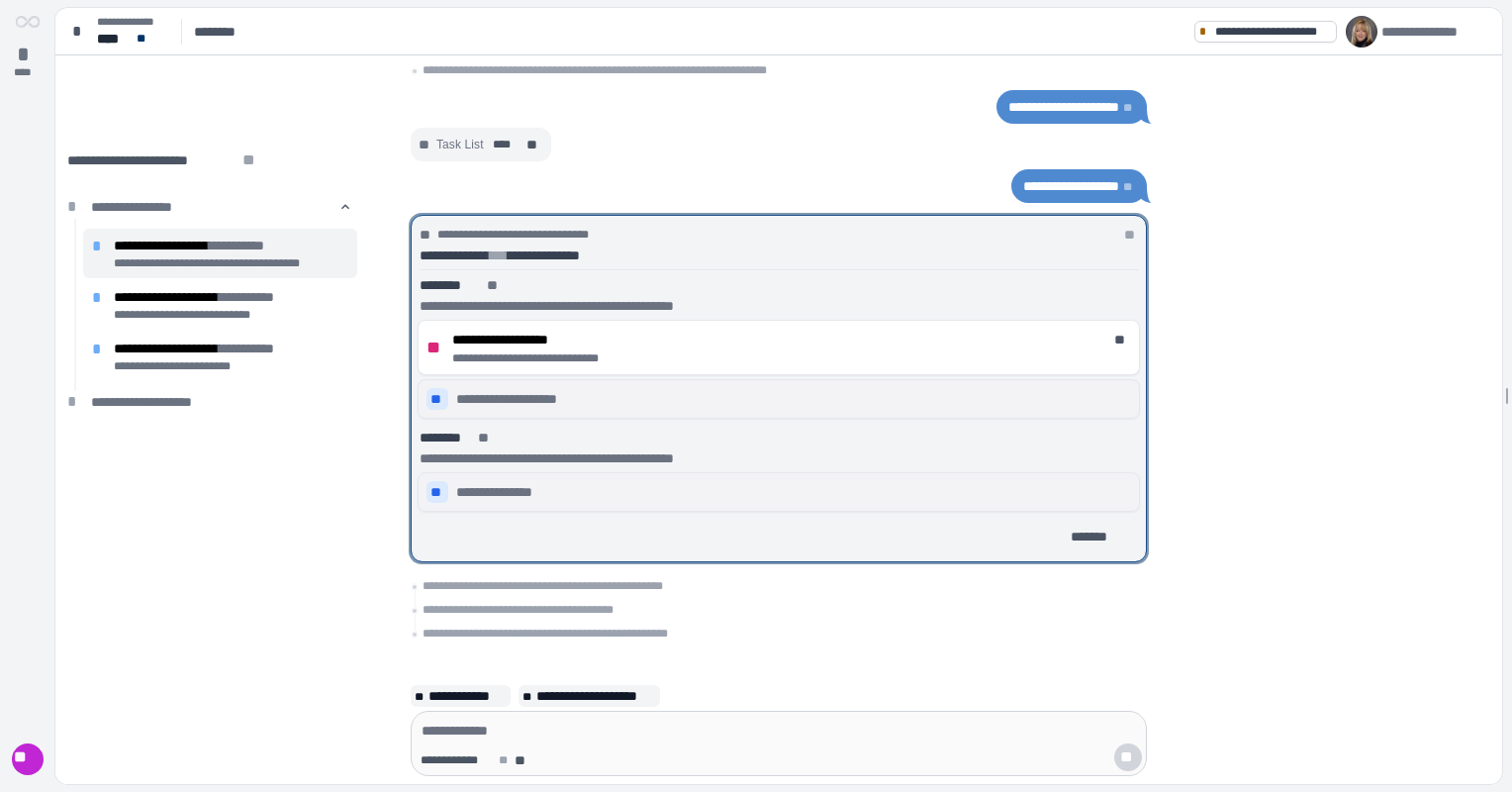 click on "**********" at bounding box center [502, 492] 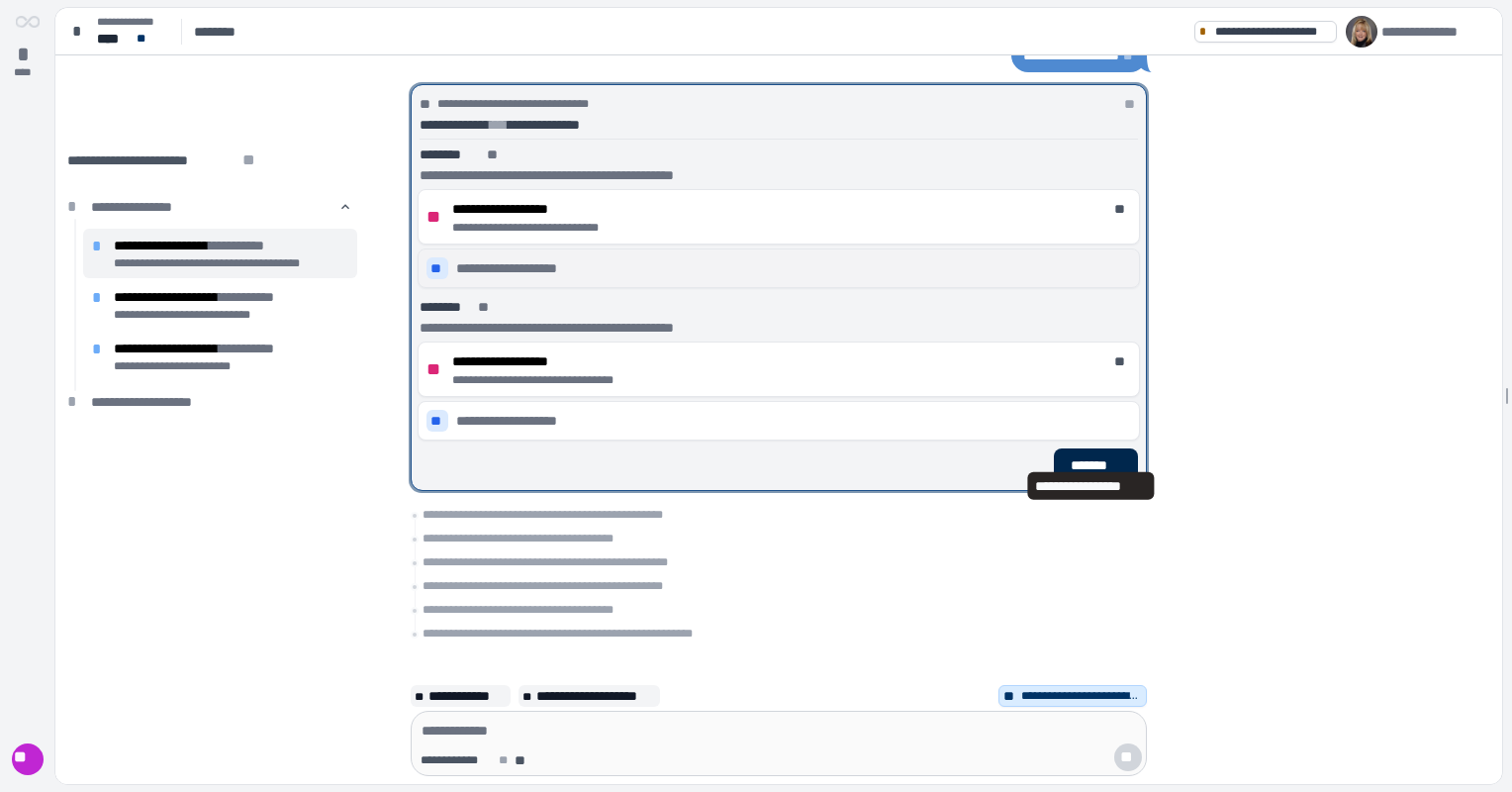 click on "*******" at bounding box center (1095, 465) 